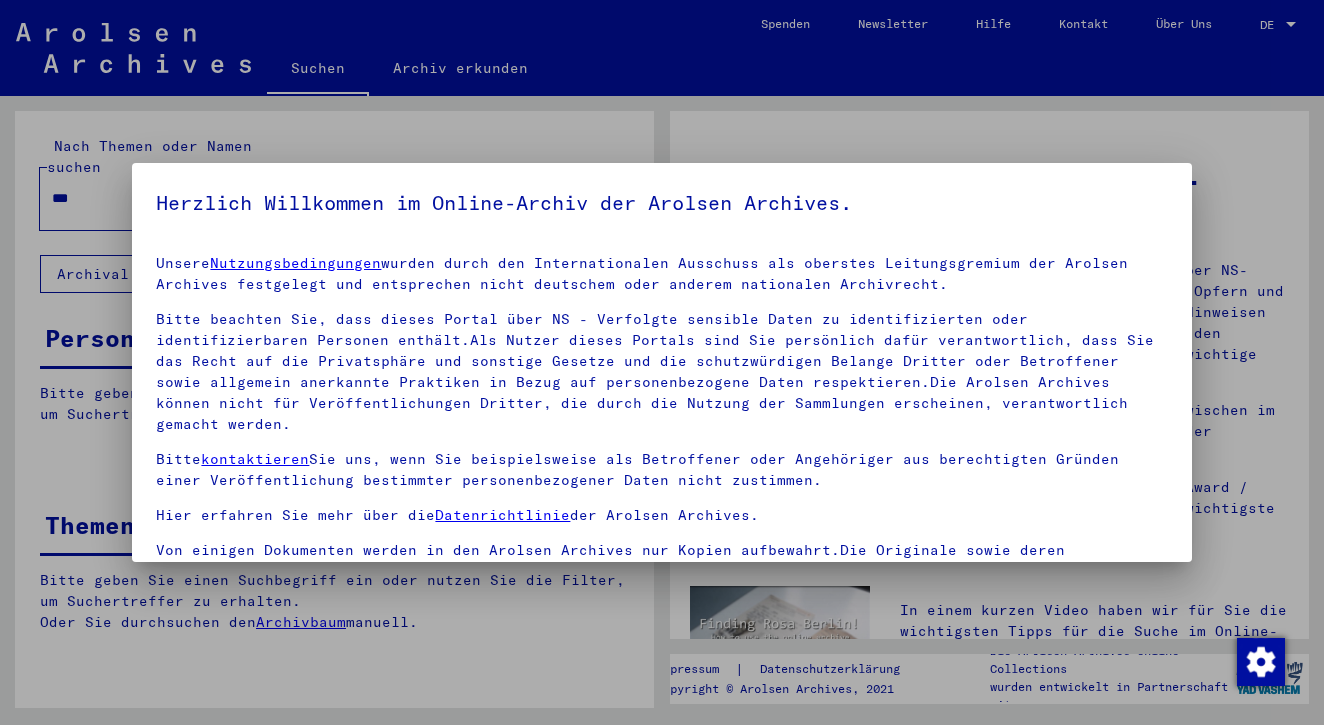 scroll, scrollTop: 0, scrollLeft: 0, axis: both 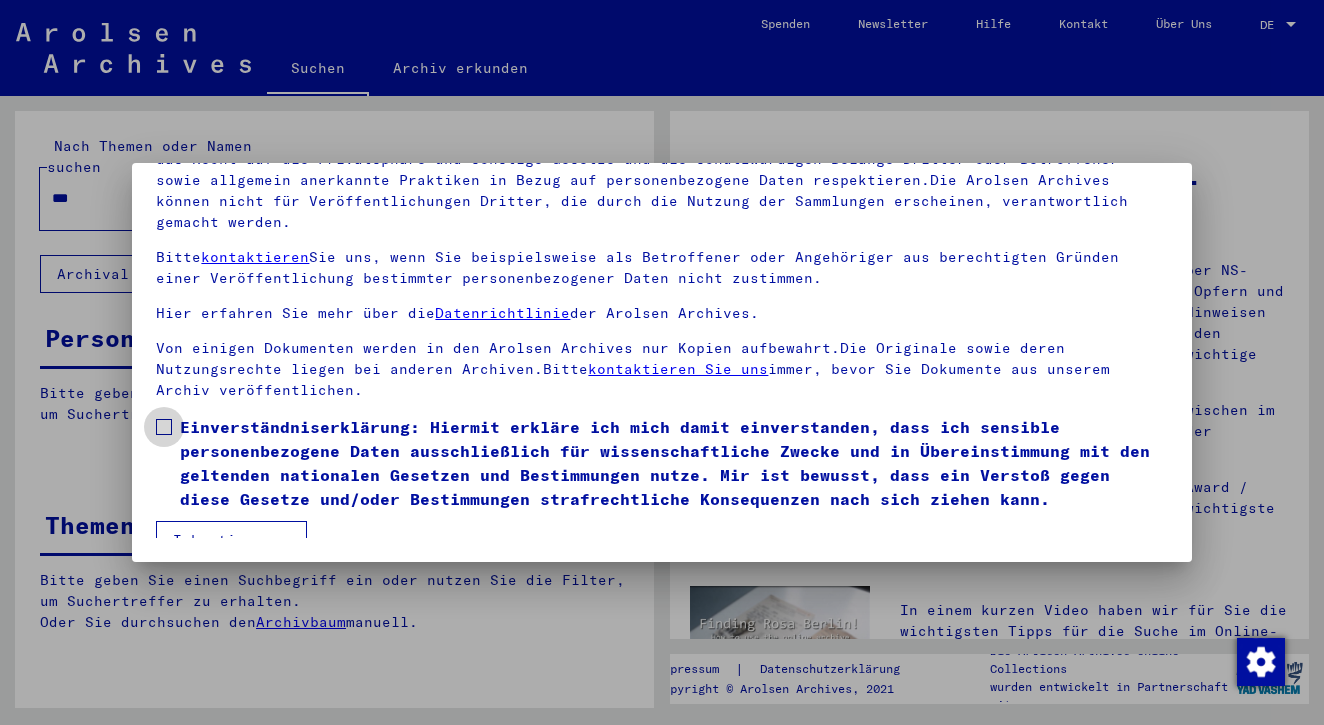 click at bounding box center [164, 427] 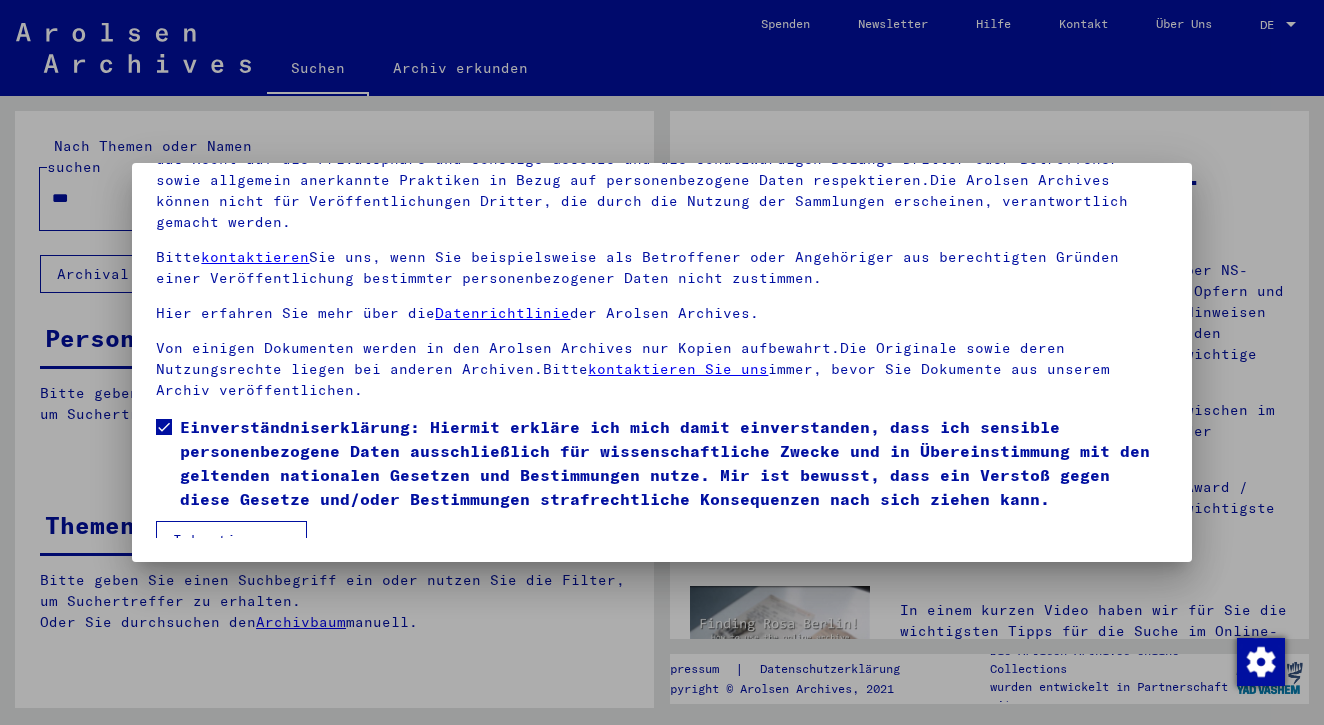 click on "Ich stimme zu" at bounding box center [231, 540] 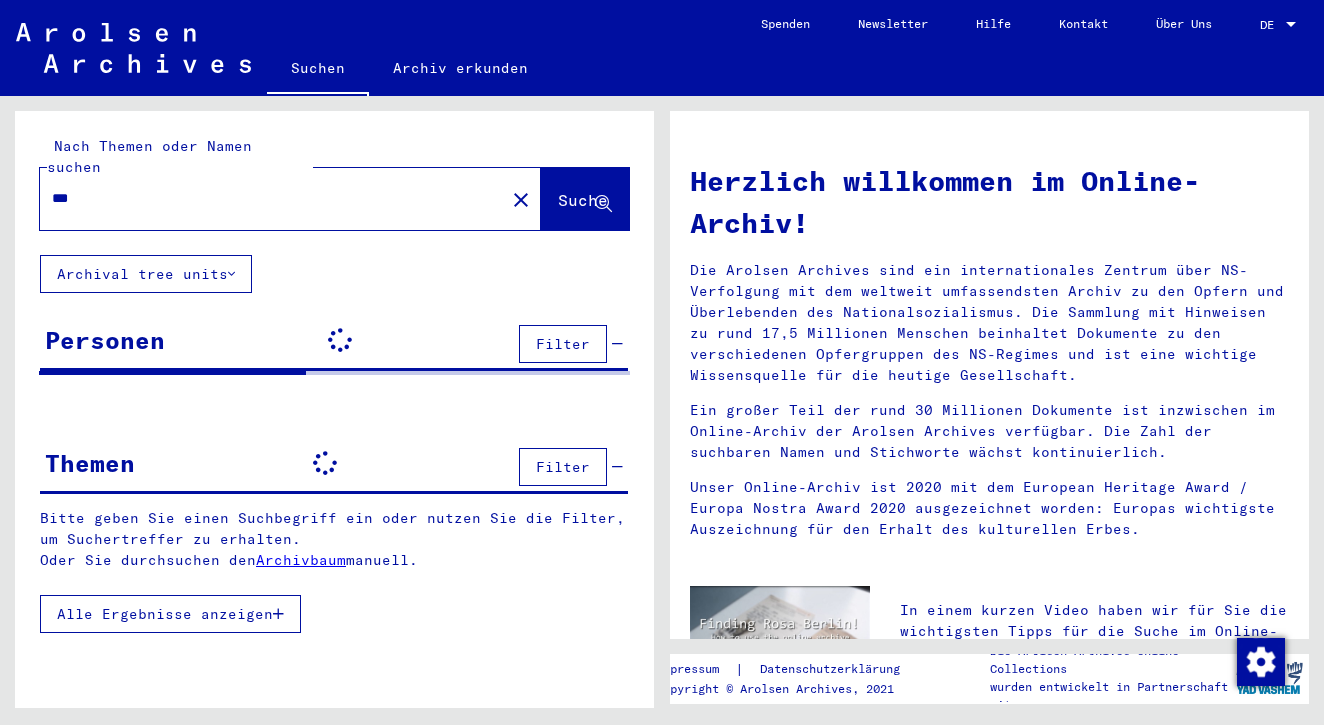 click on "*** close" 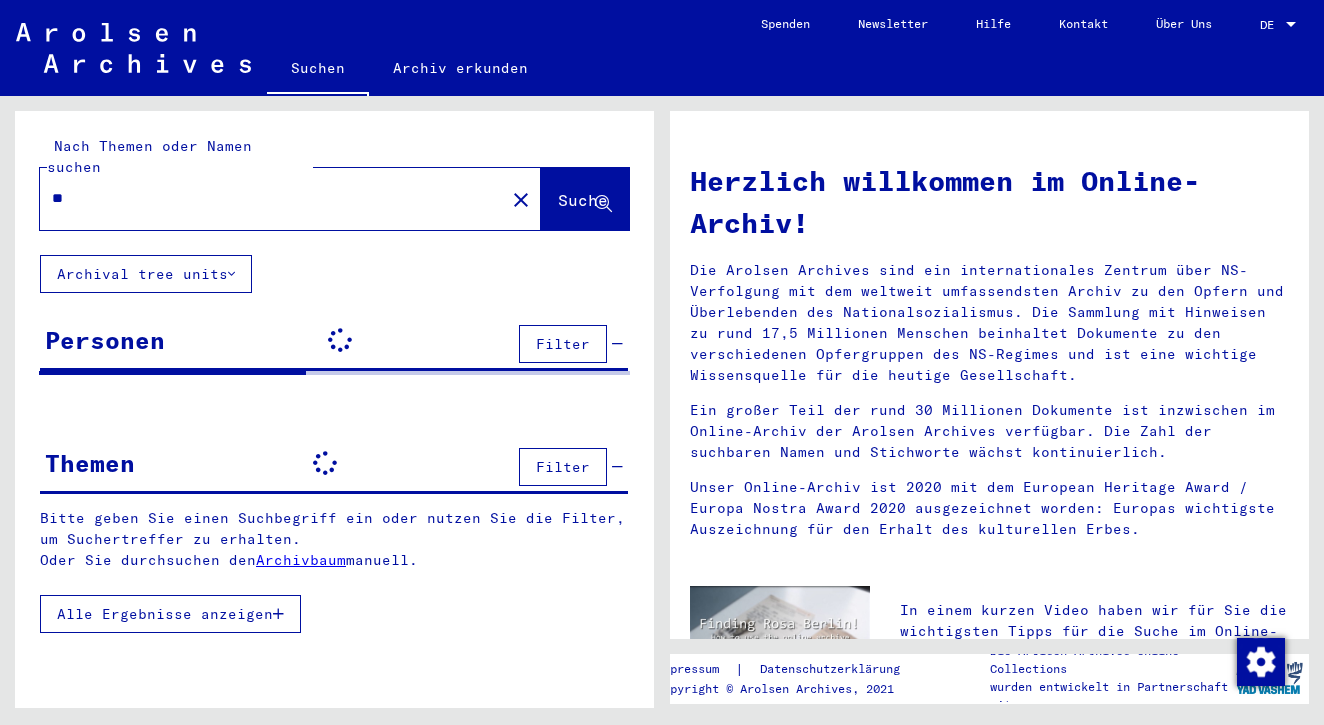type on "*" 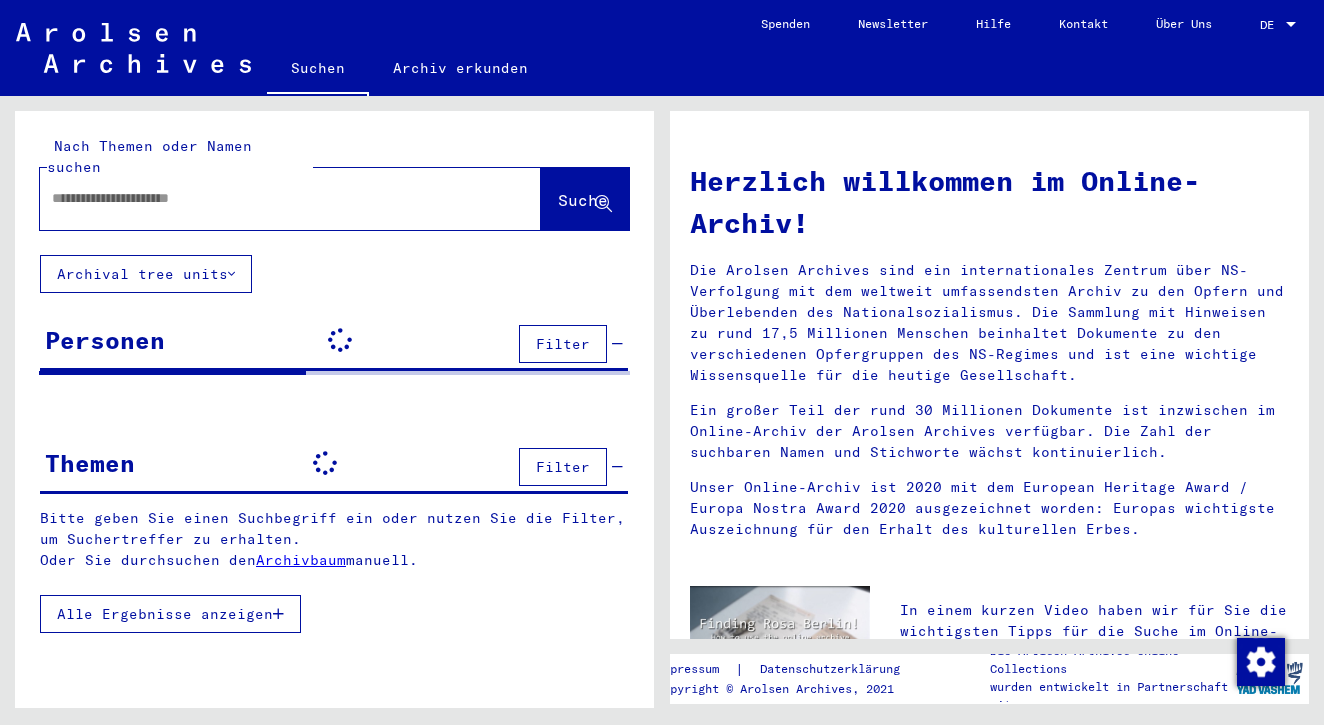 click on "Archival tree units" 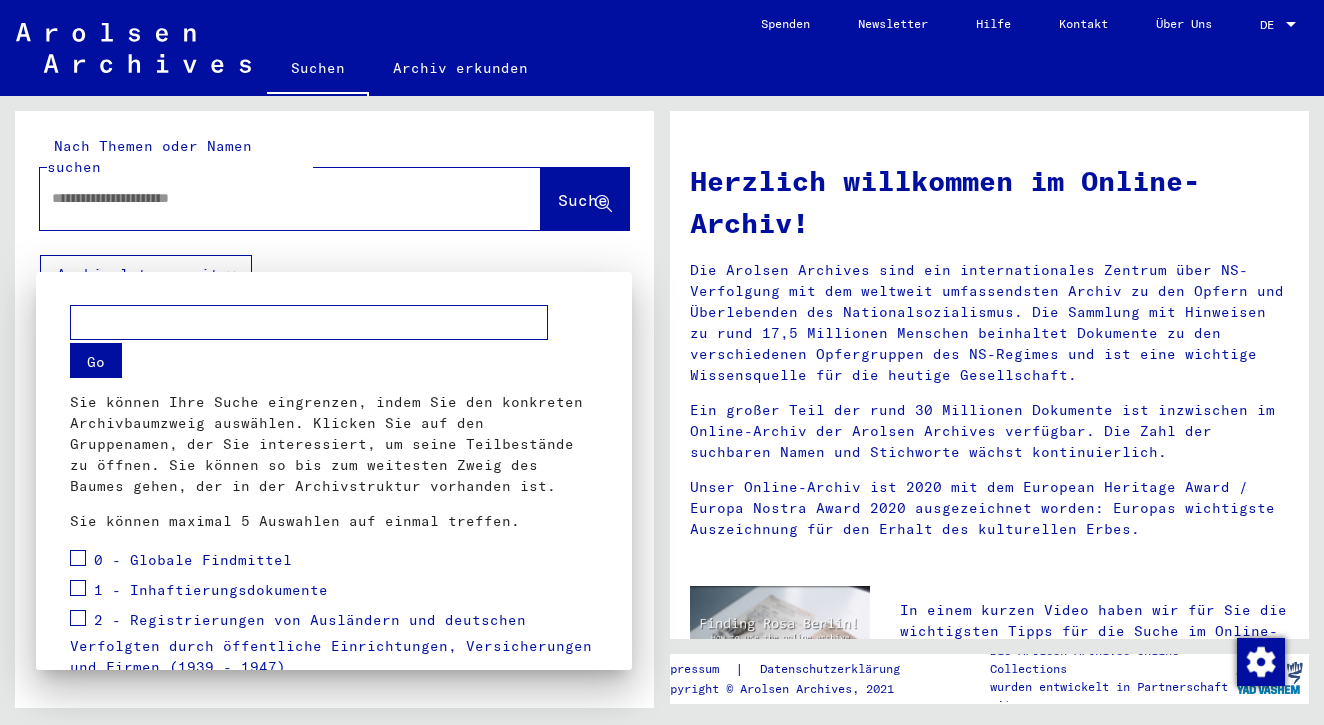 click at bounding box center (662, 362) 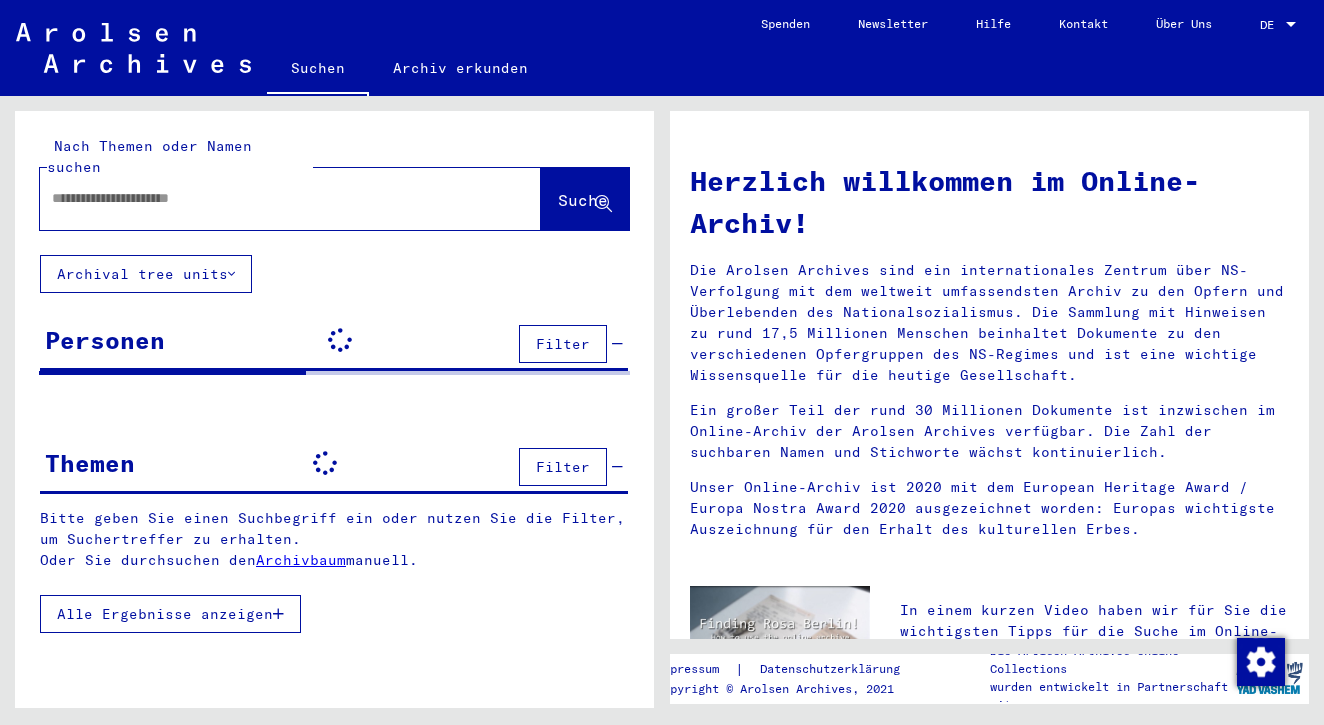 click at bounding box center (266, 198) 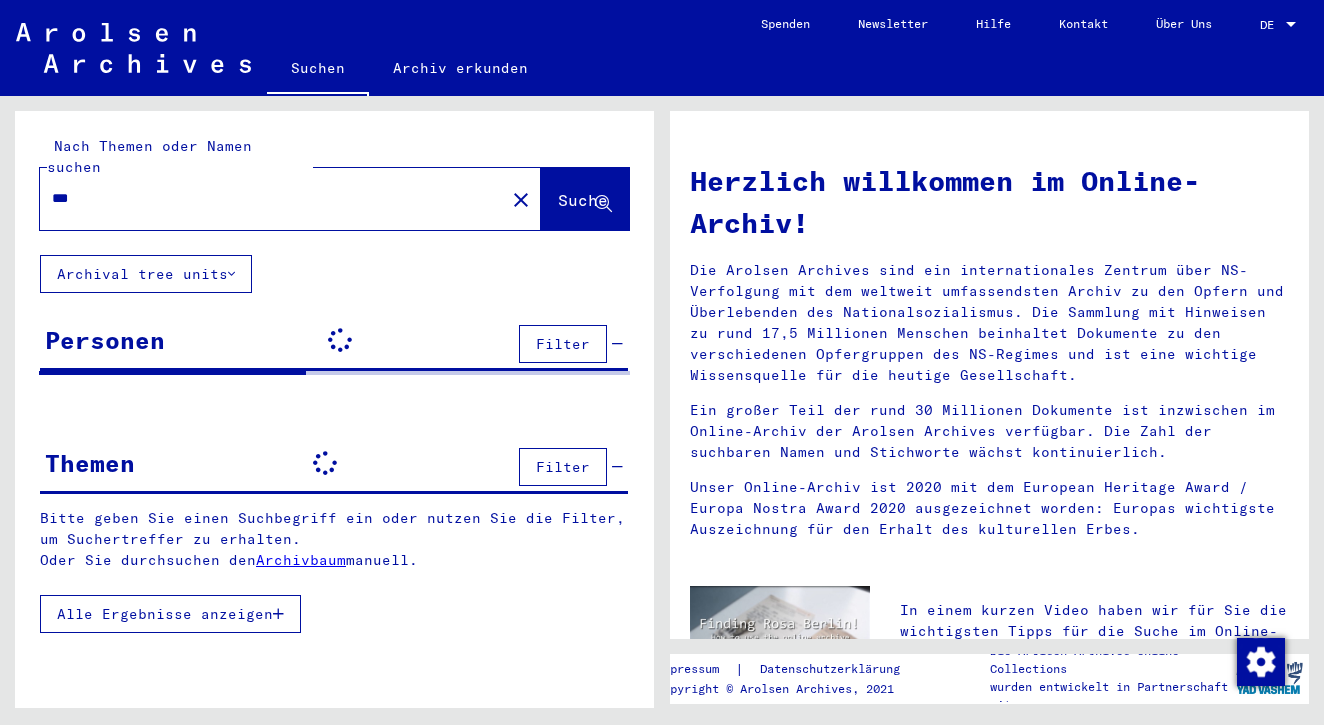 type on "***" 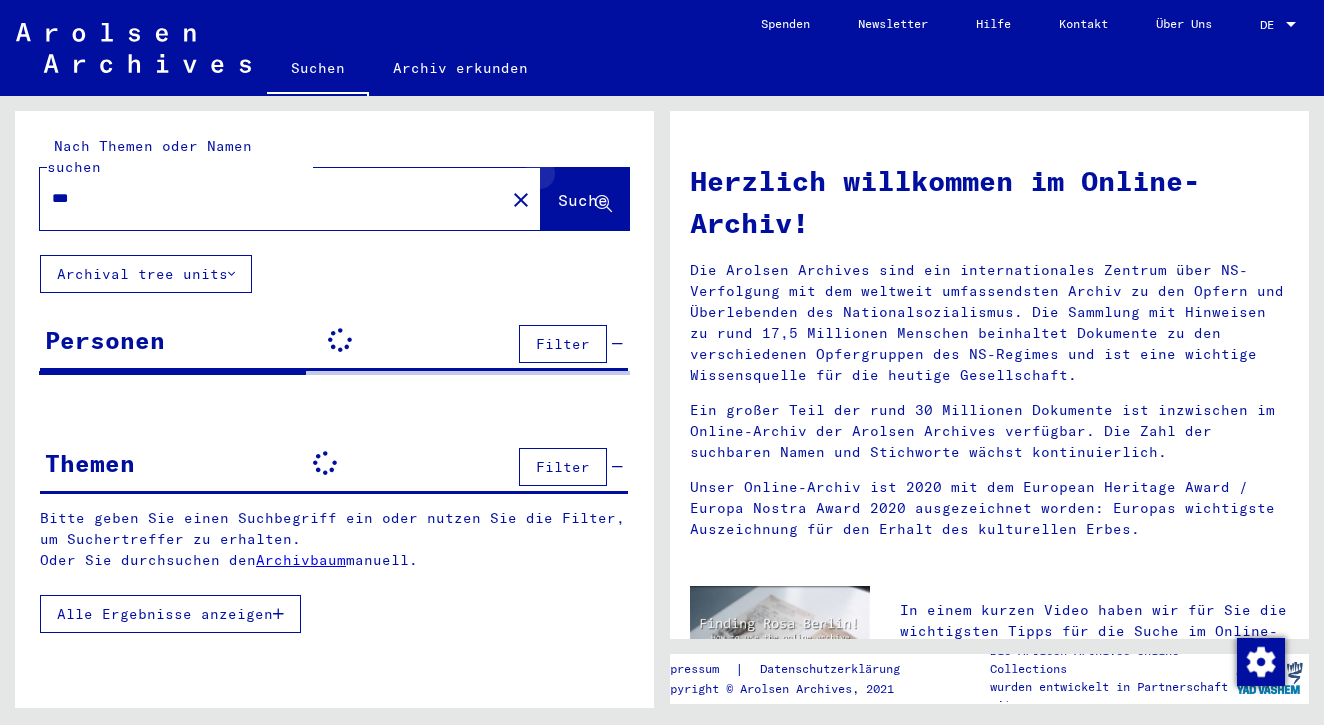 click 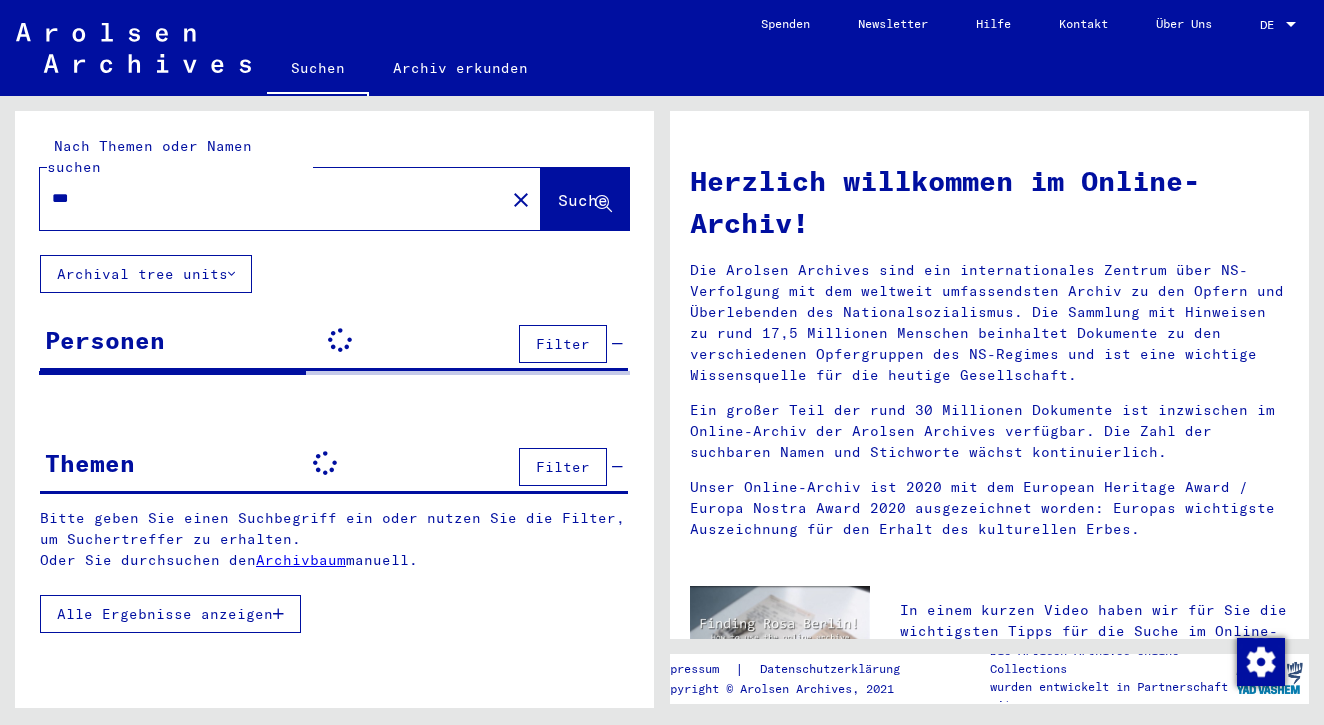 click 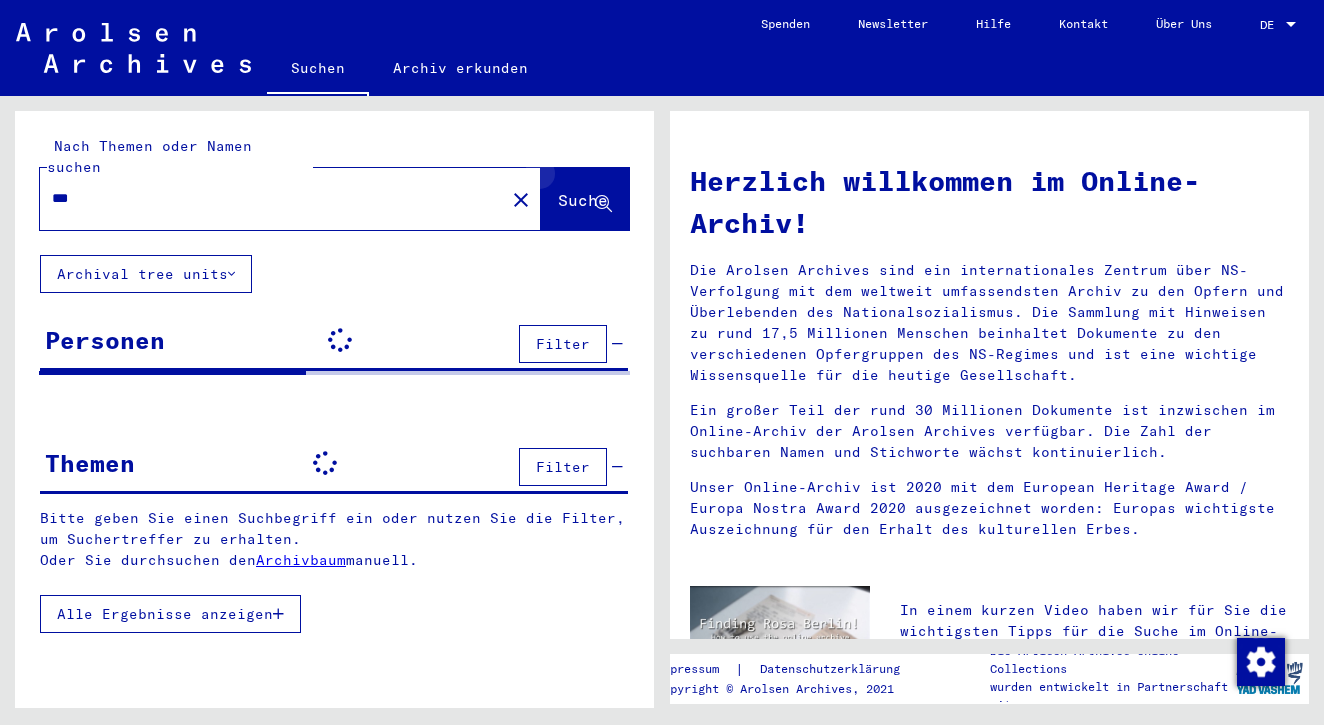 click 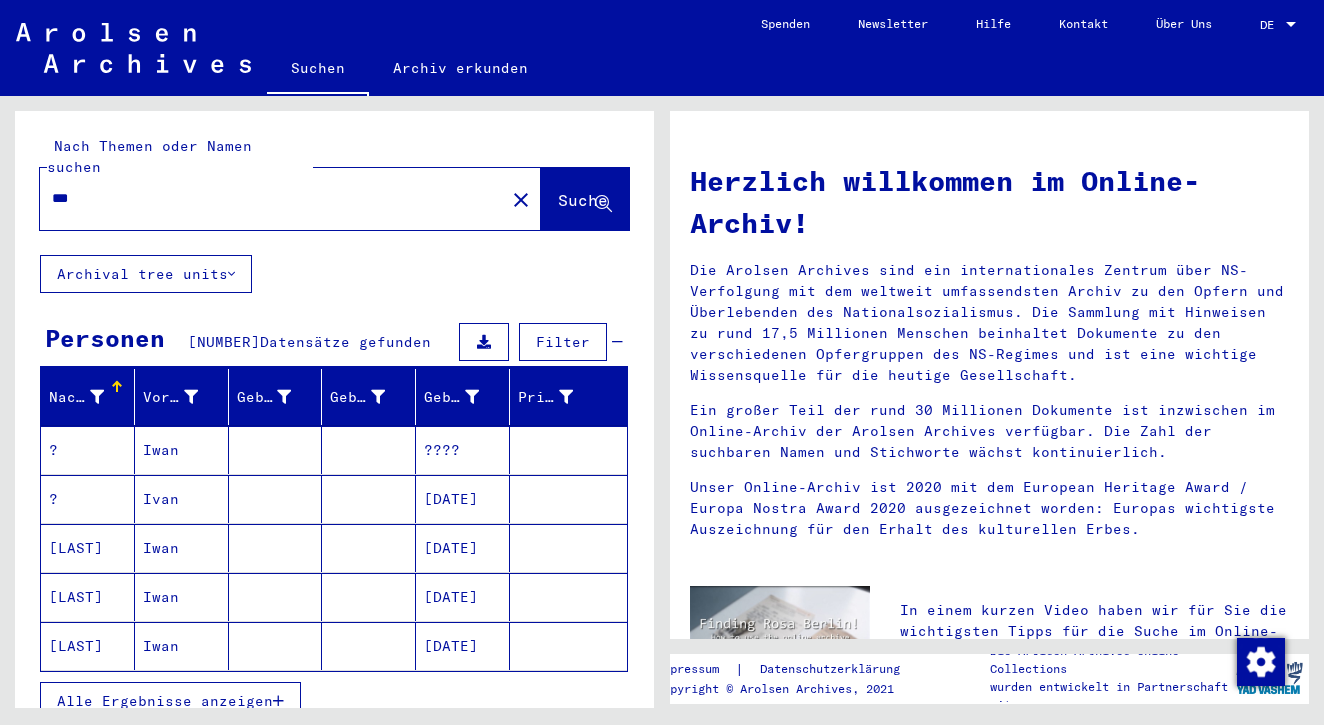 click at bounding box center [119, 384] 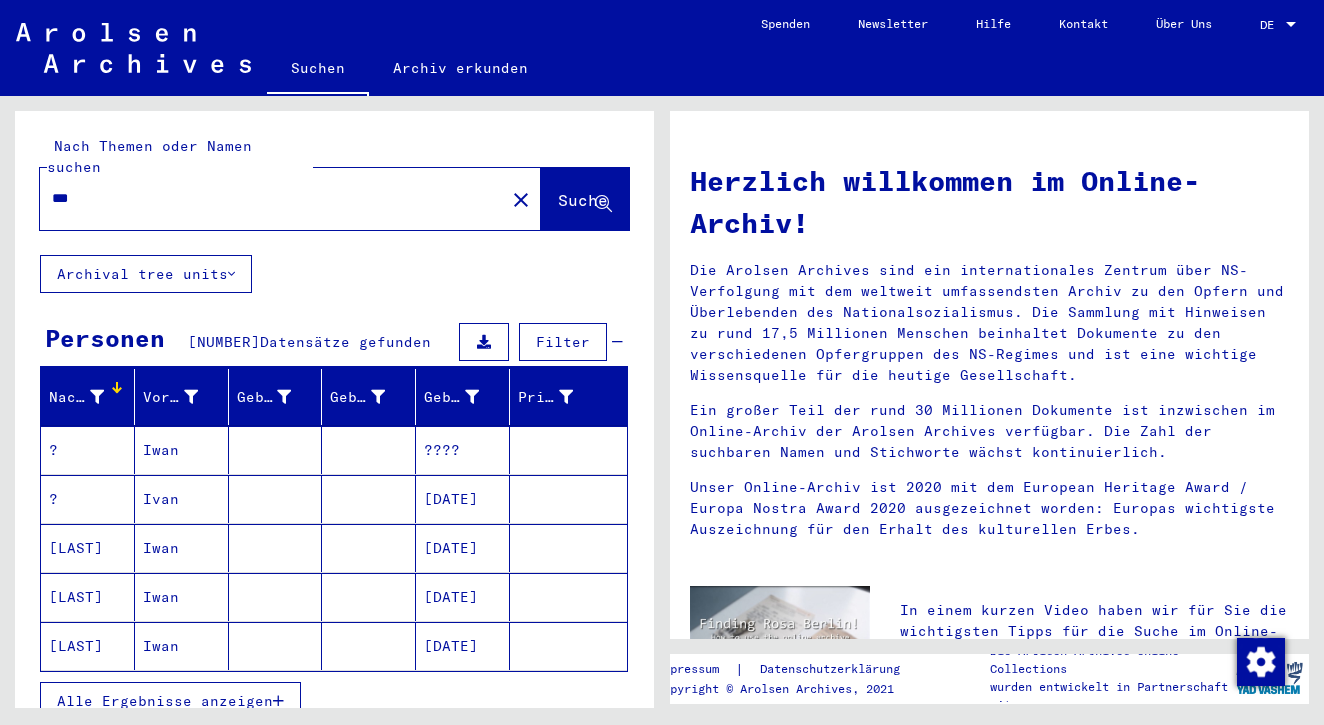 click on "Nachname" at bounding box center [91, 397] 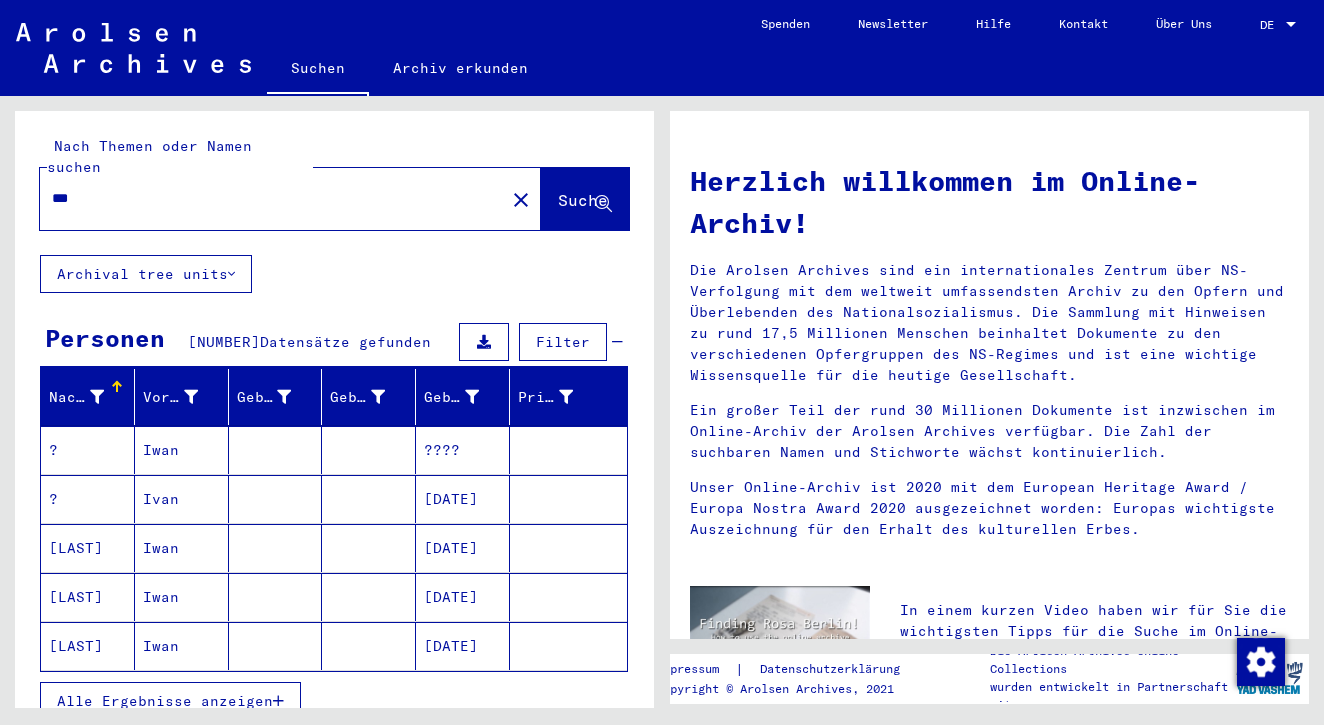 scroll, scrollTop: 0, scrollLeft: 0, axis: both 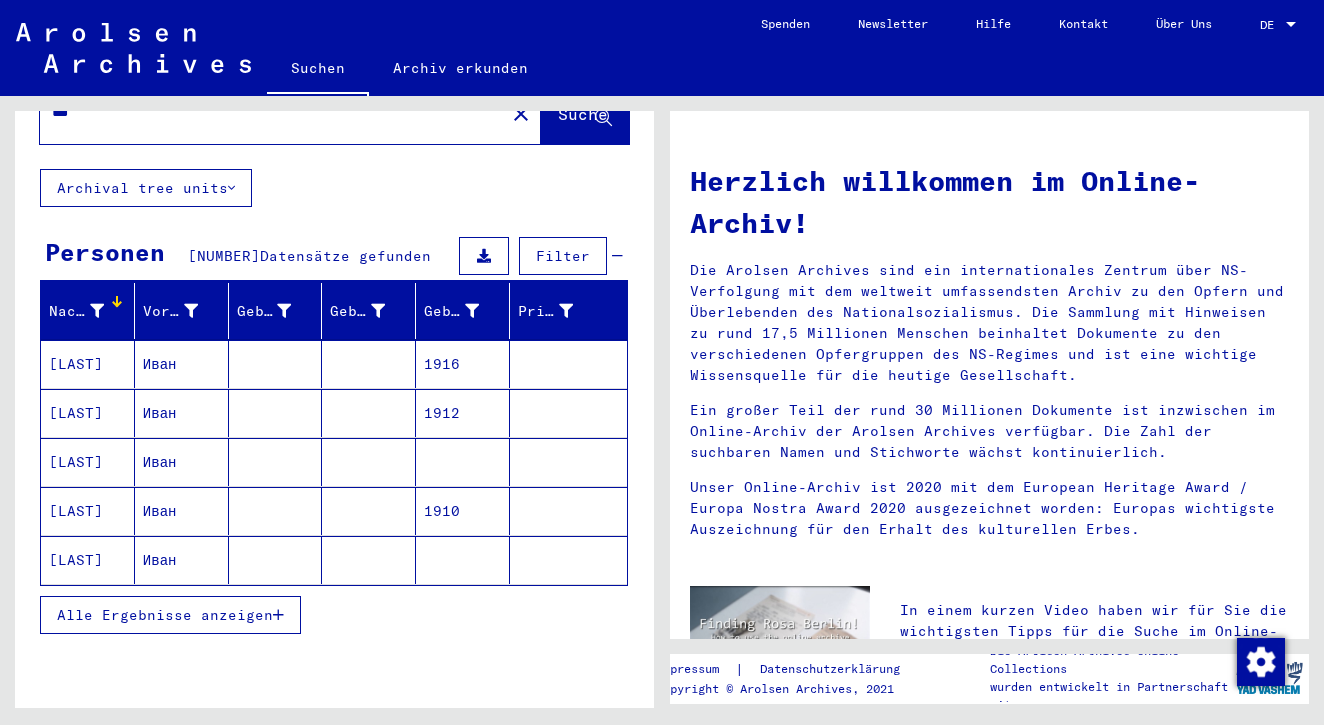 click on "Alle Ergebnisse anzeigen" at bounding box center (165, 615) 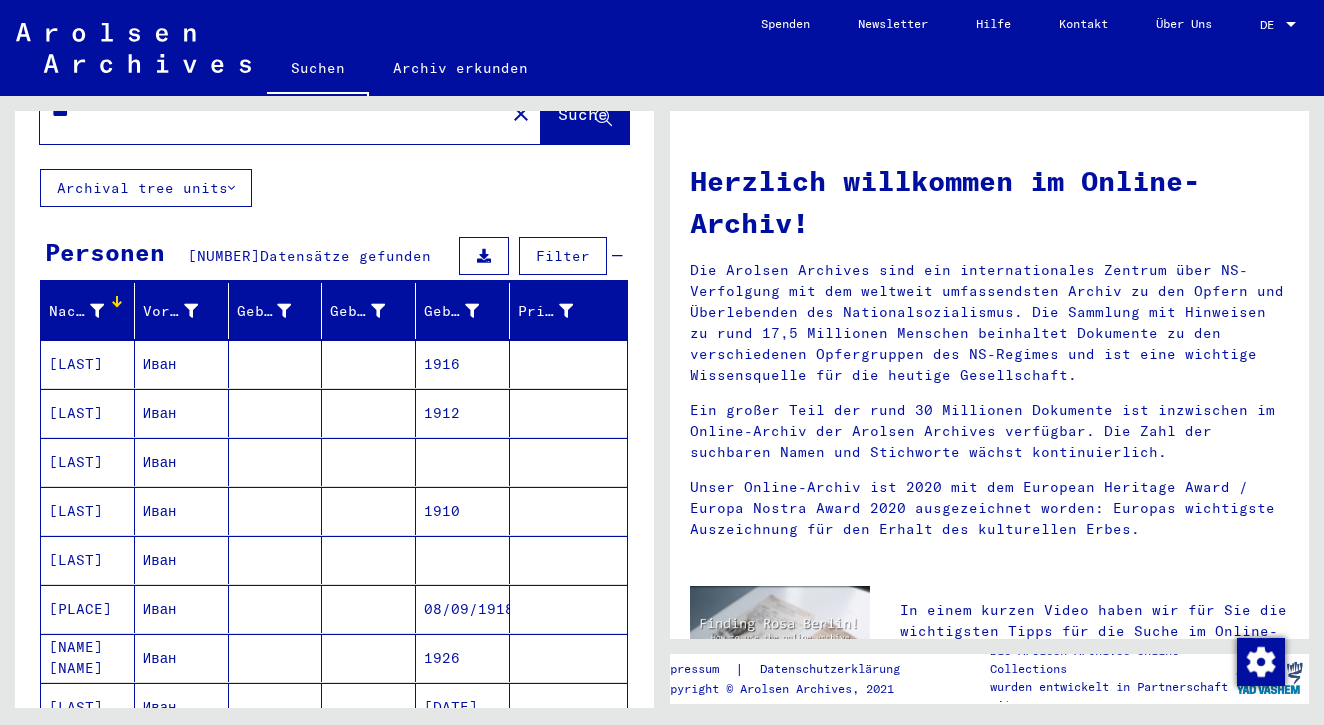 click at bounding box center [97, 311] 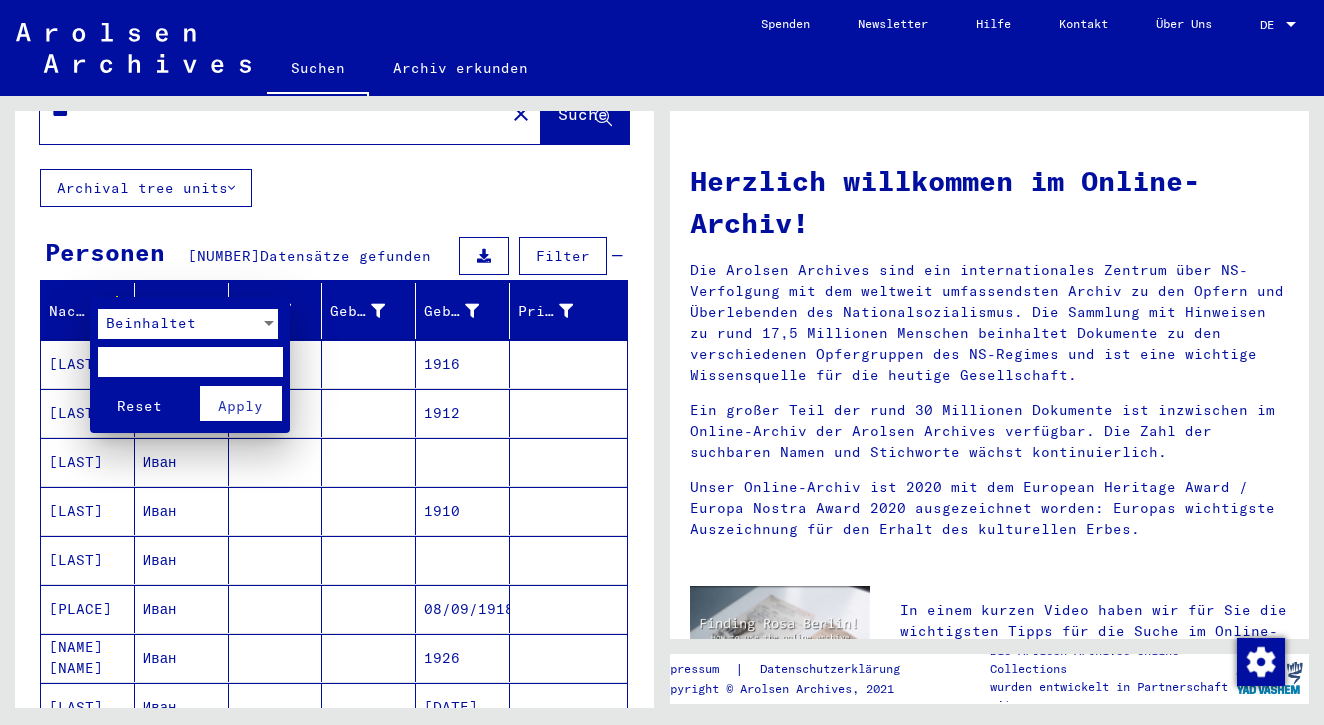 click at bounding box center (190, 362) 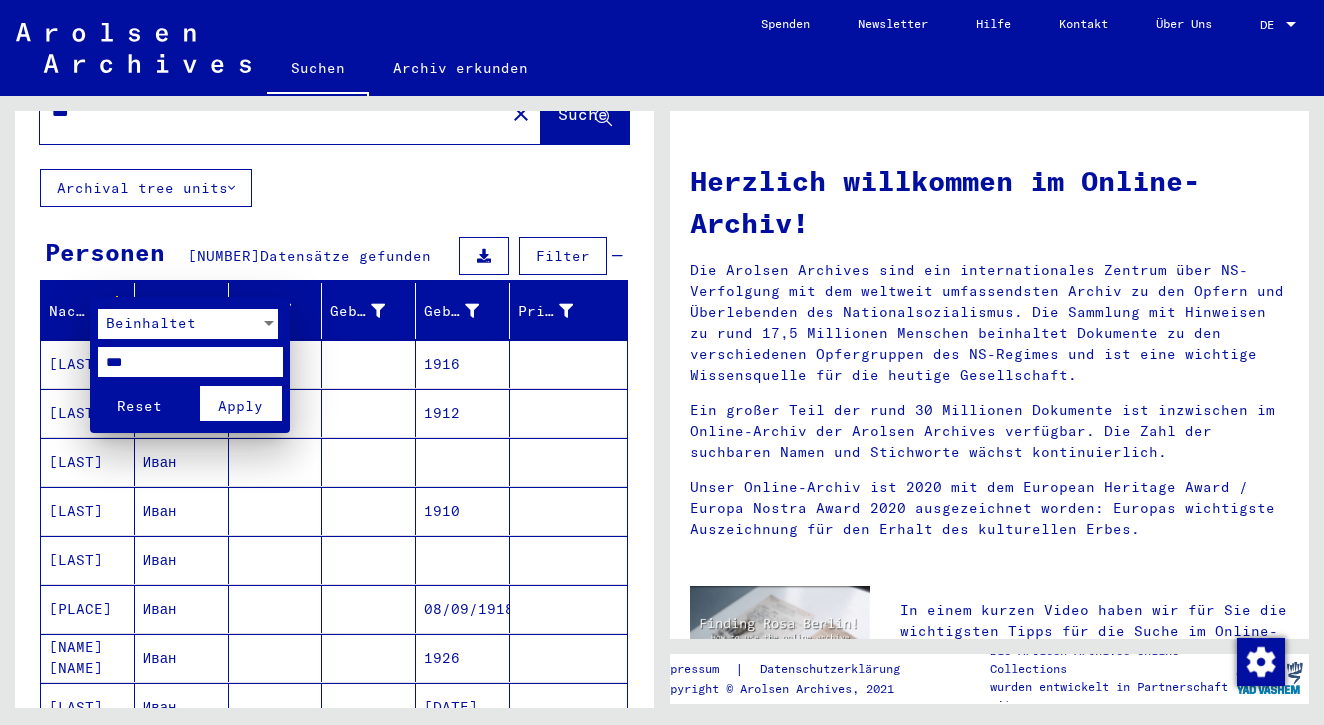 type on "***" 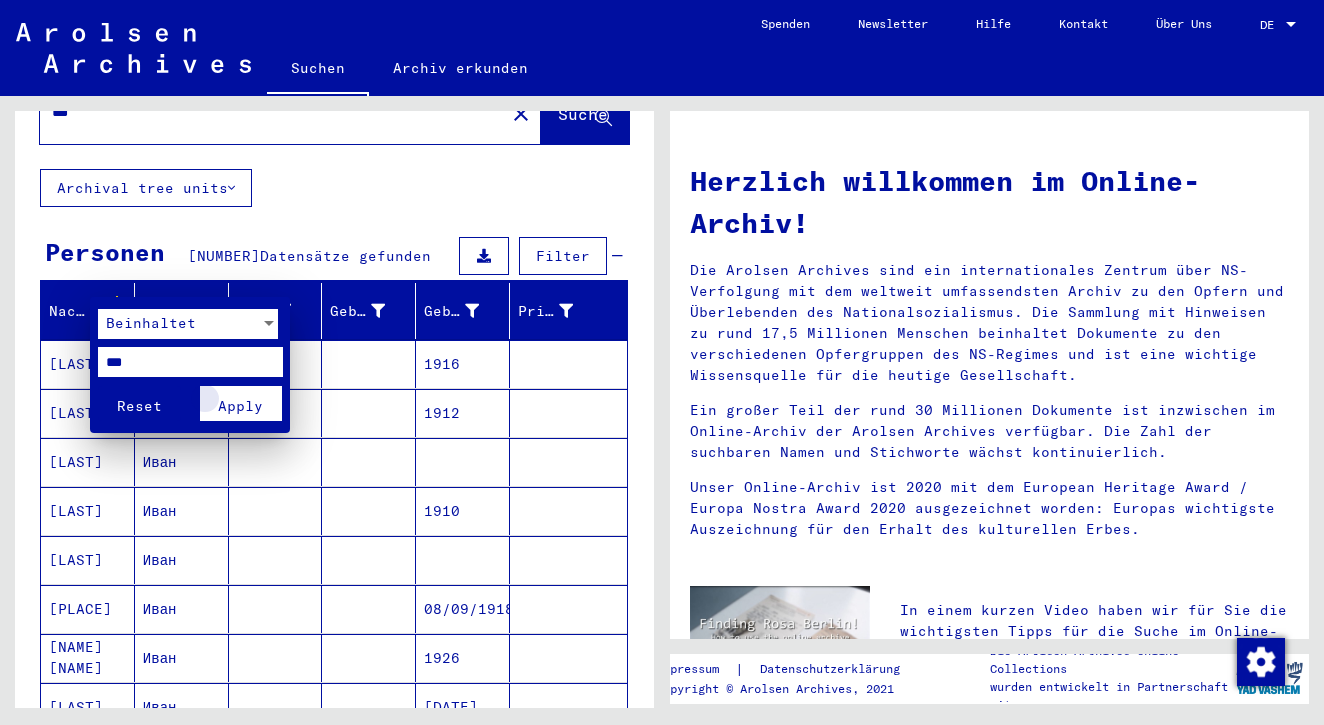 scroll, scrollTop: 0, scrollLeft: 0, axis: both 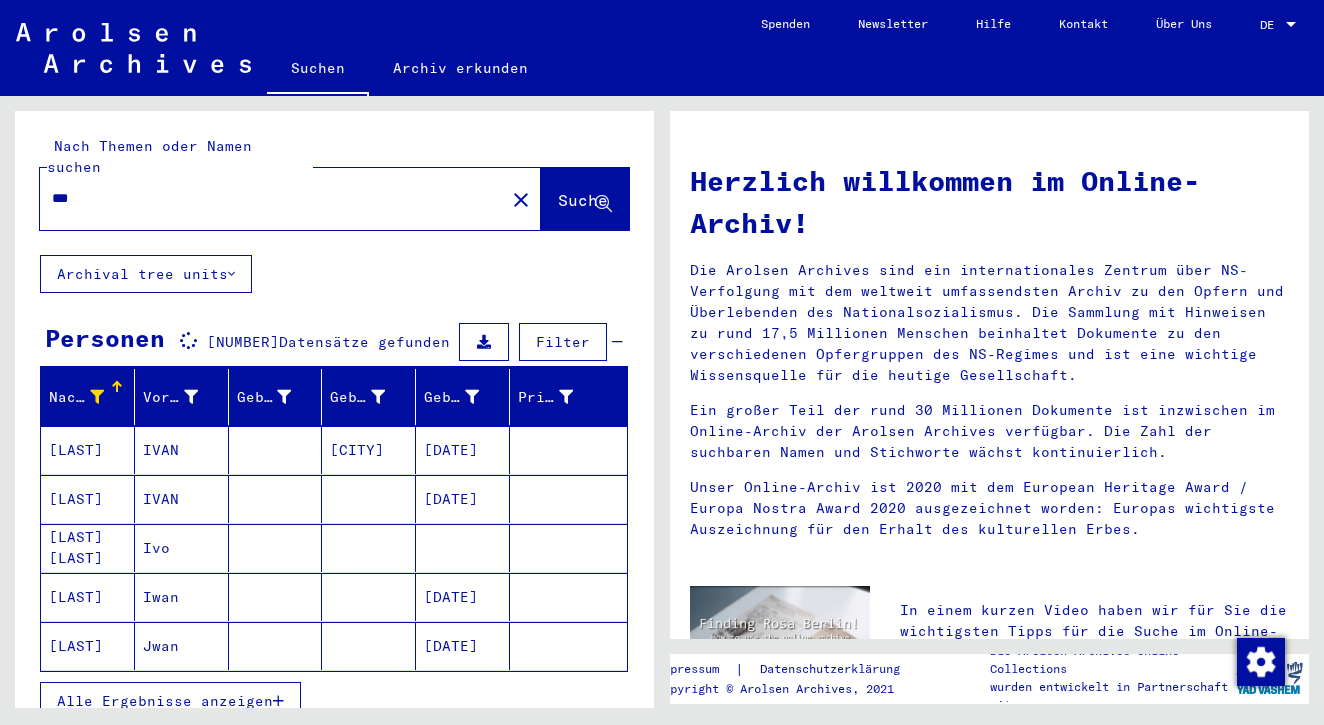 click at bounding box center (117, 387) 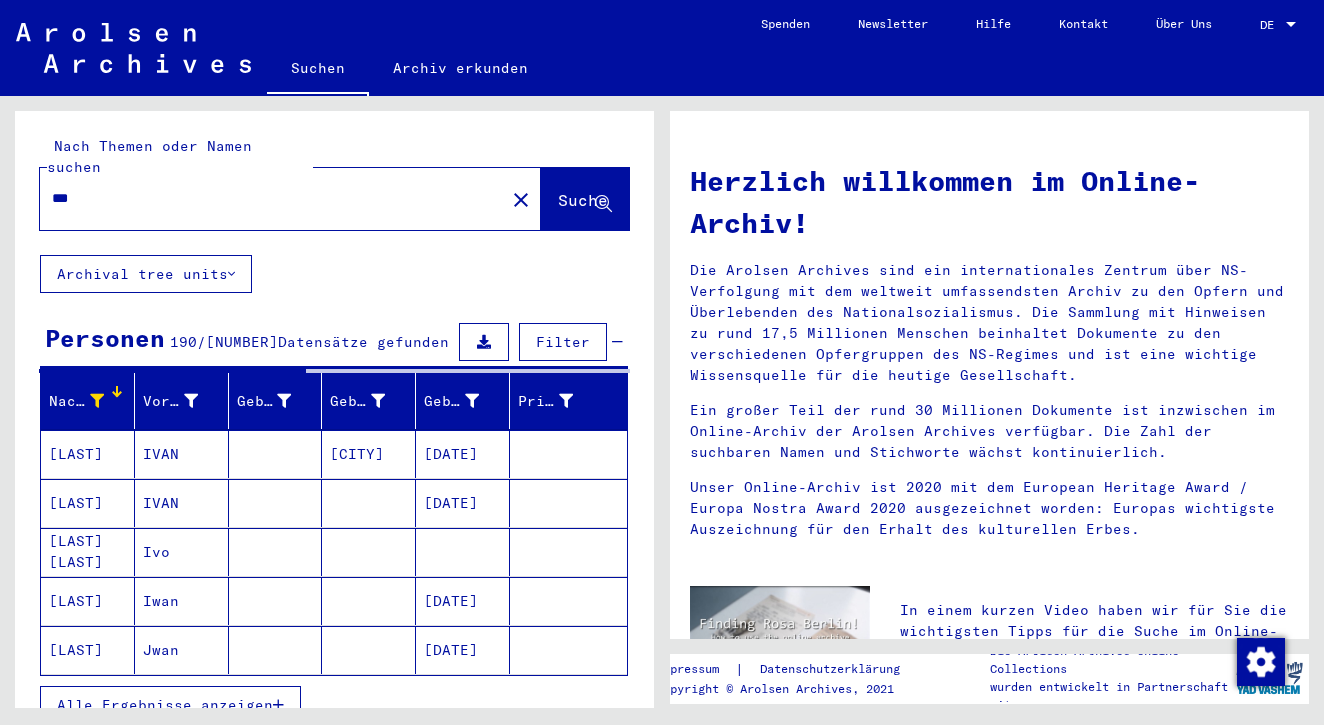 click at bounding box center [97, 401] 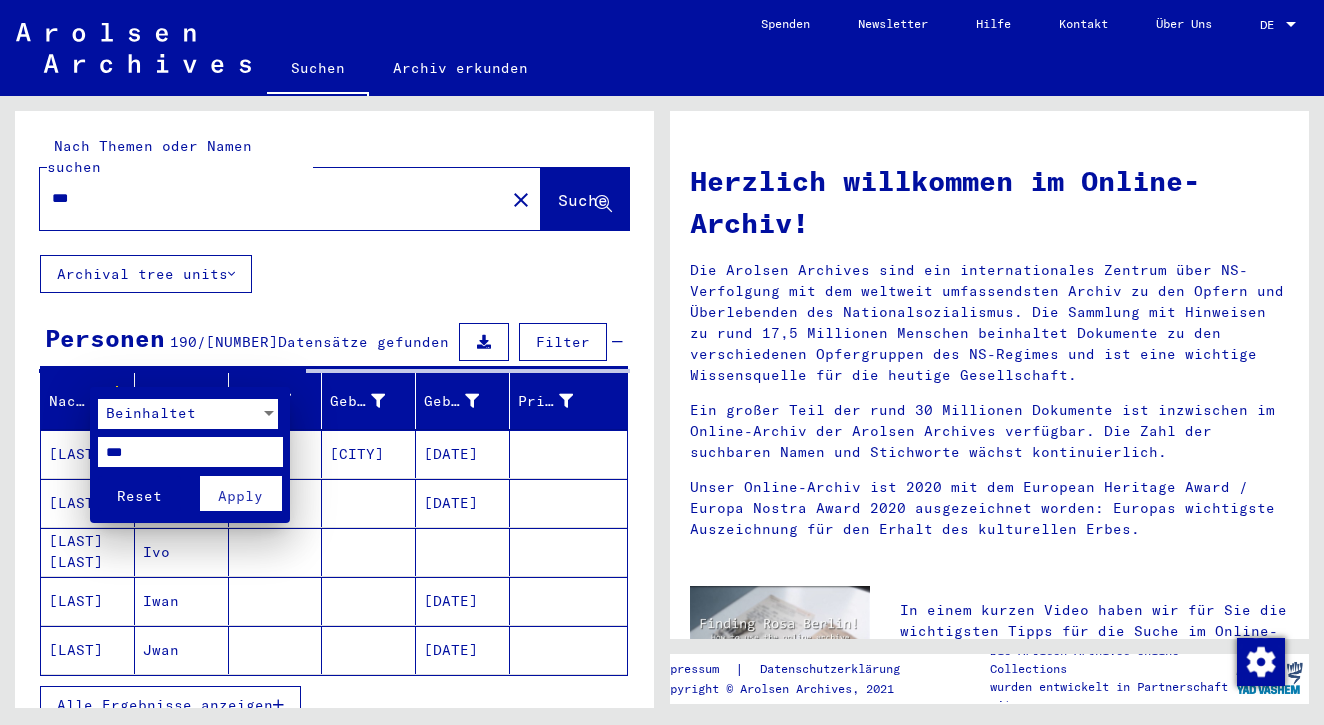 click on "Beinhaltet" at bounding box center (151, 413) 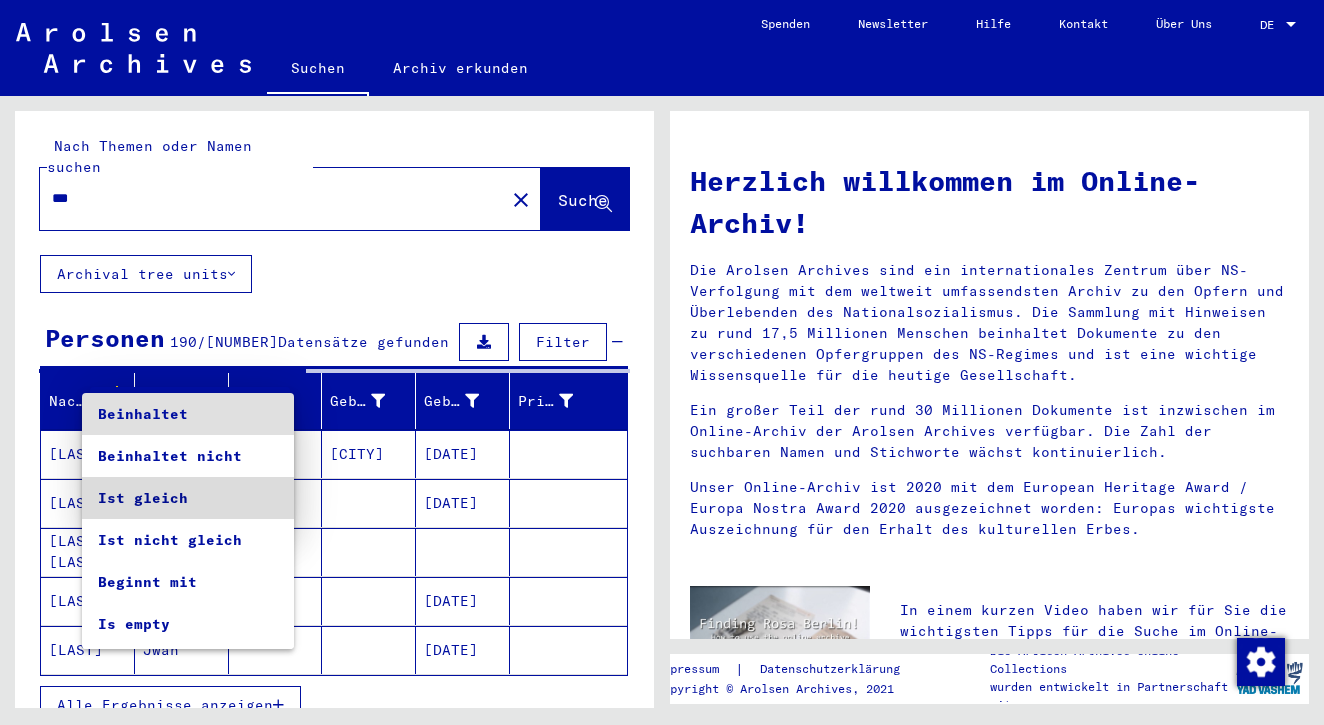 click on "Ist gleich" at bounding box center (188, 498) 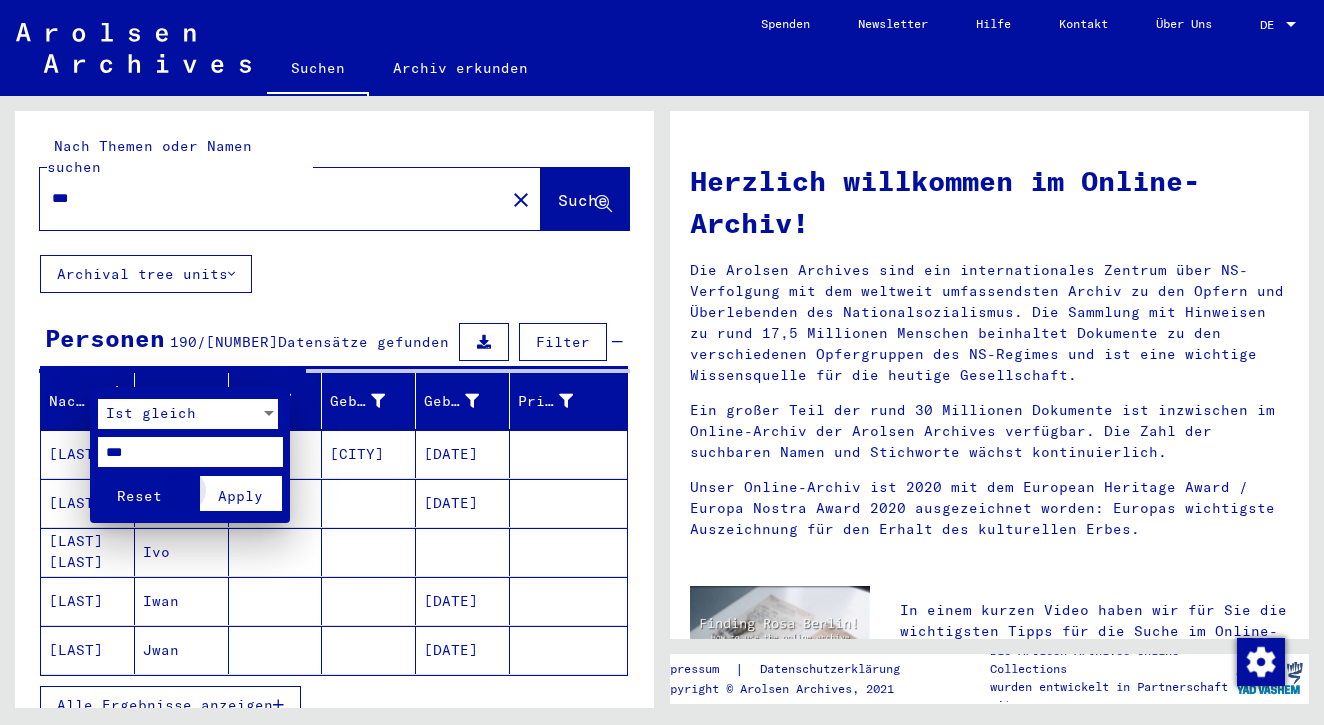 click on "Apply" at bounding box center [240, 496] 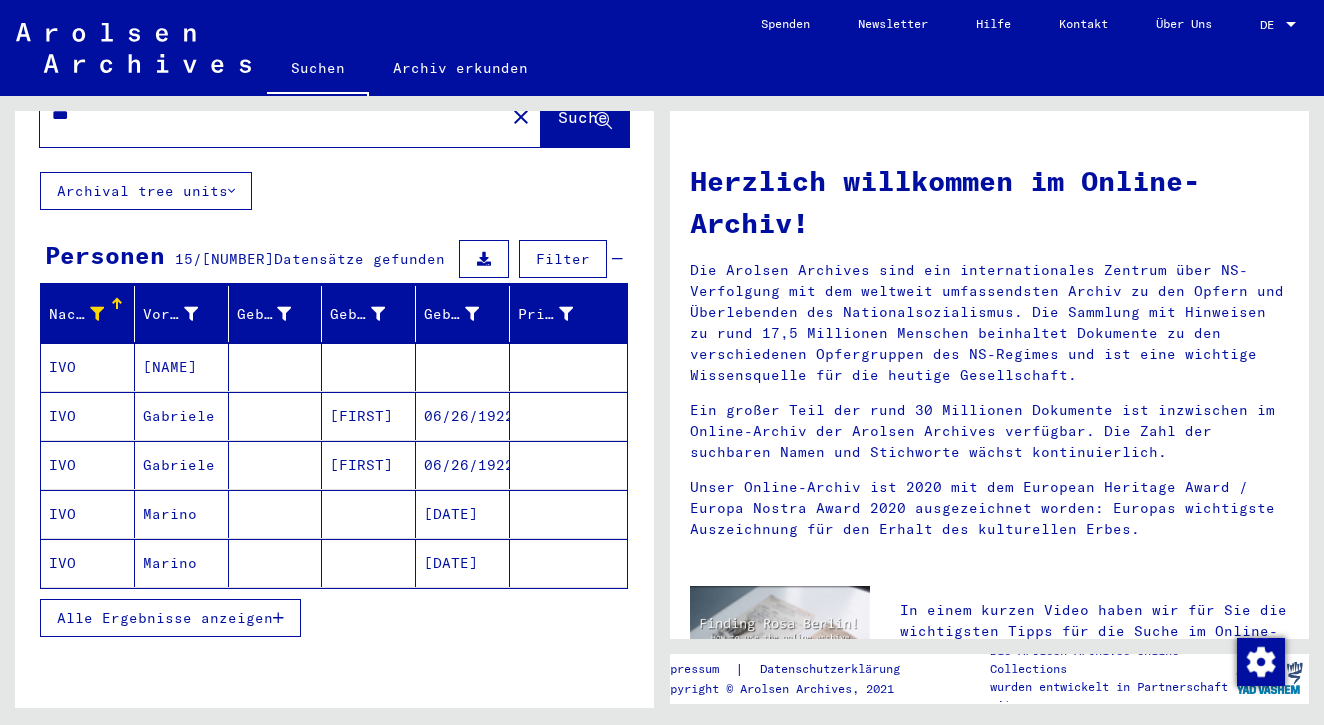 scroll, scrollTop: 126, scrollLeft: 0, axis: vertical 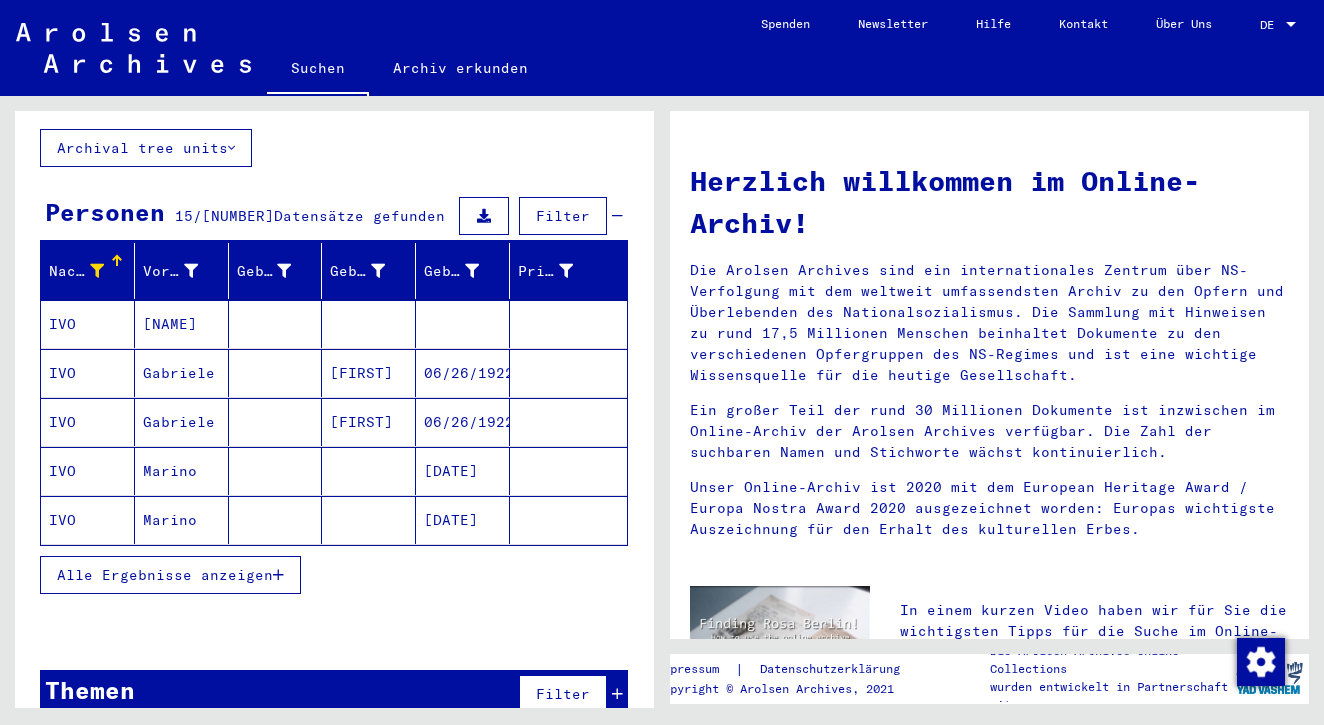 click on "Alle Ergebnisse anzeigen" at bounding box center (165, 575) 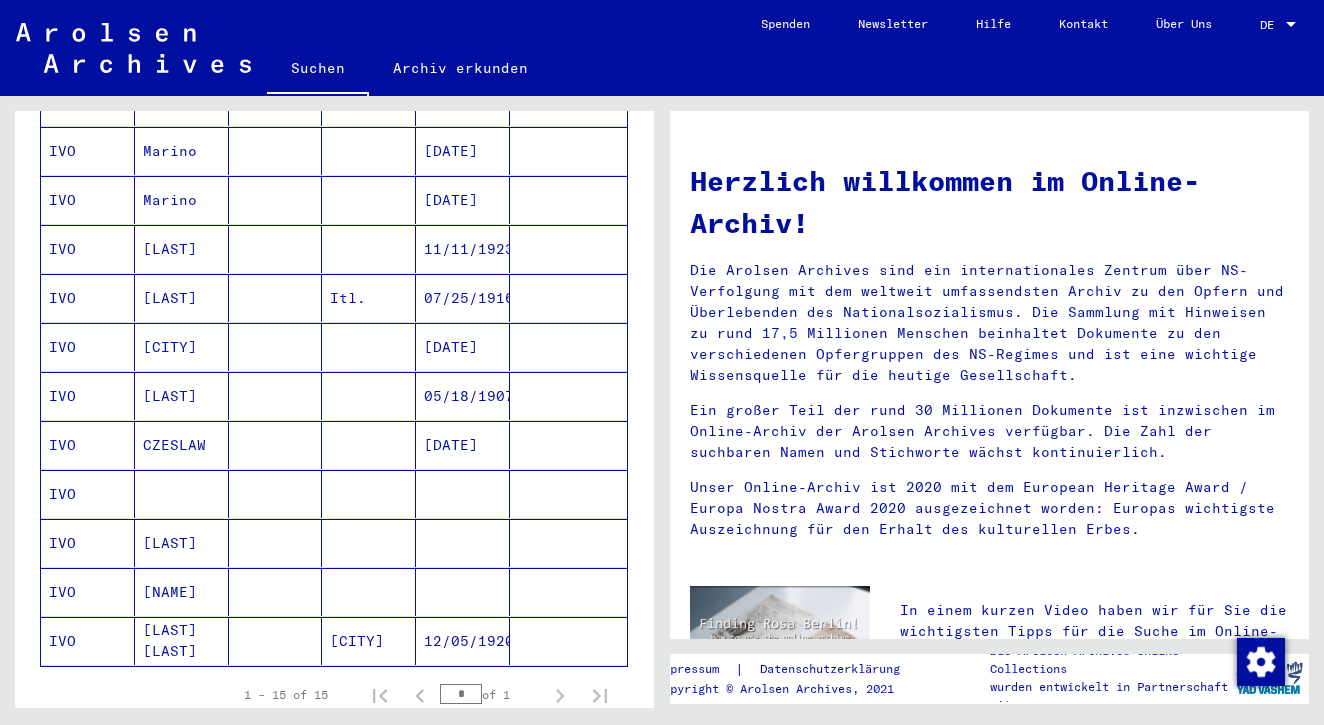 scroll, scrollTop: 496, scrollLeft: 0, axis: vertical 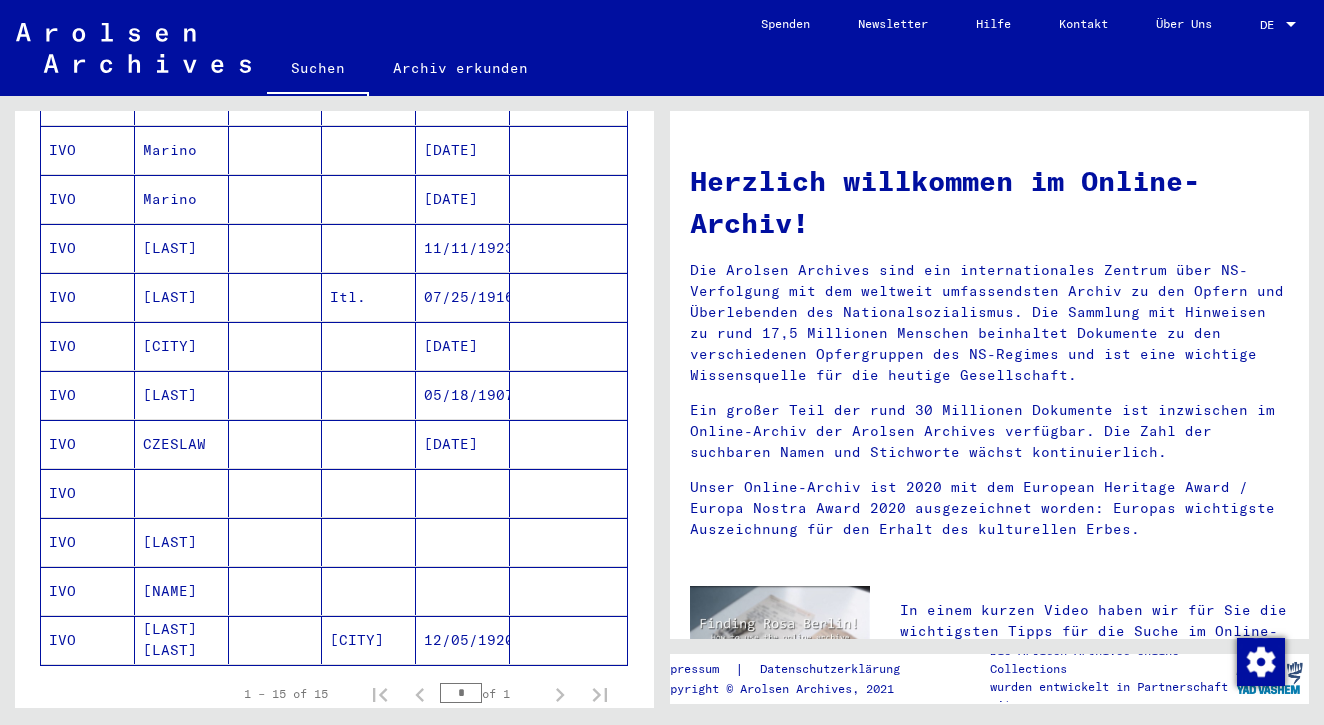 click at bounding box center [369, 542] 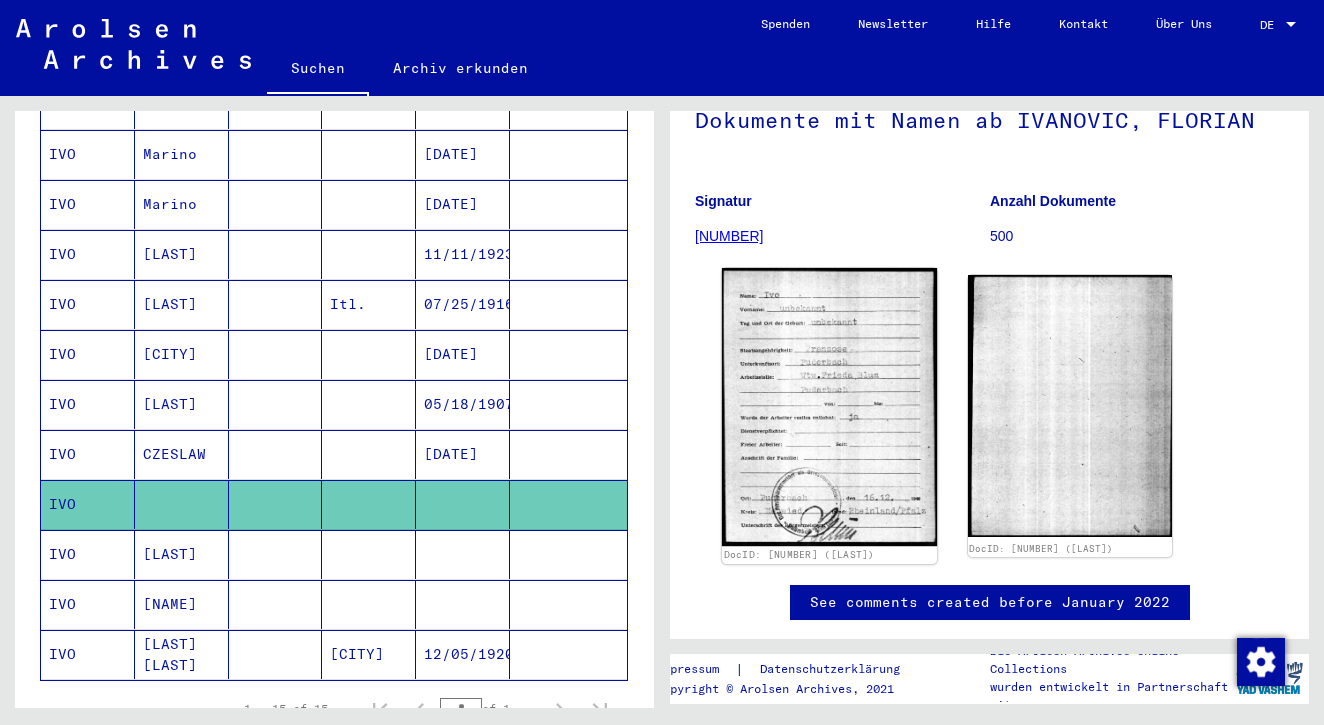 scroll, scrollTop: 188, scrollLeft: 0, axis: vertical 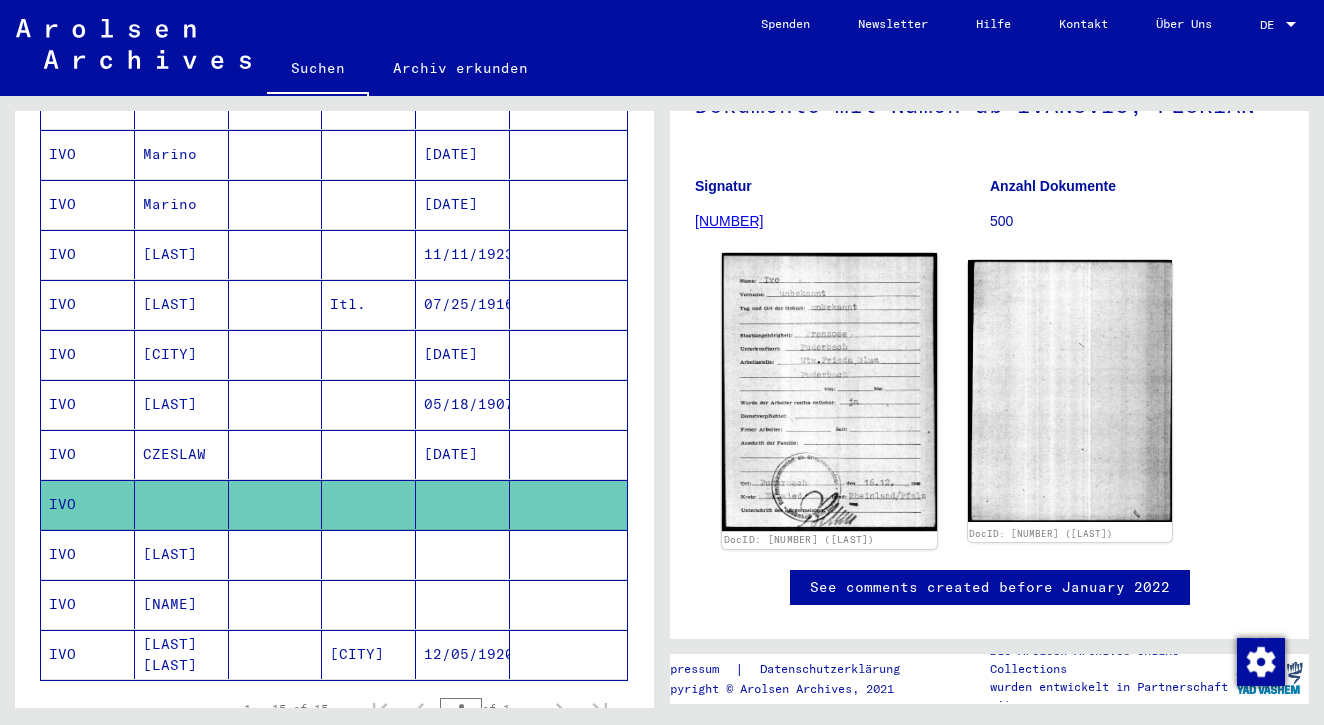 click 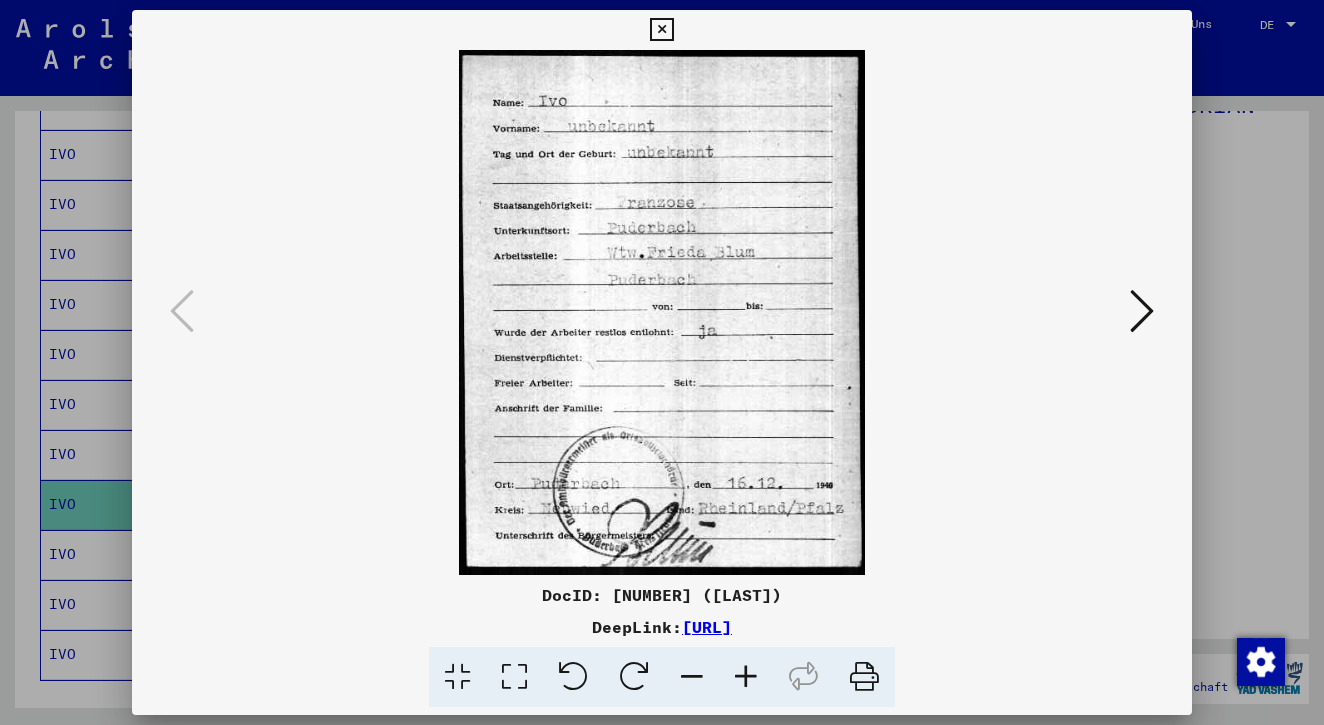 click at bounding box center [661, 30] 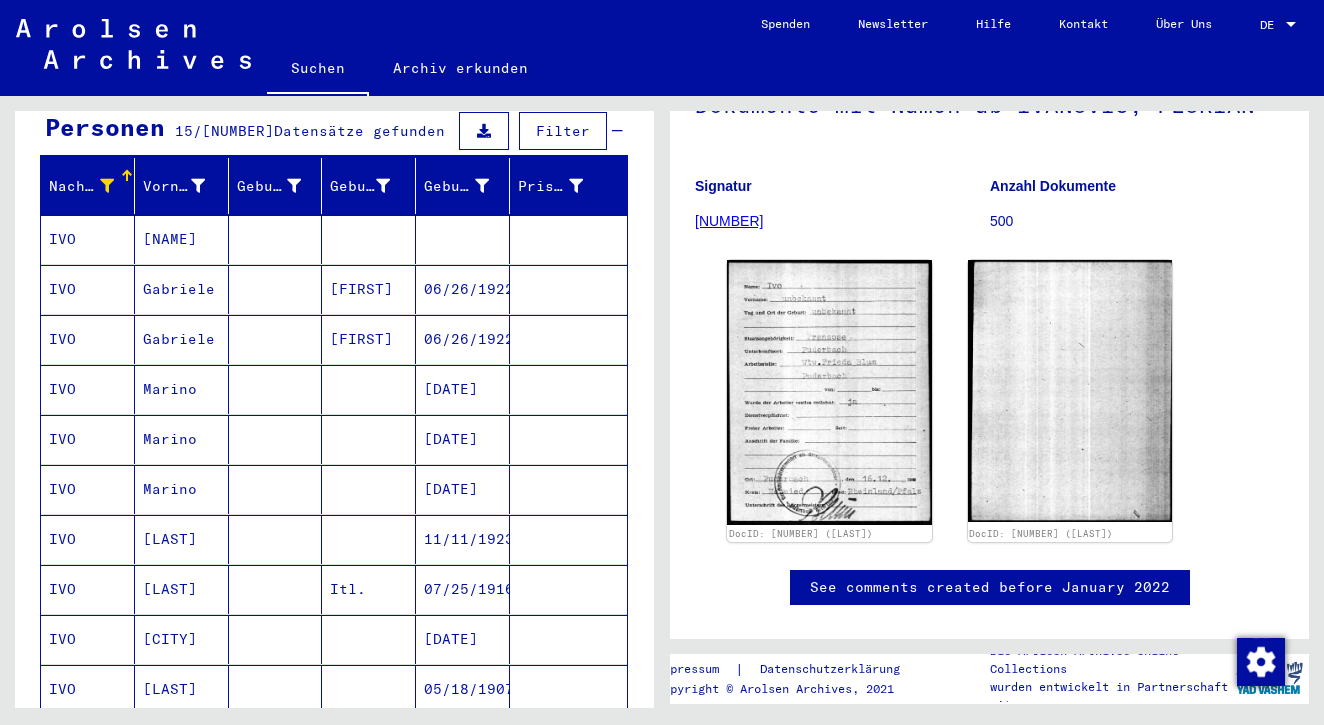 scroll, scrollTop: 197, scrollLeft: 0, axis: vertical 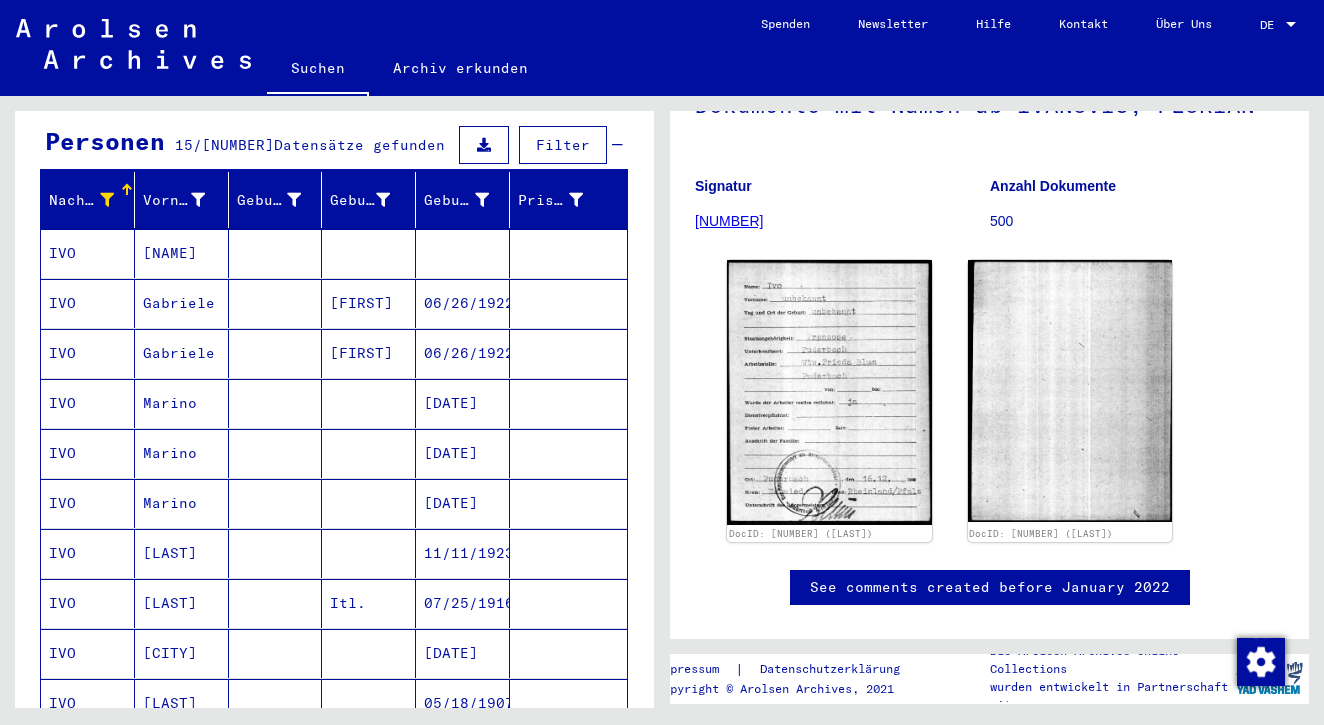 click on "[NAME]" at bounding box center (182, 303) 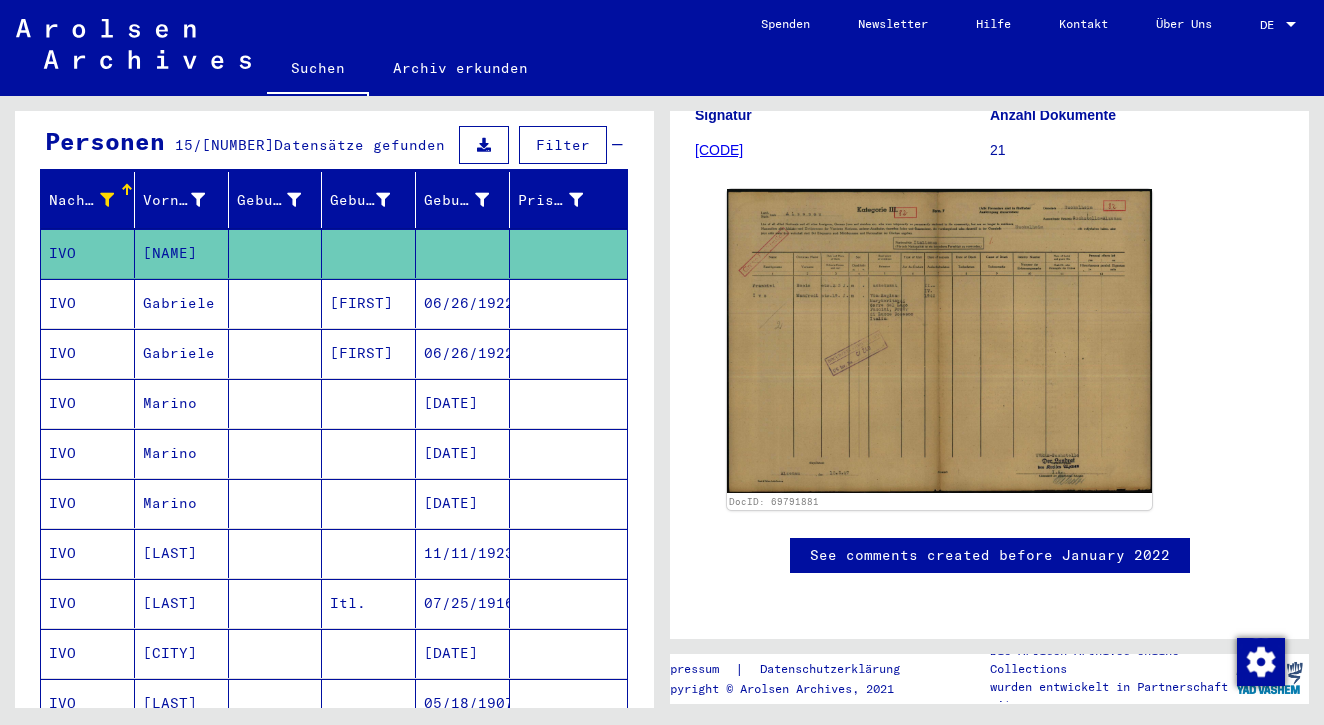 scroll, scrollTop: 453, scrollLeft: 0, axis: vertical 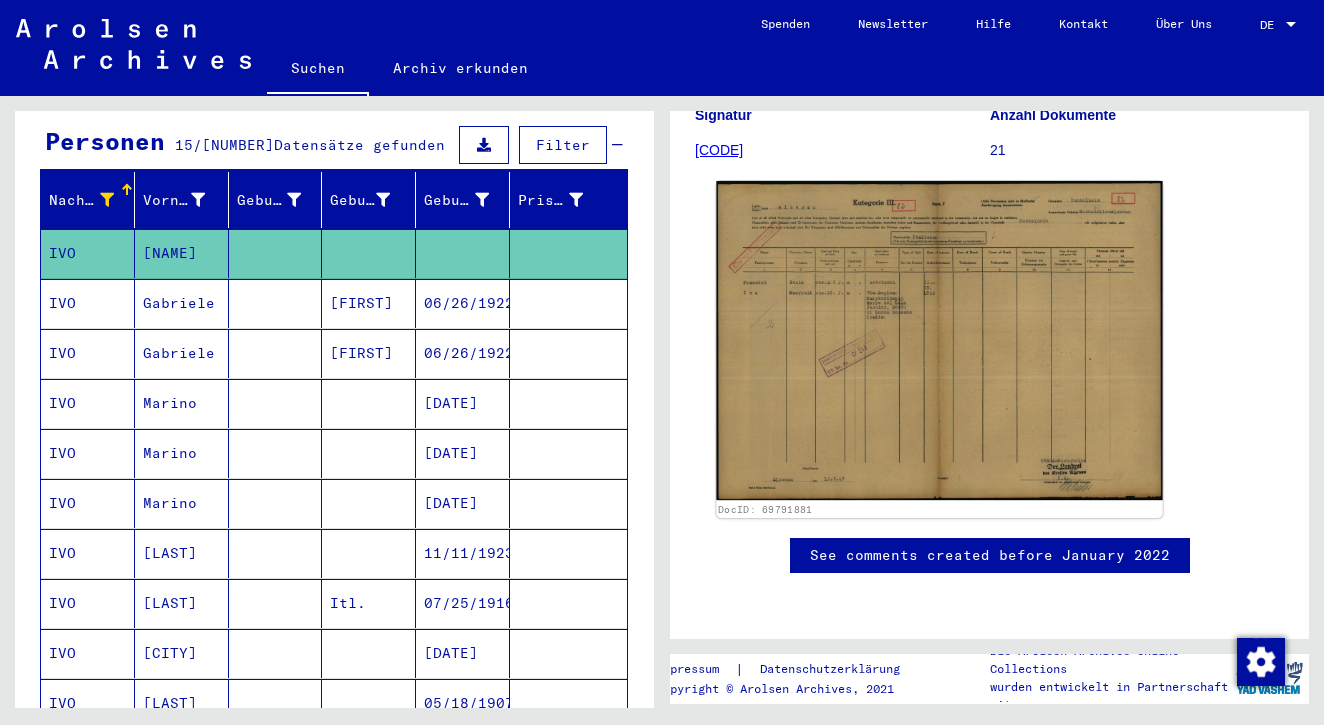 click 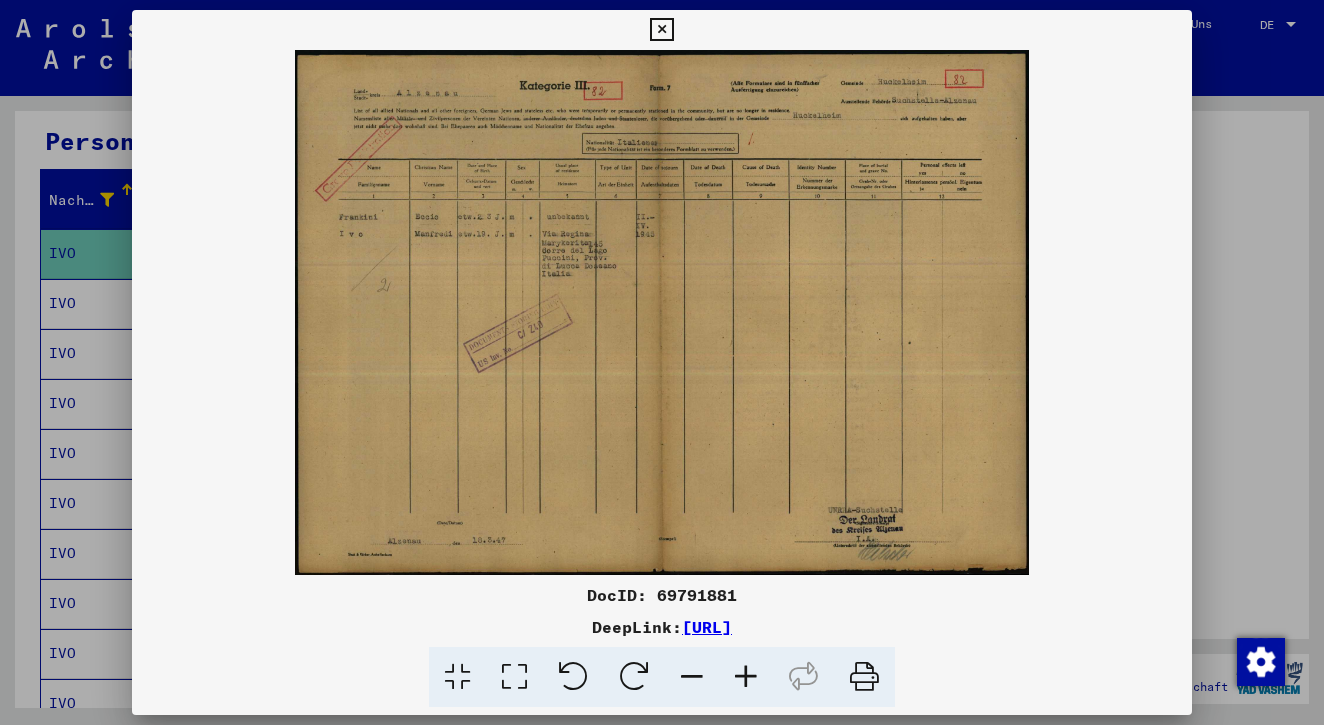 click at bounding box center [661, 30] 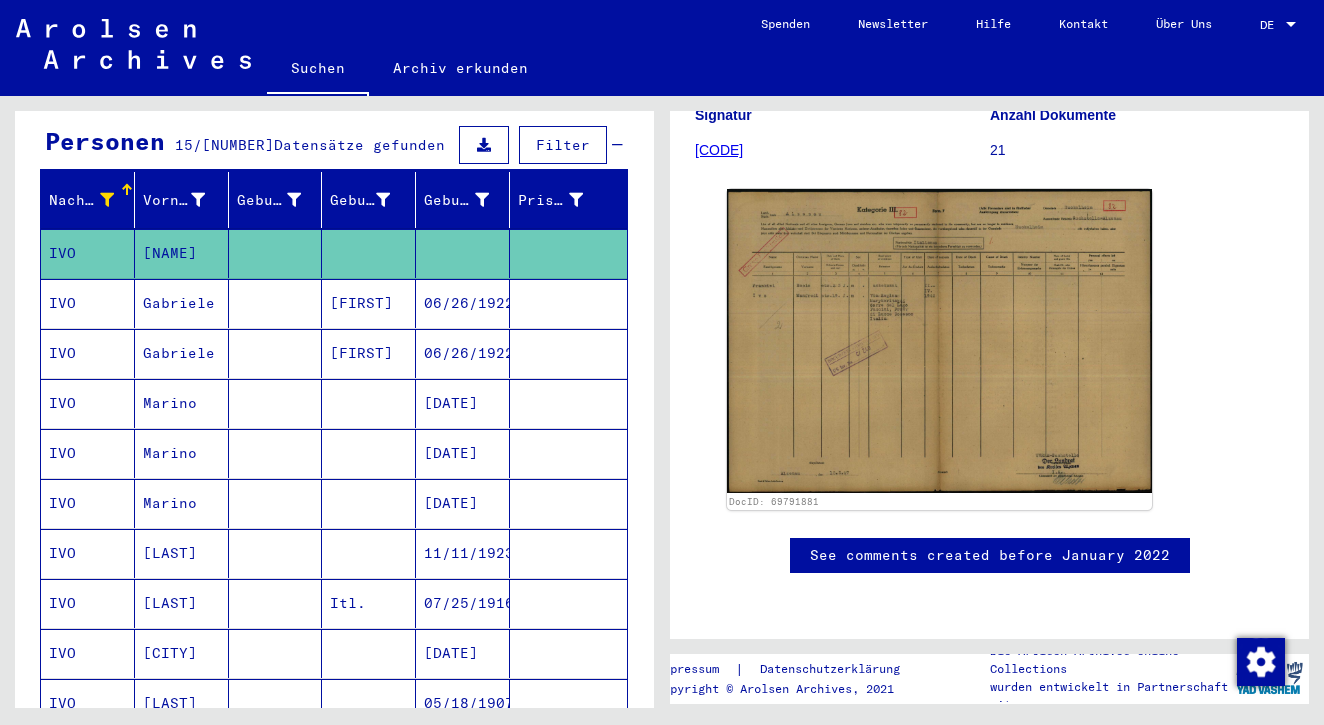 click at bounding box center (276, 353) 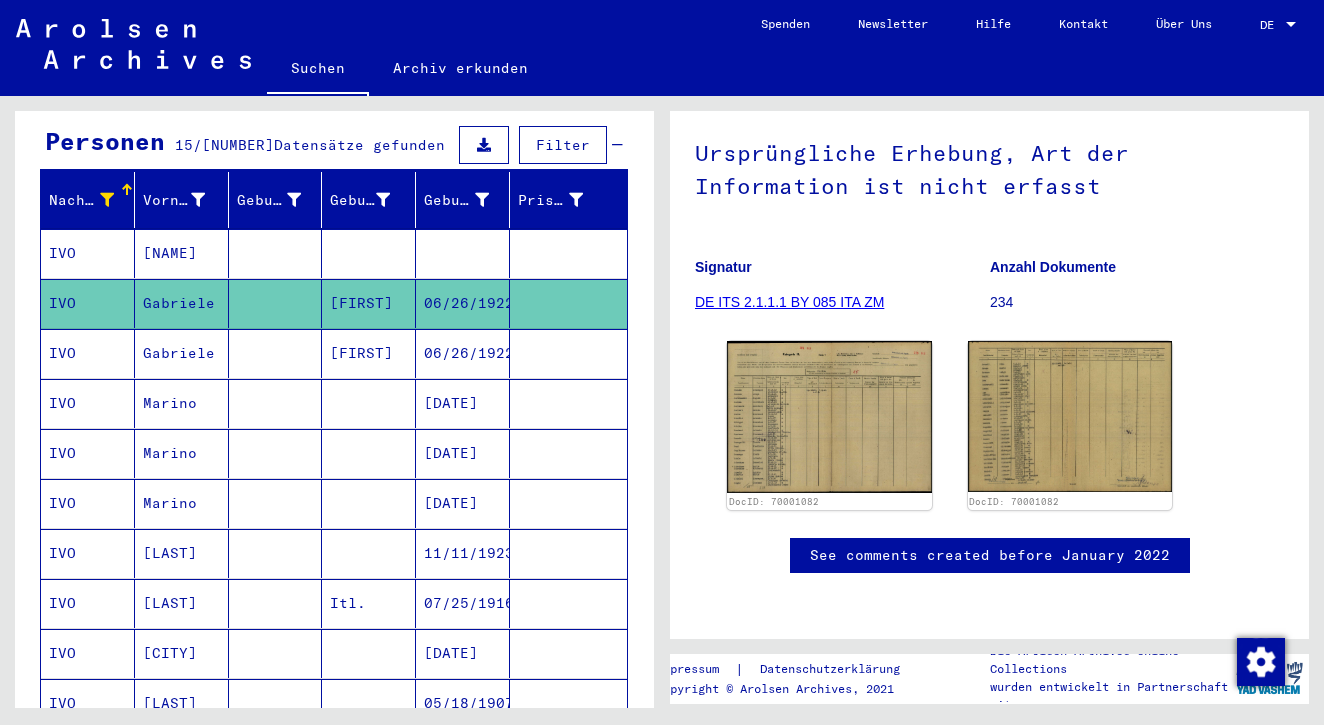 scroll, scrollTop: 323, scrollLeft: 0, axis: vertical 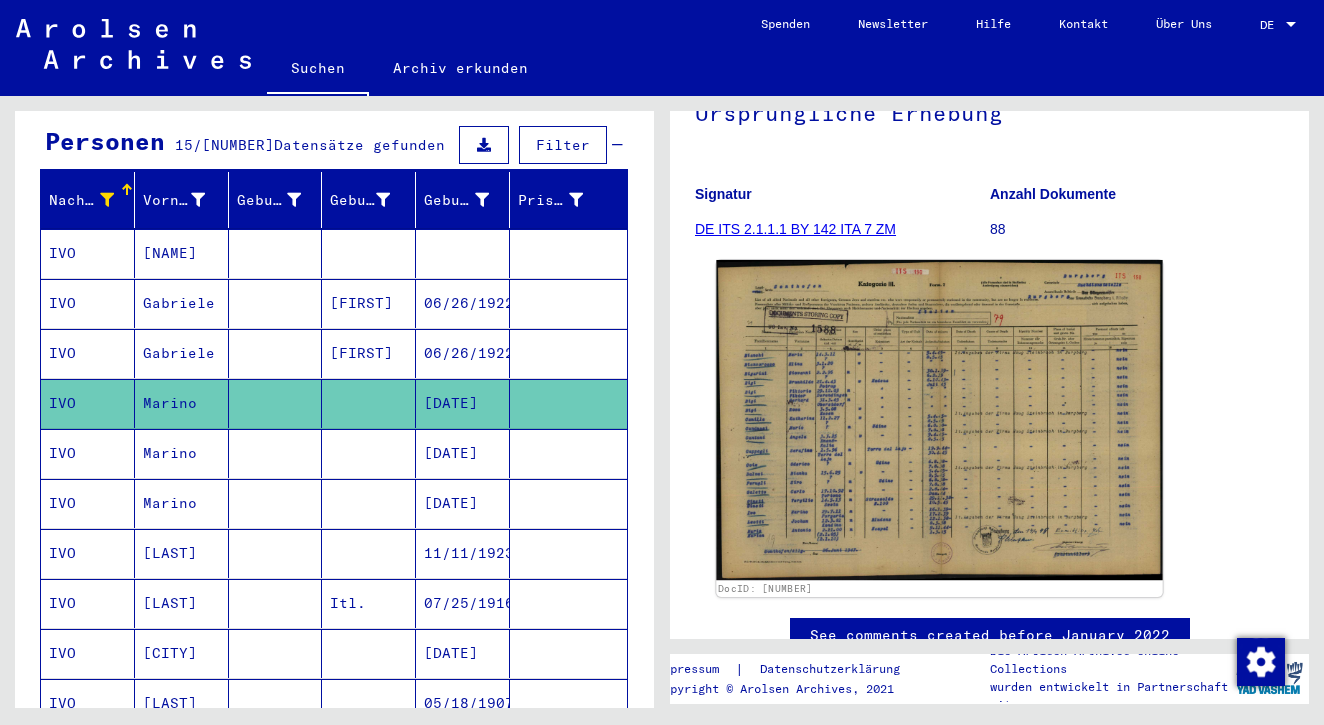 click 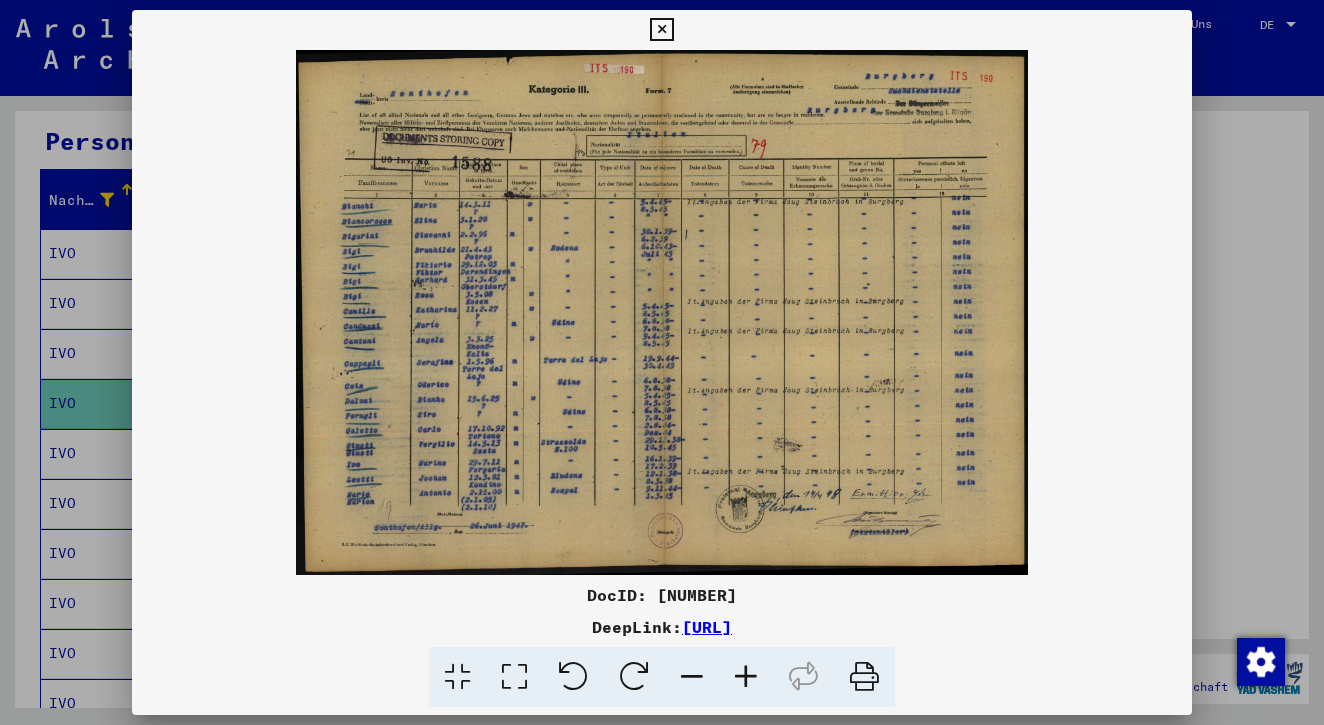 click at bounding box center (661, 30) 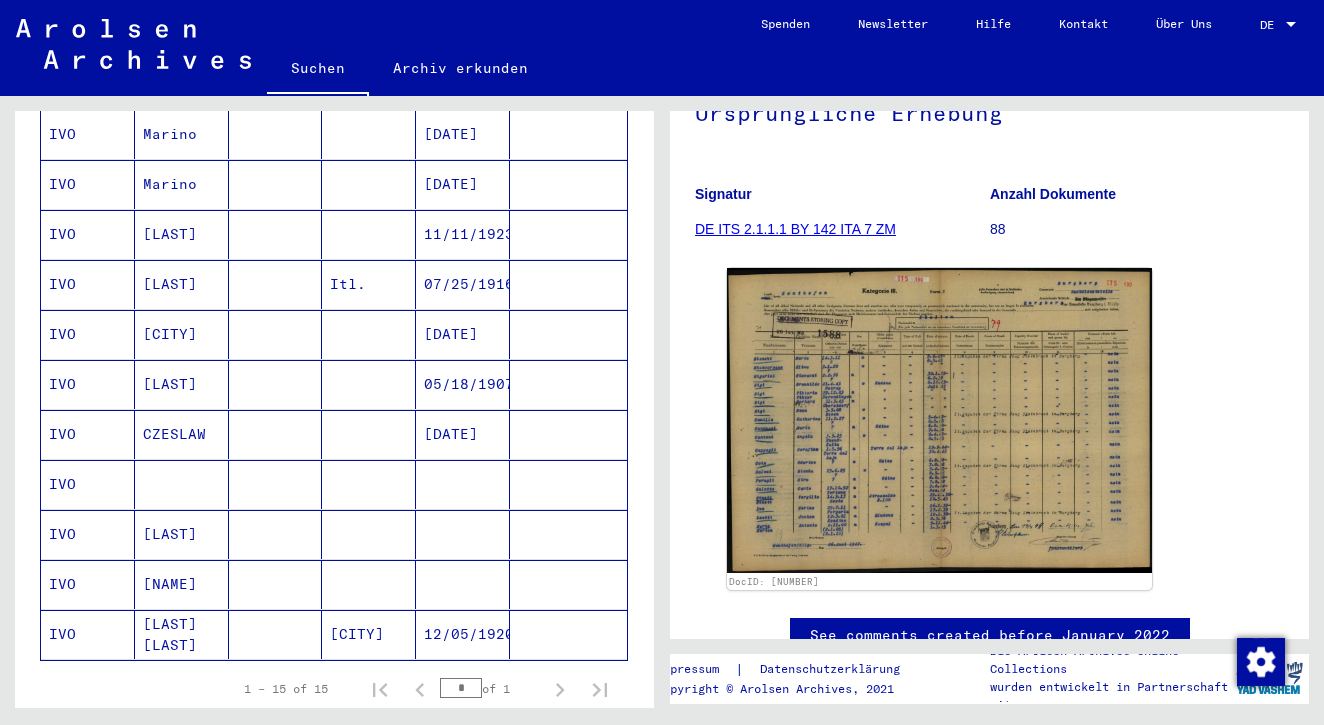 scroll, scrollTop: 523, scrollLeft: 0, axis: vertical 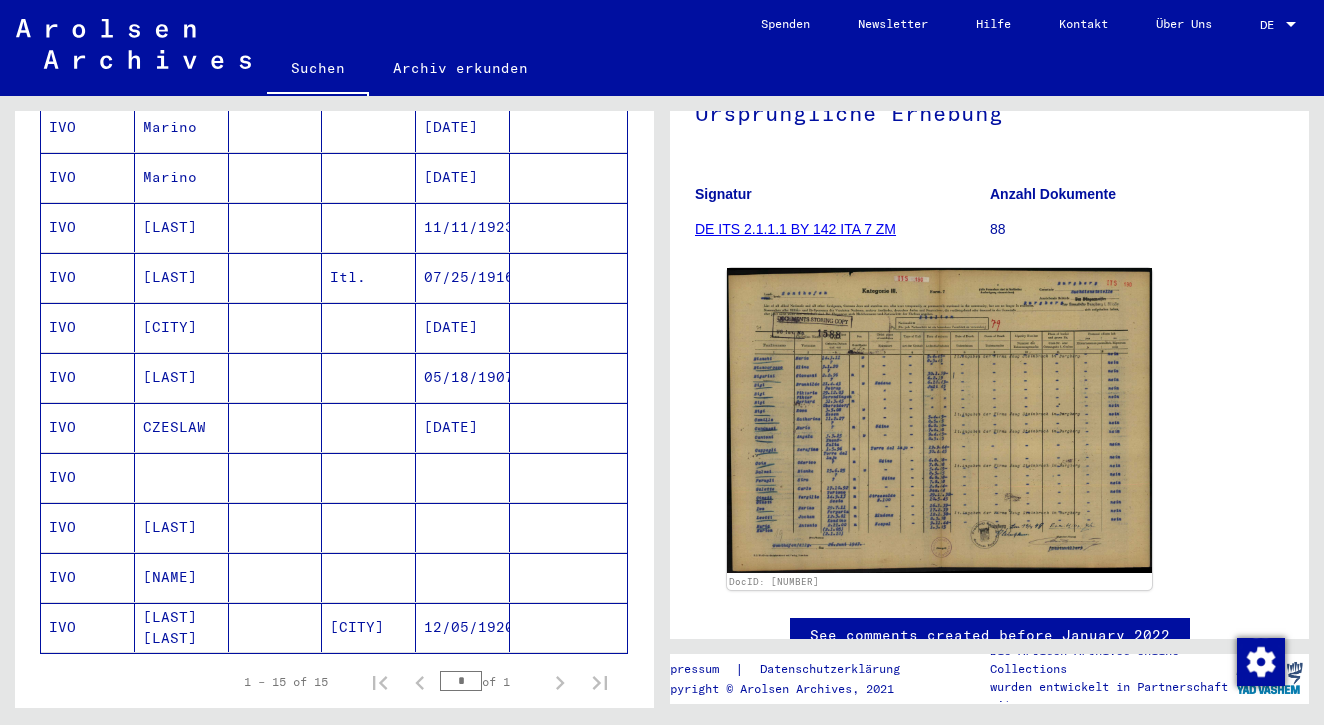 click at bounding box center [369, 577] 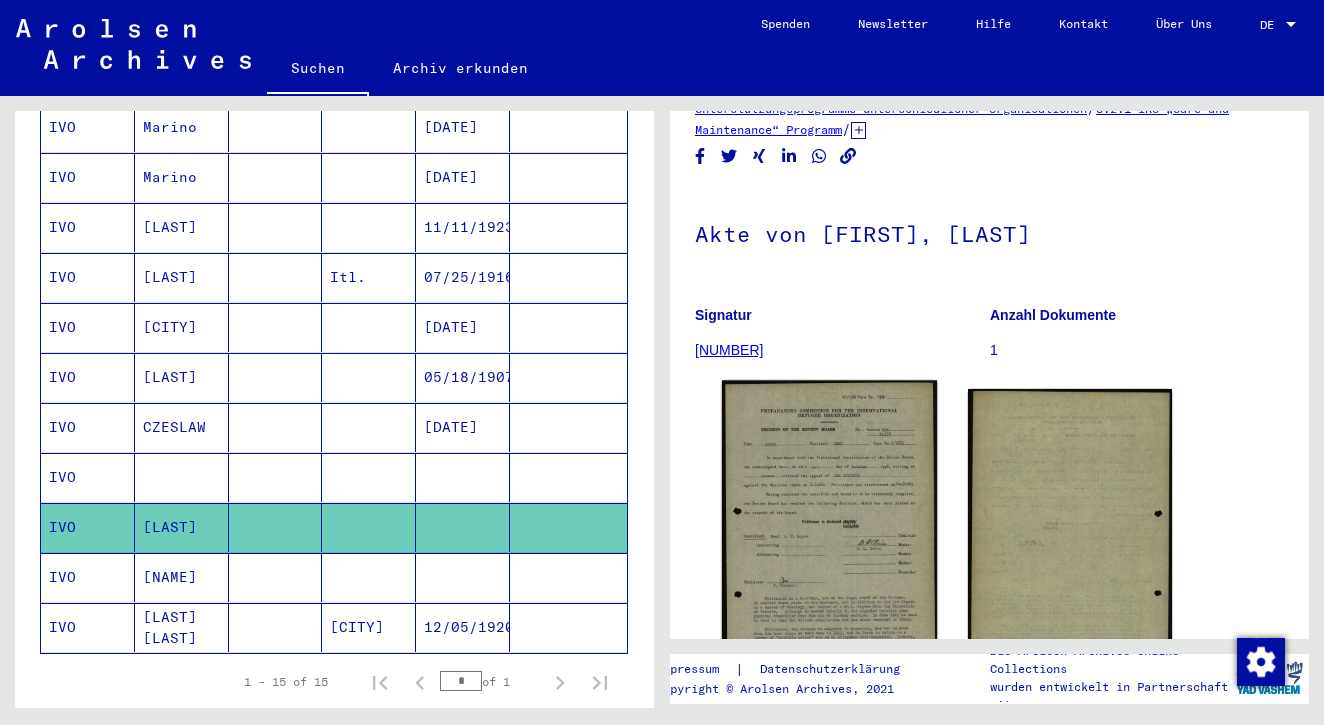 scroll, scrollTop: 117, scrollLeft: 0, axis: vertical 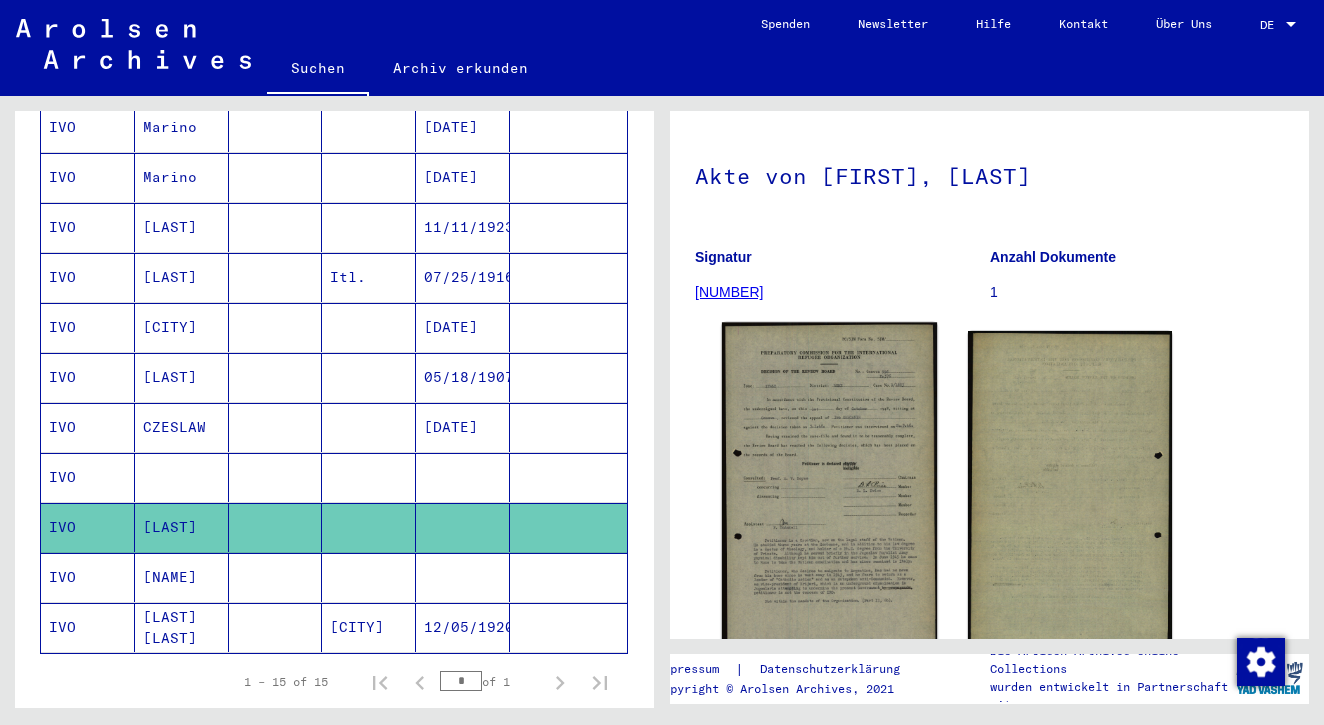 click 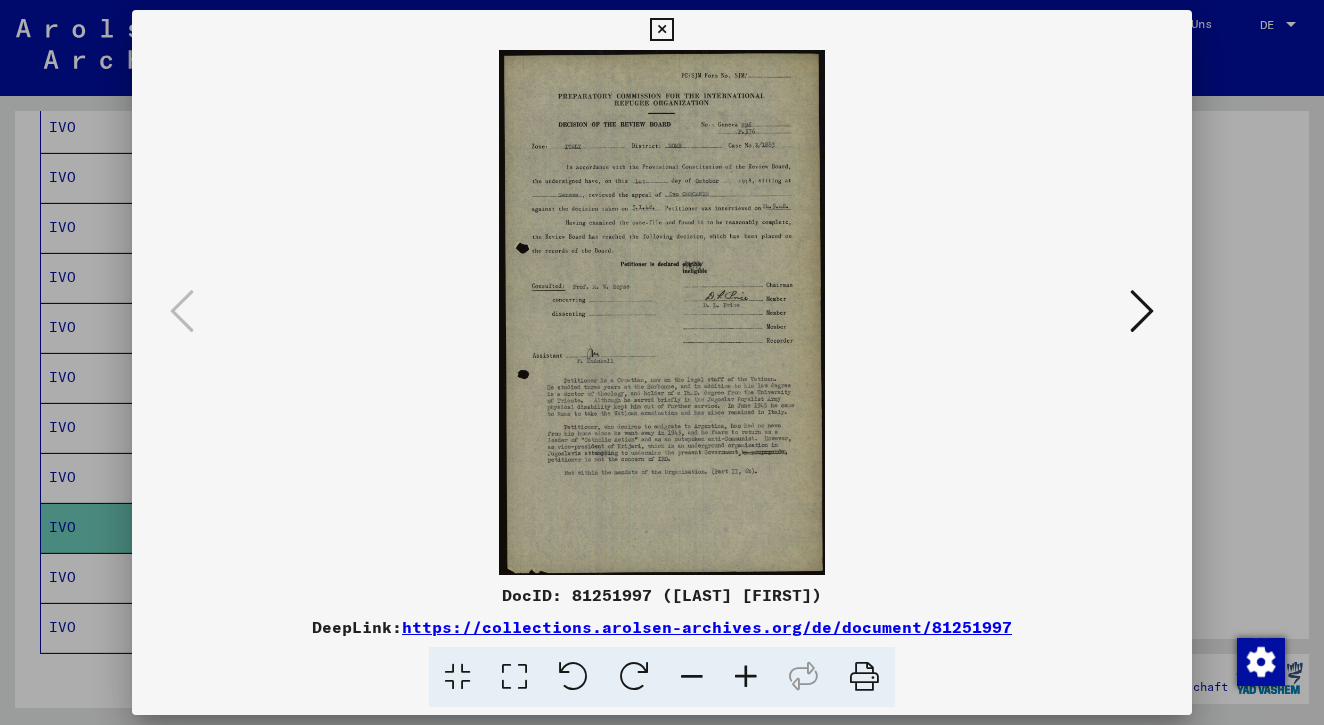 scroll, scrollTop: 0, scrollLeft: 0, axis: both 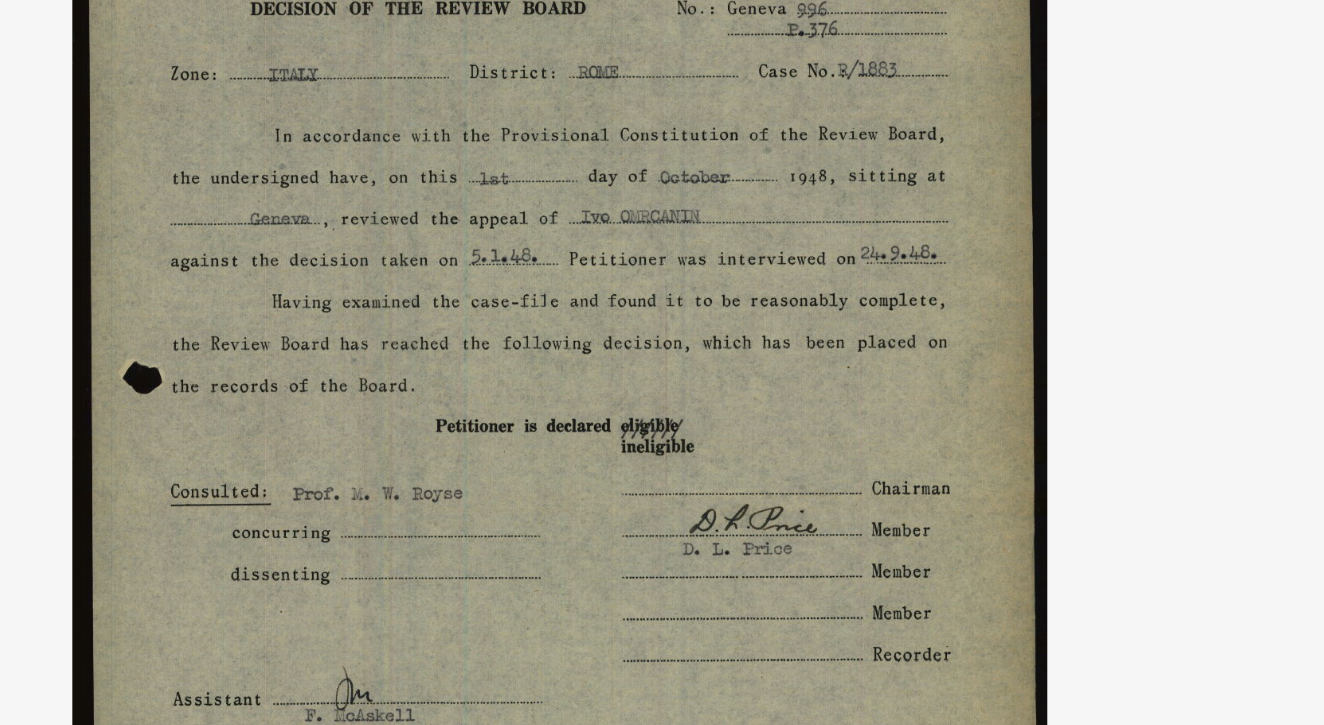 click at bounding box center (661, 312) 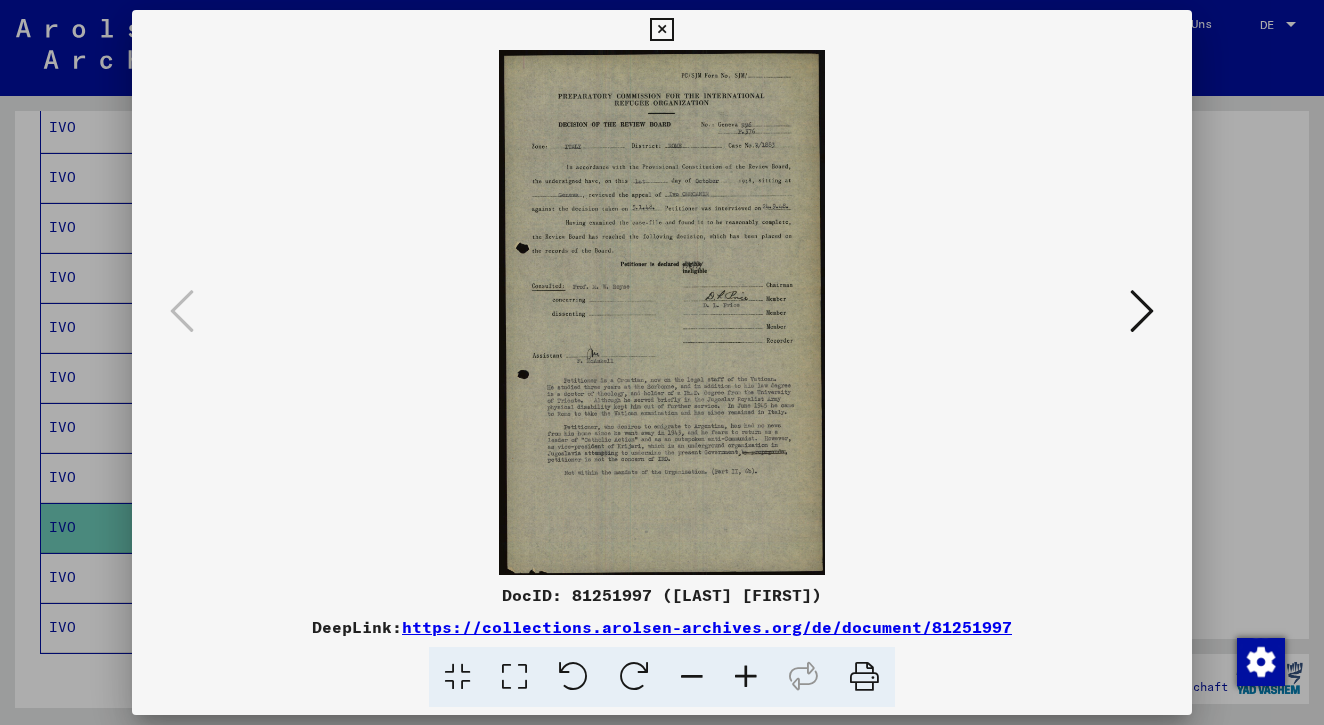 click at bounding box center [661, 30] 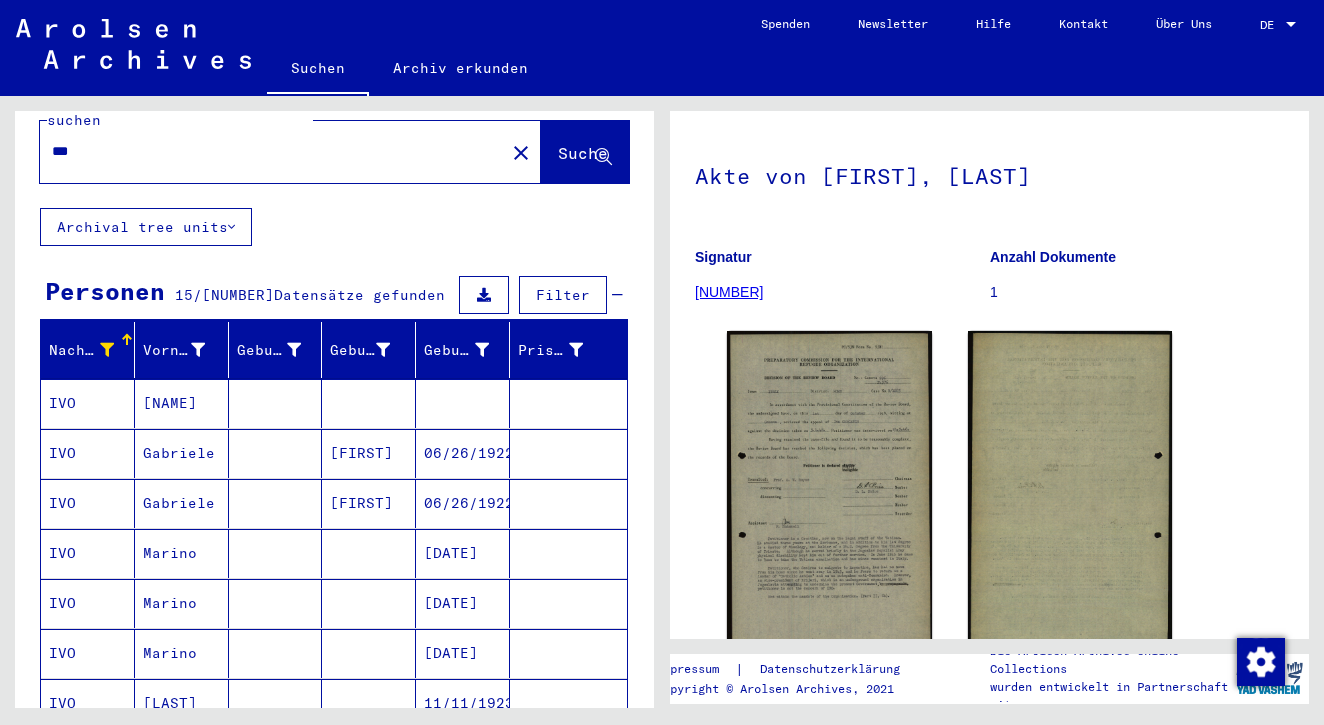 scroll, scrollTop: 28, scrollLeft: 0, axis: vertical 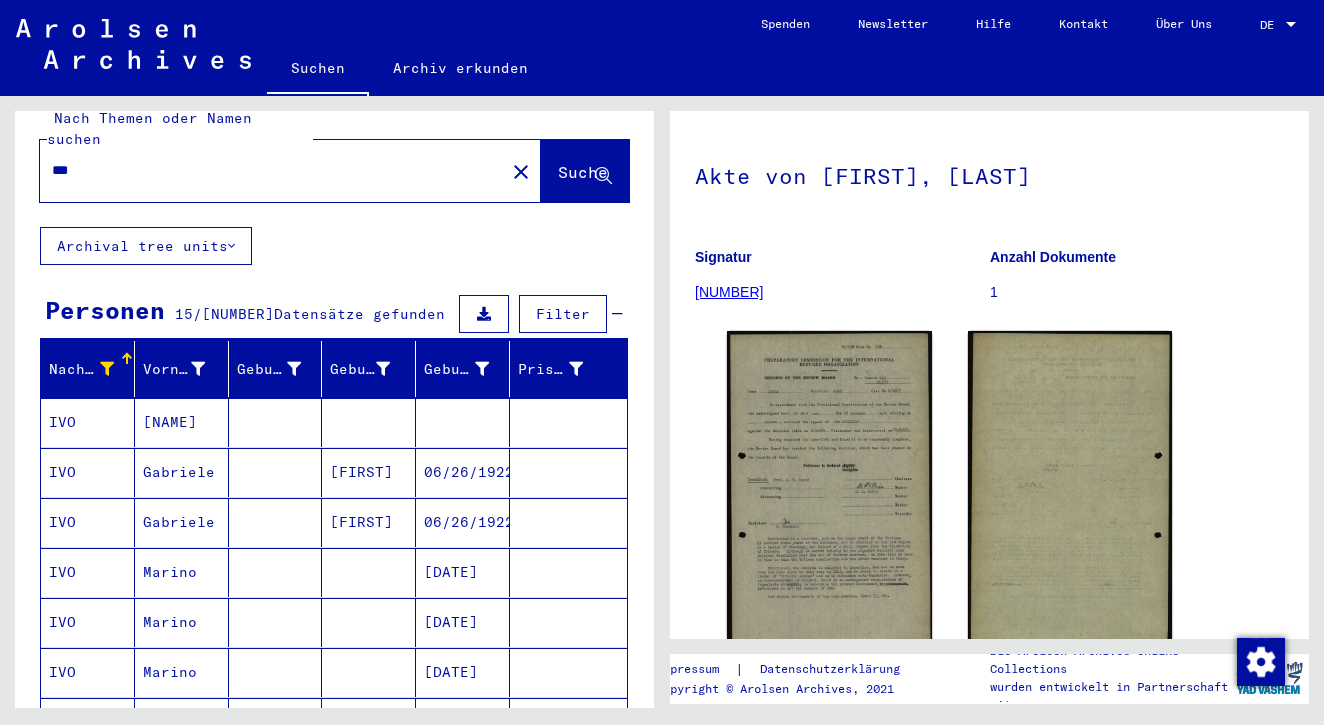 click on "close" 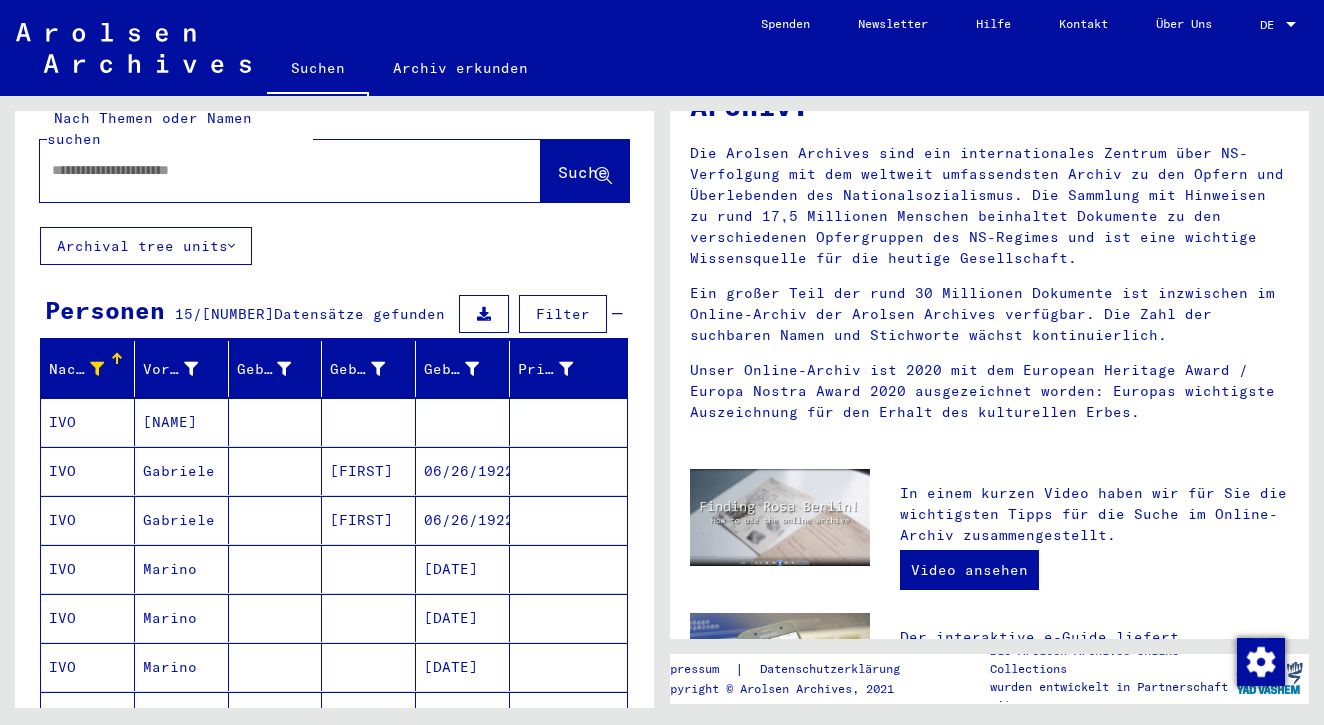 scroll, scrollTop: 0, scrollLeft: 0, axis: both 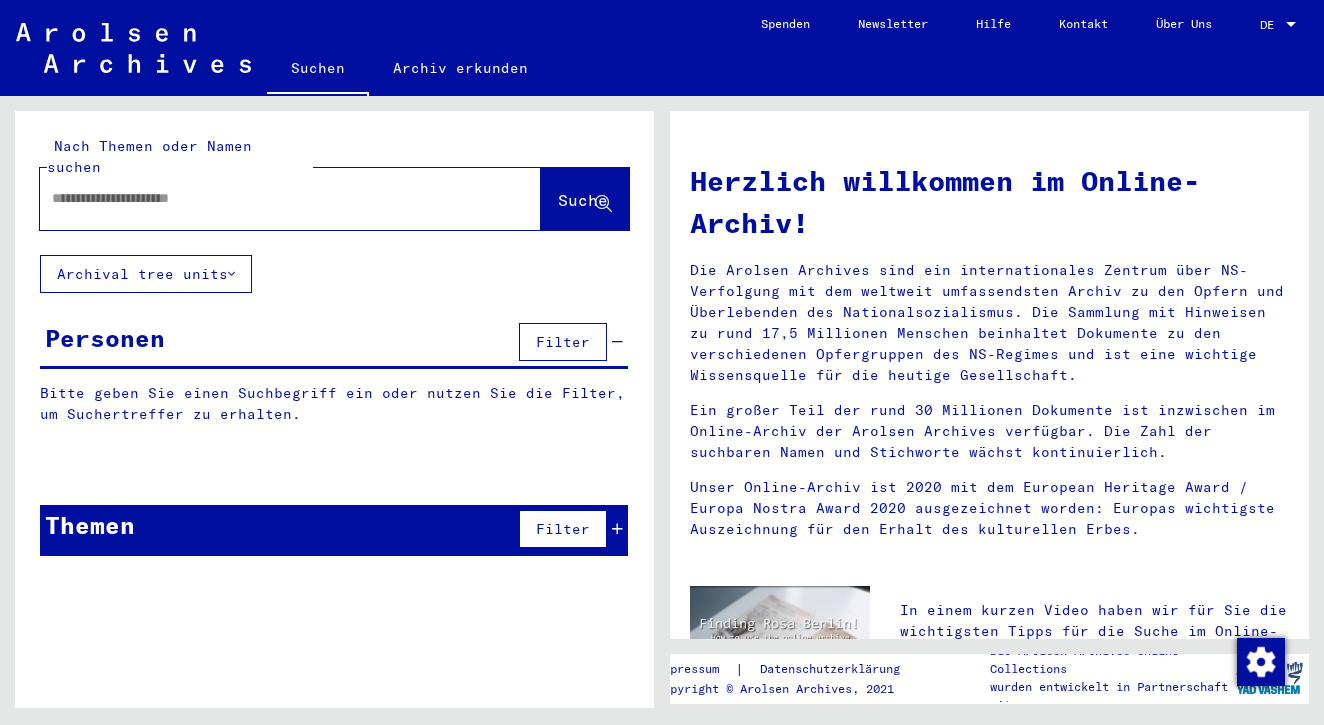 click at bounding box center (266, 198) 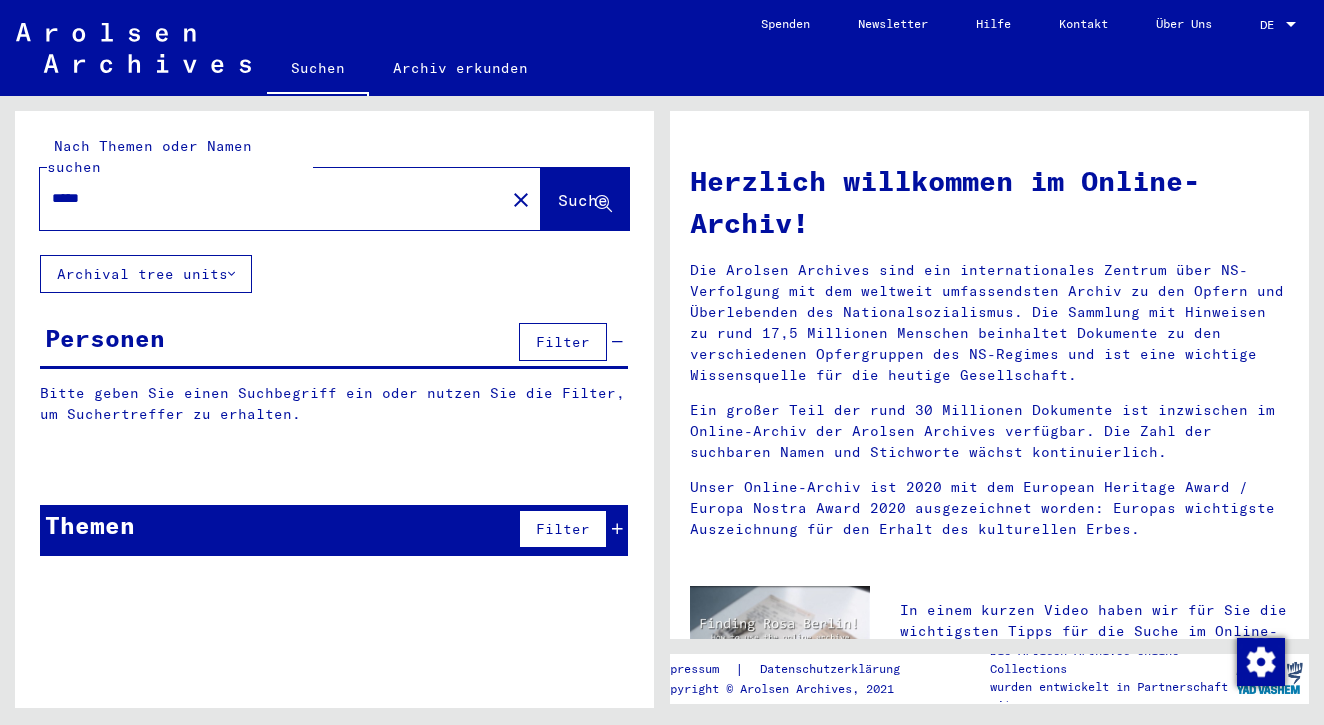 type on "*****" 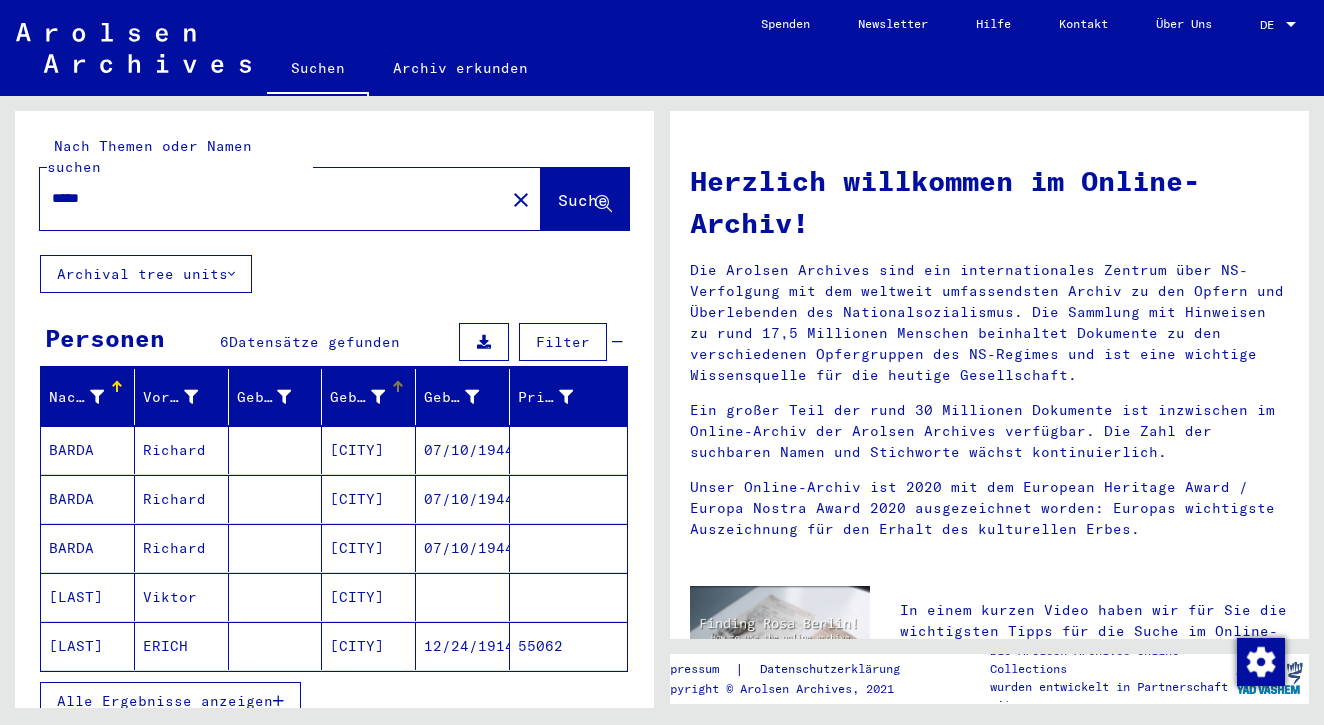scroll, scrollTop: 94, scrollLeft: 0, axis: vertical 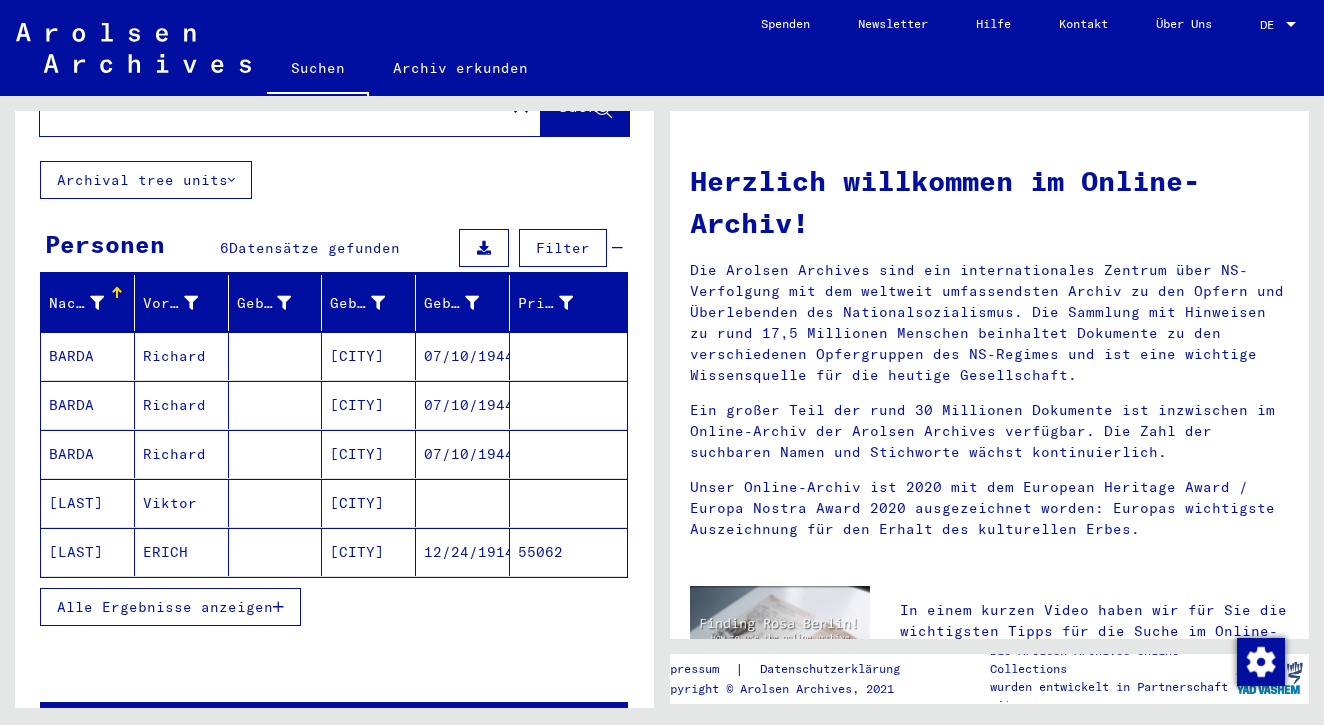 click on "Alle Ergebnisse anzeigen" at bounding box center [165, 607] 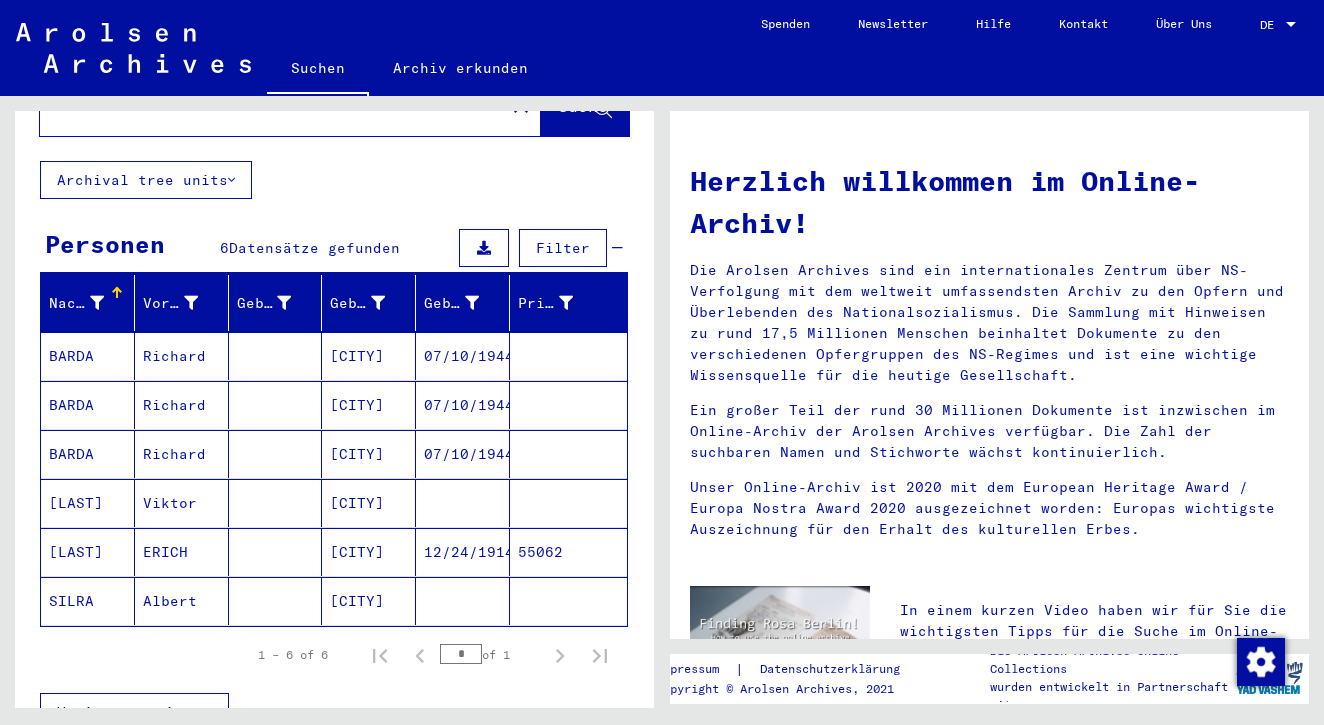 click at bounding box center (276, 405) 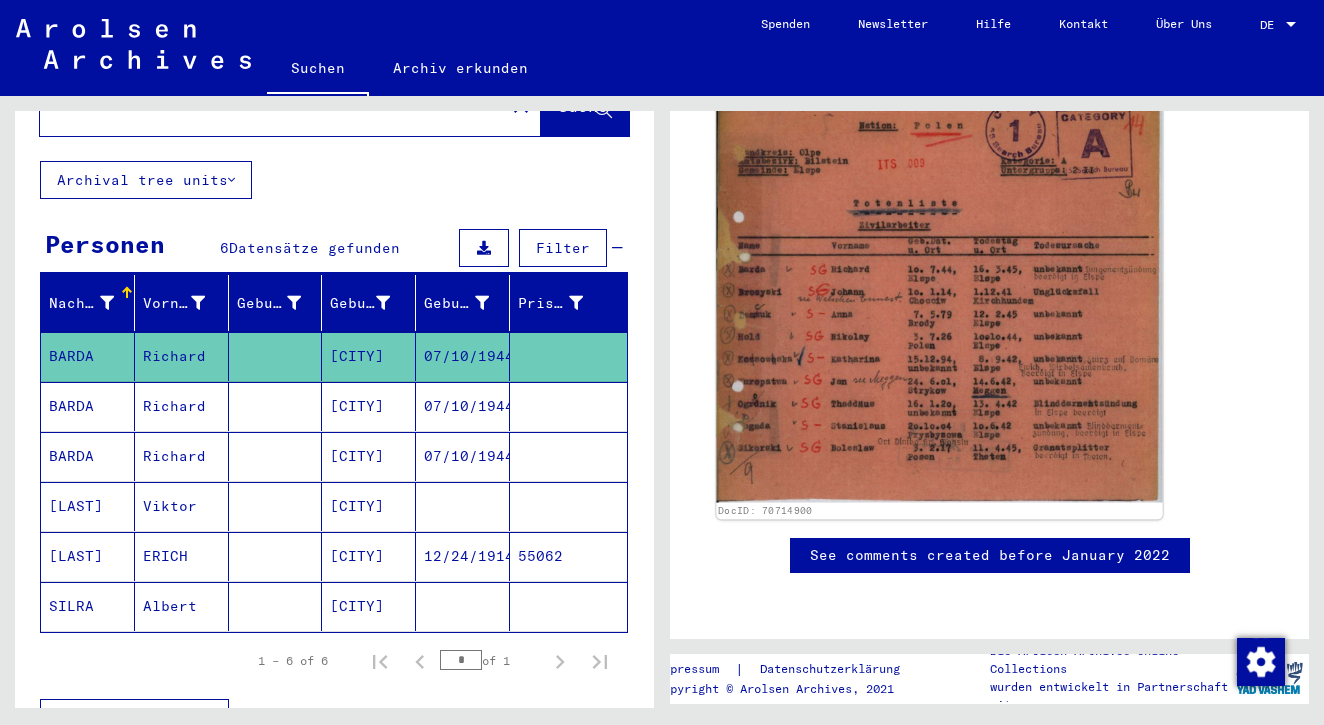 scroll, scrollTop: 333, scrollLeft: 0, axis: vertical 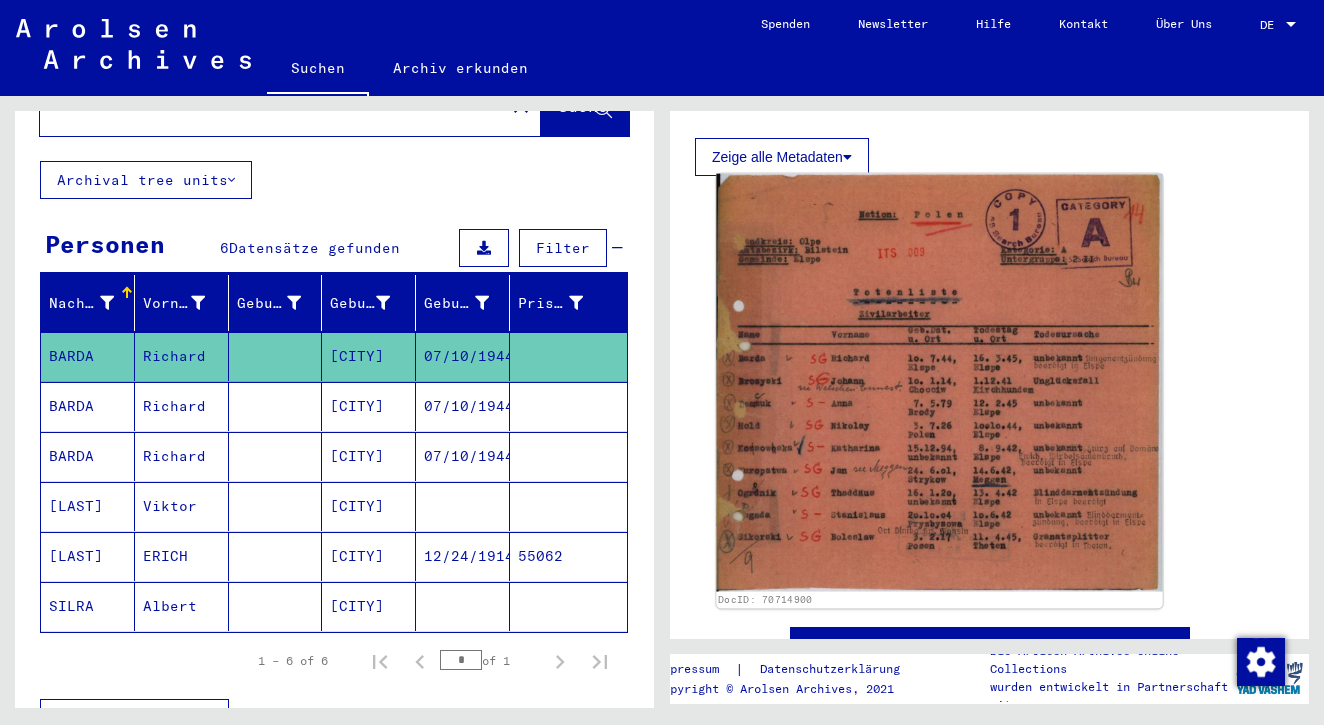 click 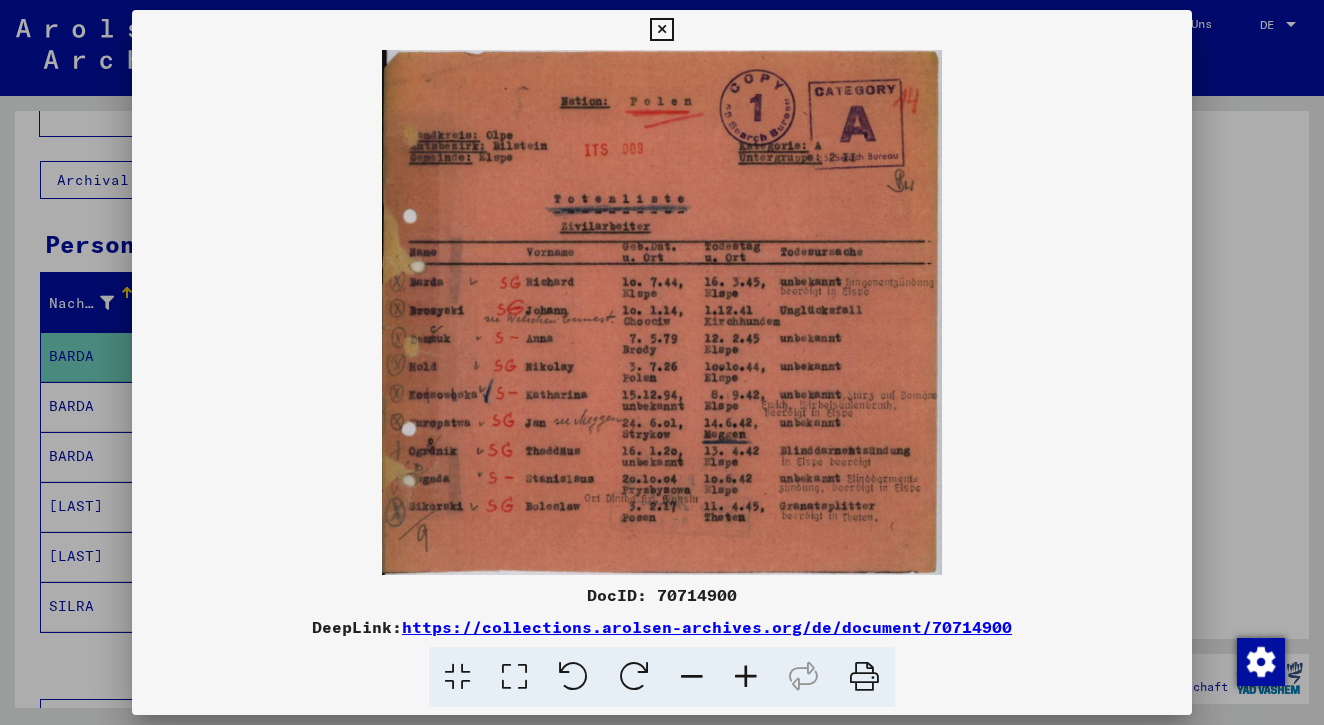 click at bounding box center [661, 30] 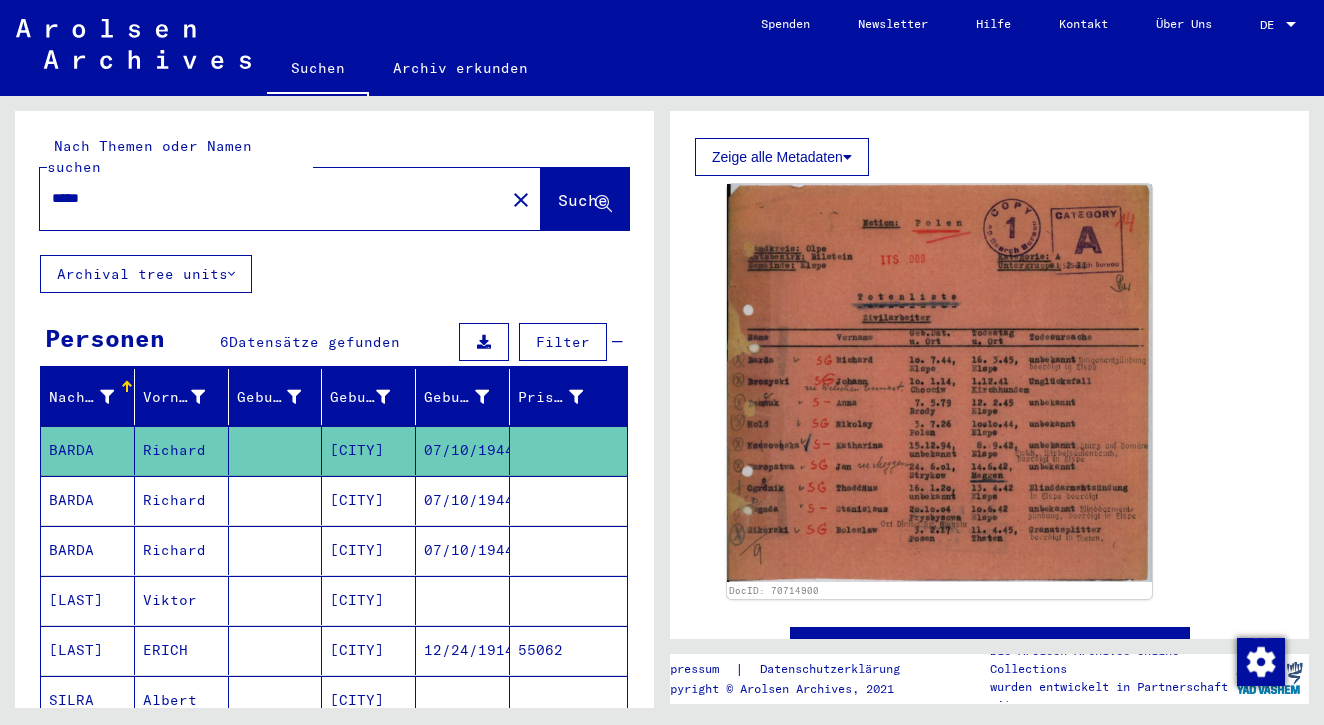 scroll, scrollTop: 0, scrollLeft: 0, axis: both 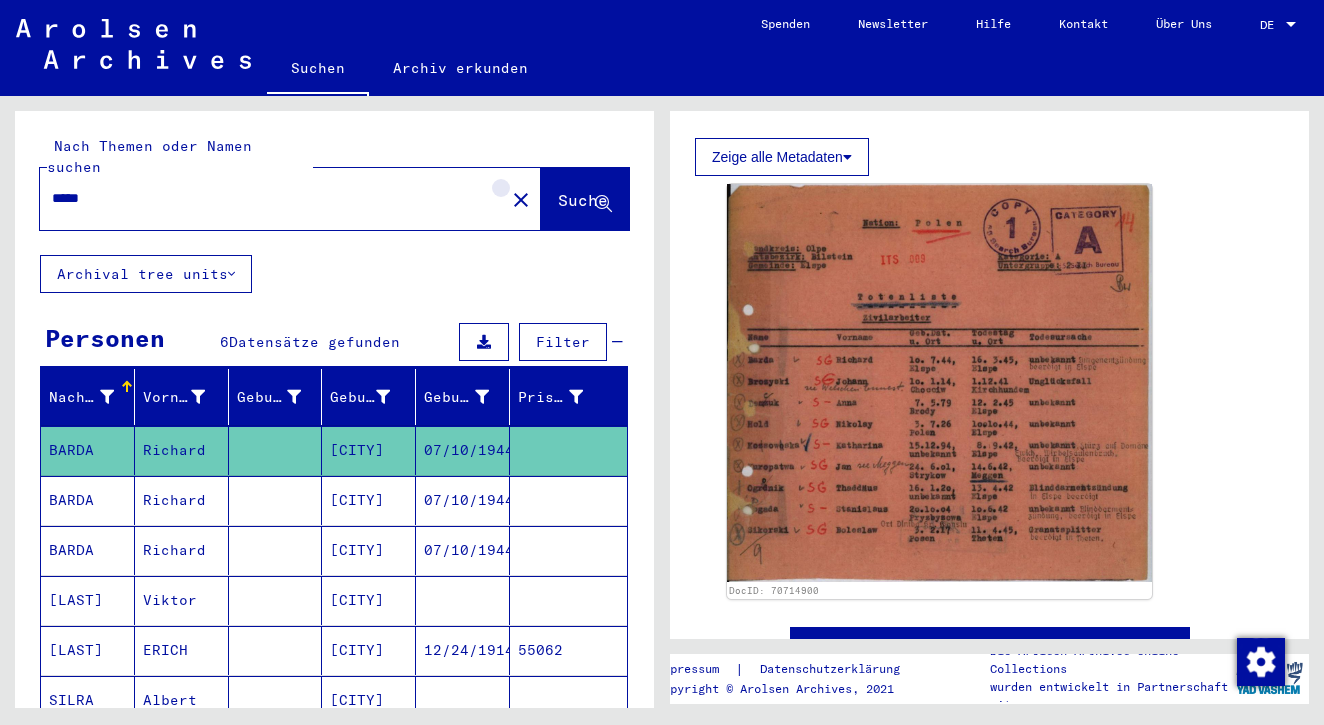 click on "close" 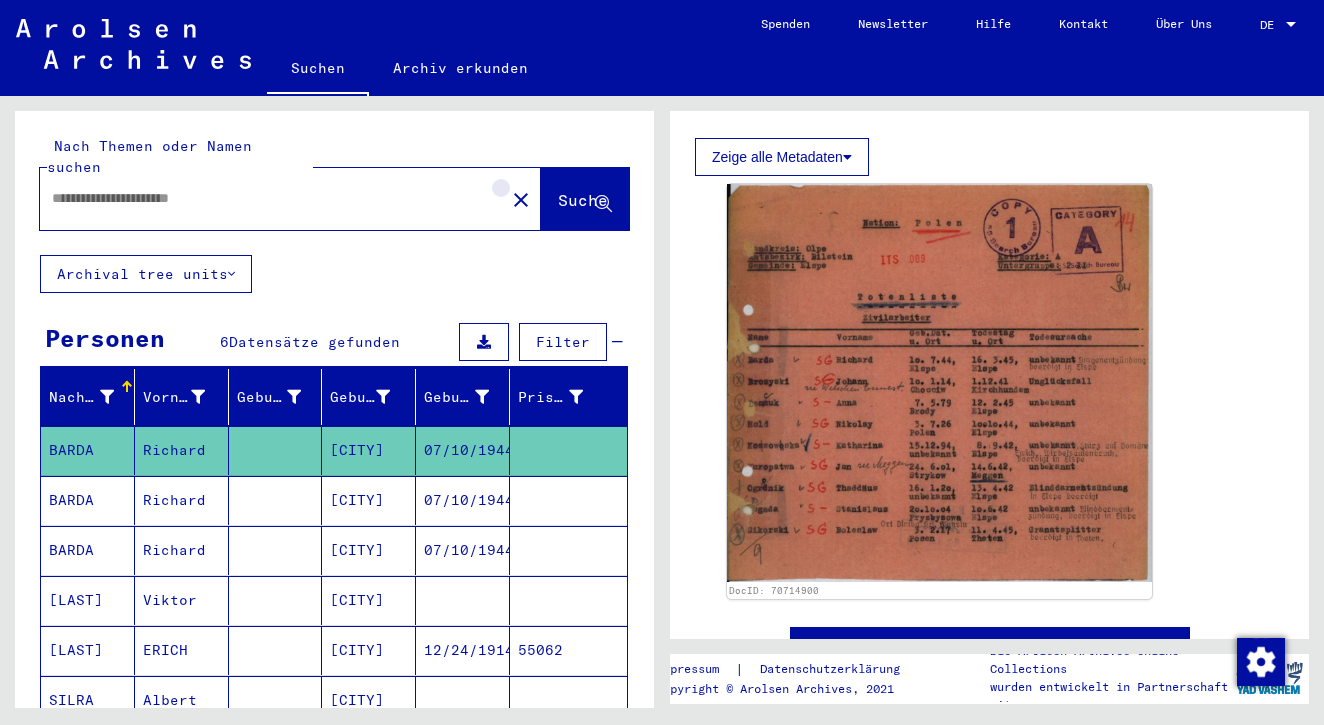 scroll, scrollTop: 0, scrollLeft: 0, axis: both 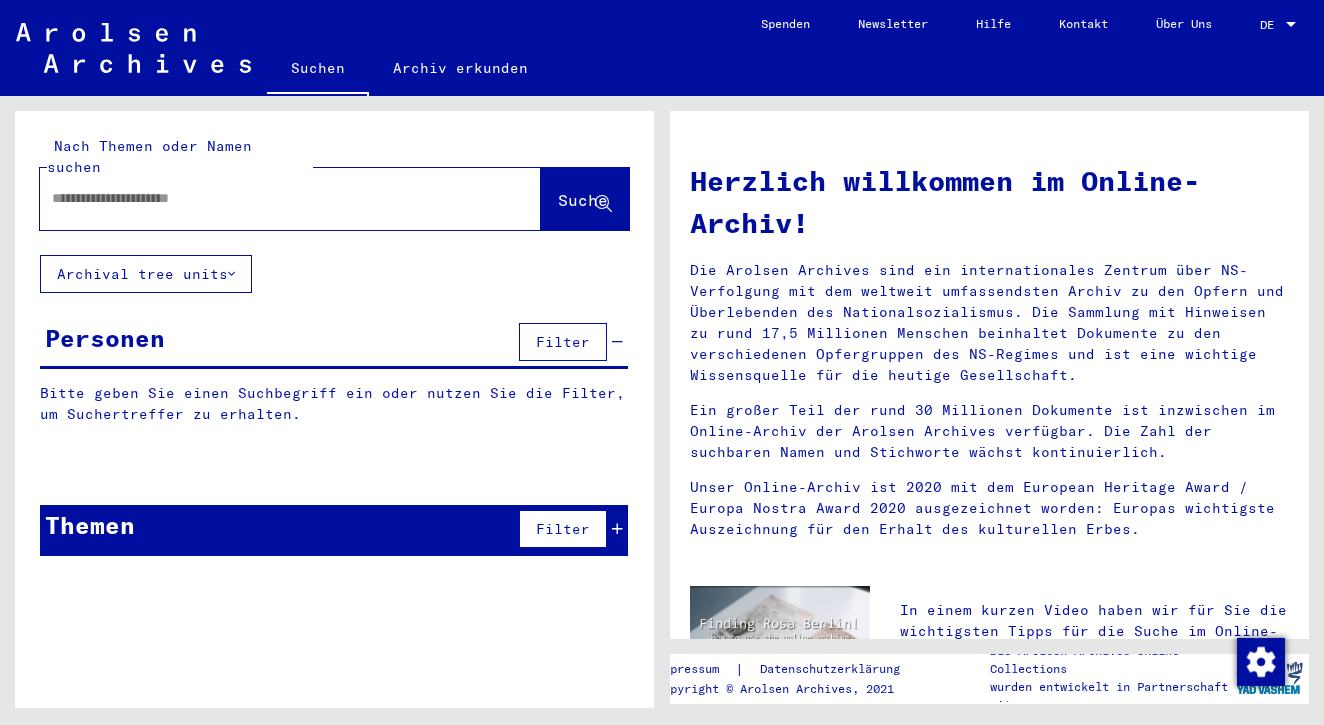 click 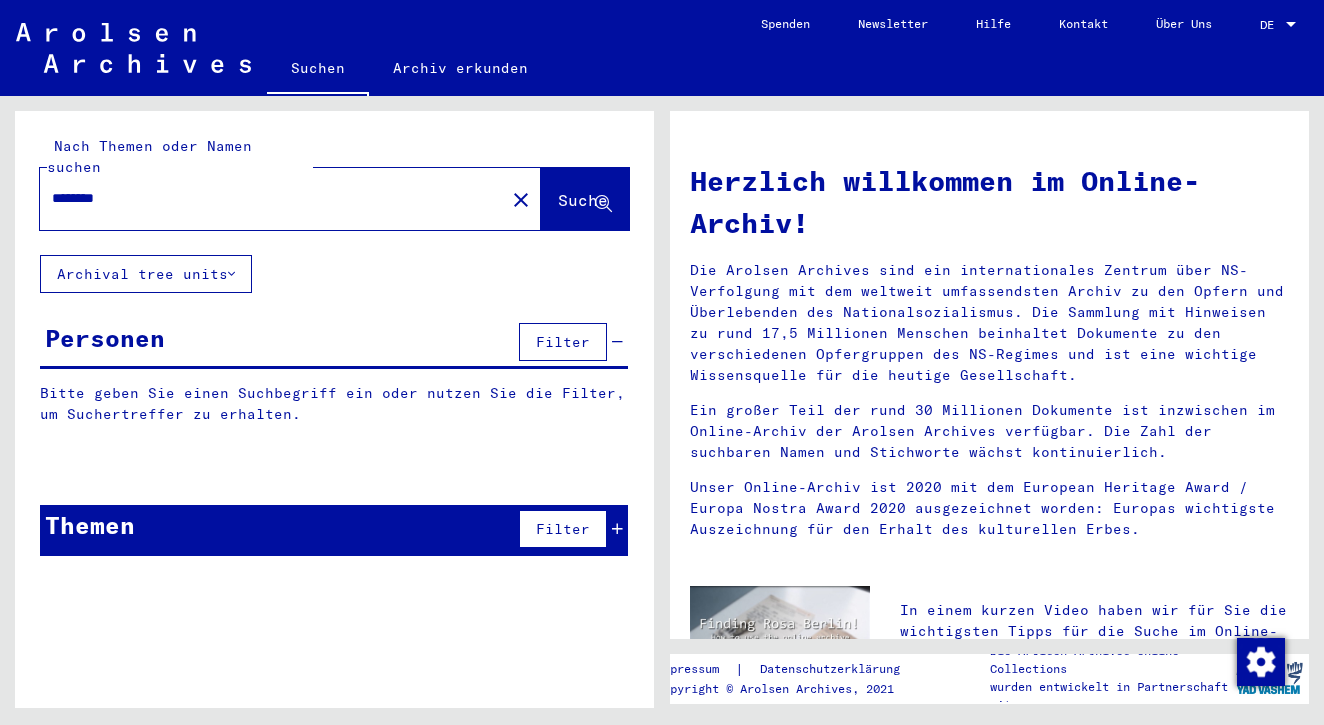 type on "********" 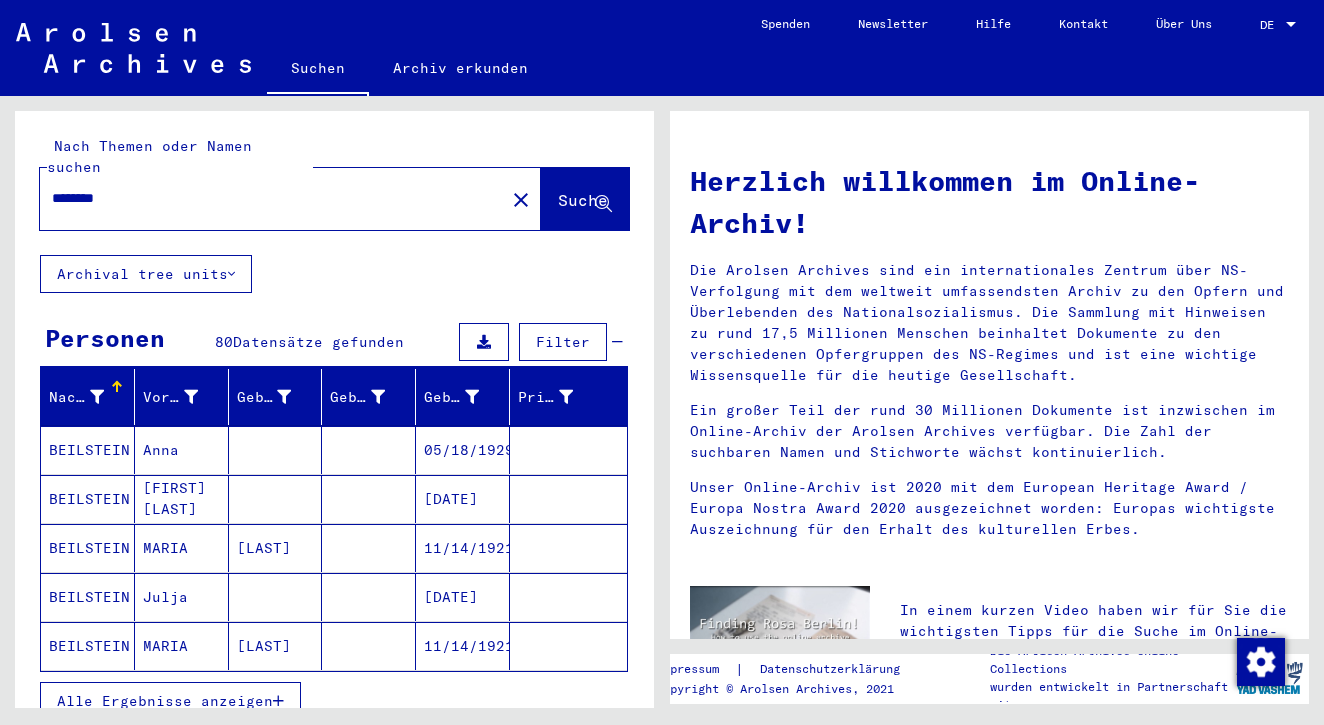 click on "Alle Ergebnisse anzeigen" at bounding box center (165, 701) 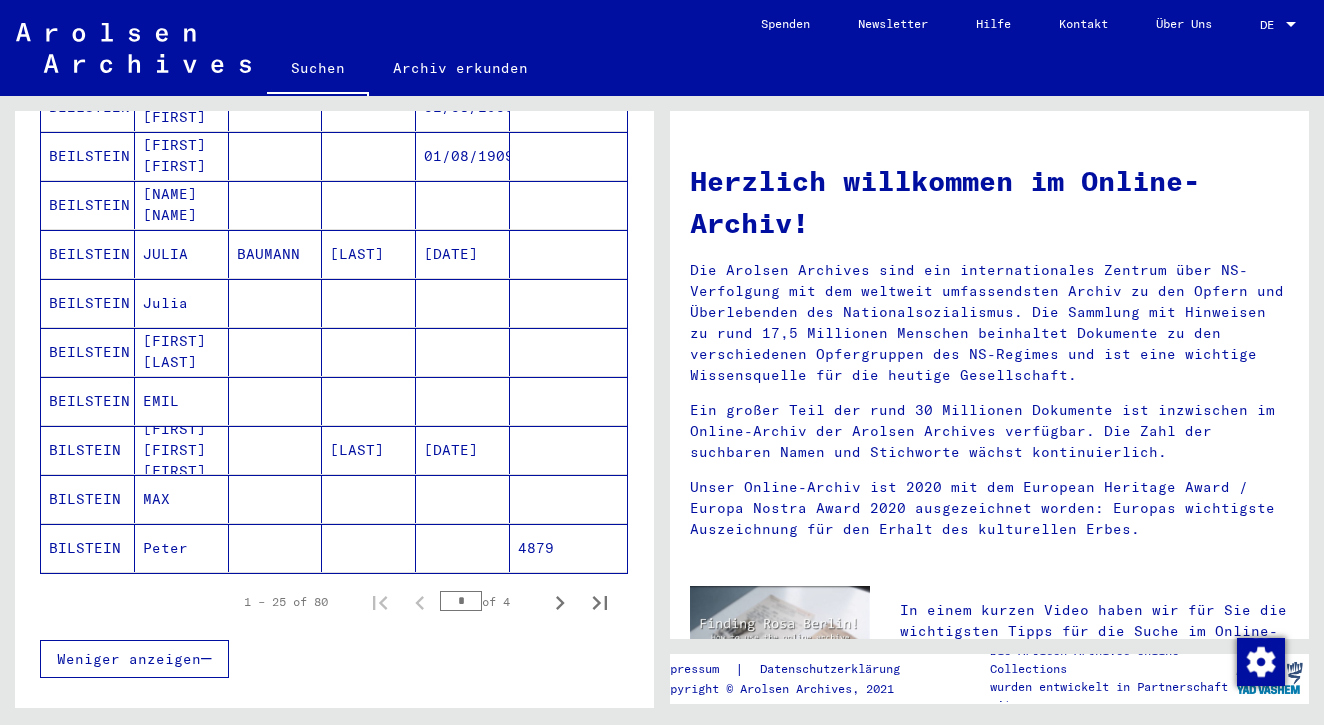 scroll, scrollTop: 1076, scrollLeft: 0, axis: vertical 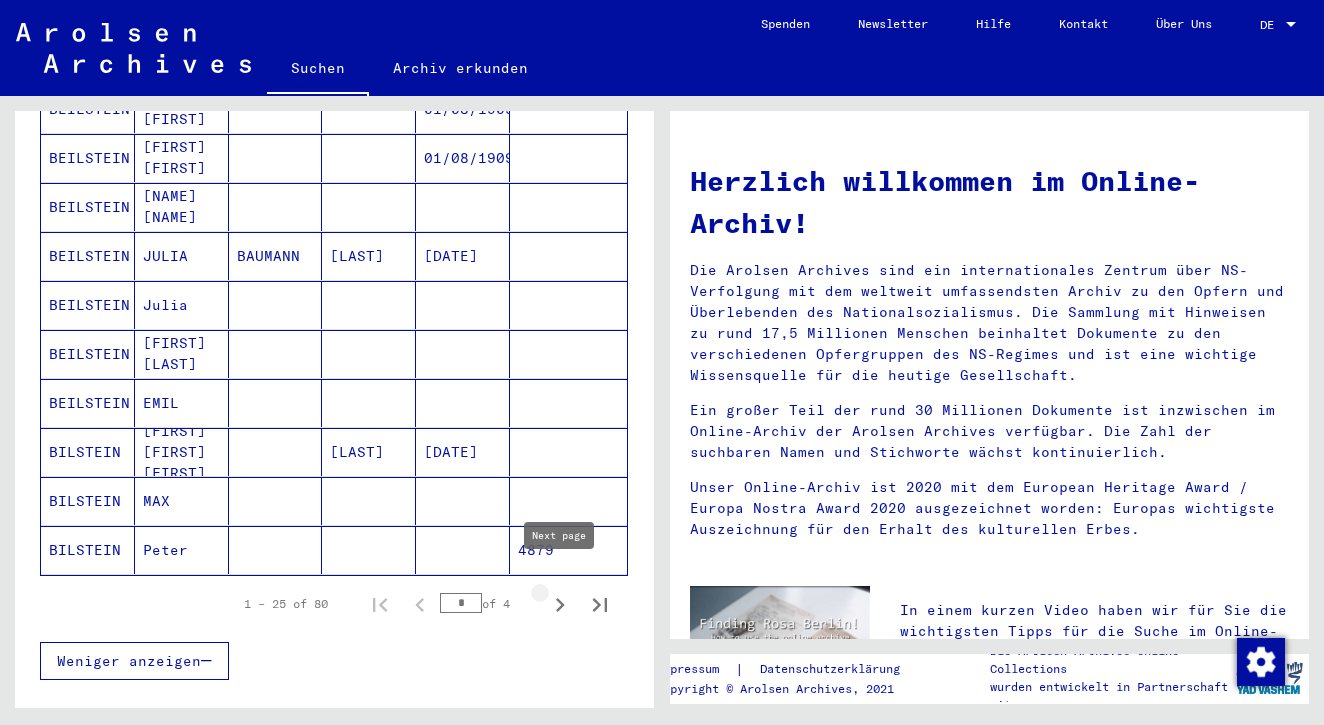 click 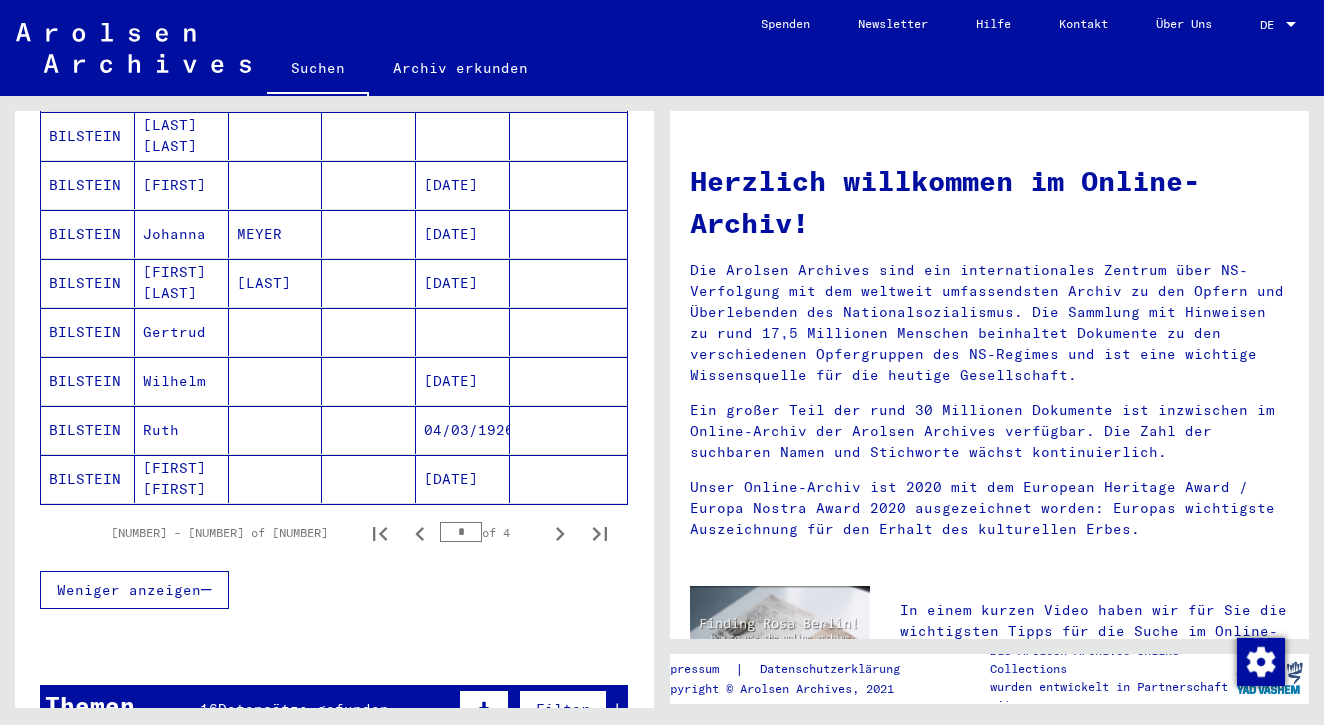 scroll, scrollTop: 1200, scrollLeft: 0, axis: vertical 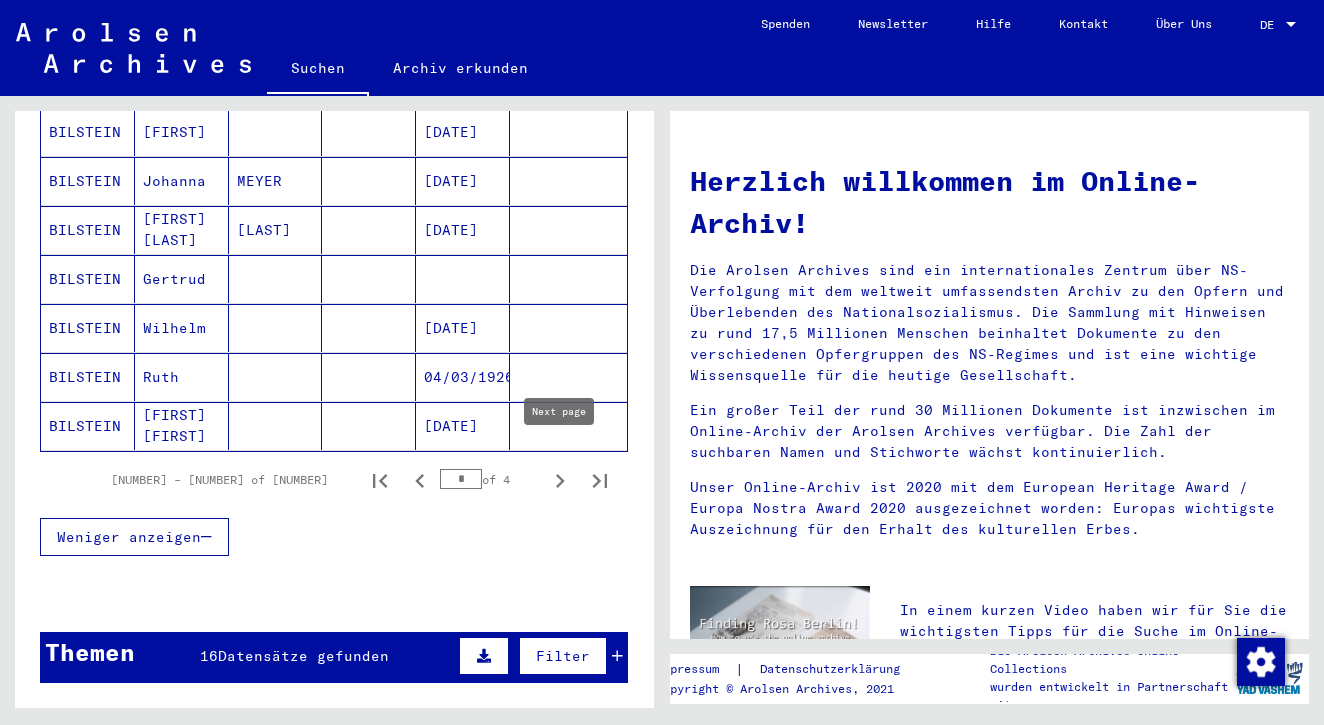 click 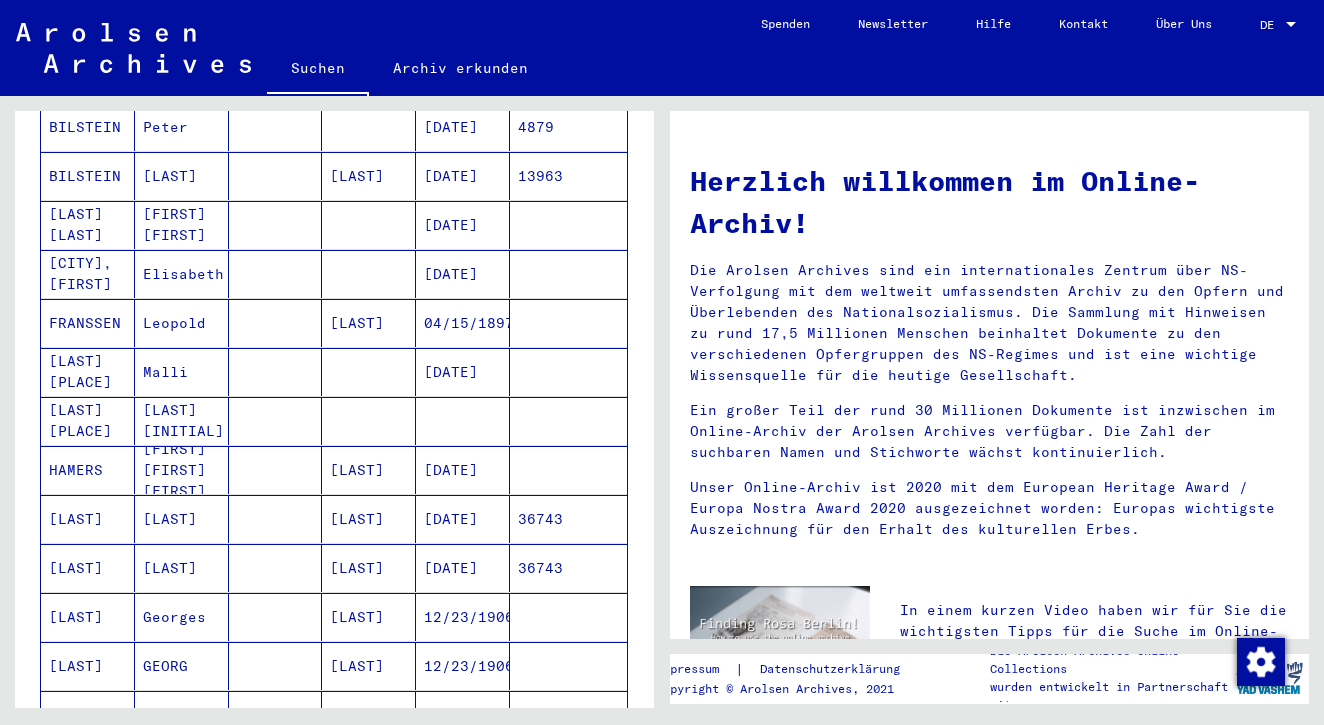scroll, scrollTop: 729, scrollLeft: 0, axis: vertical 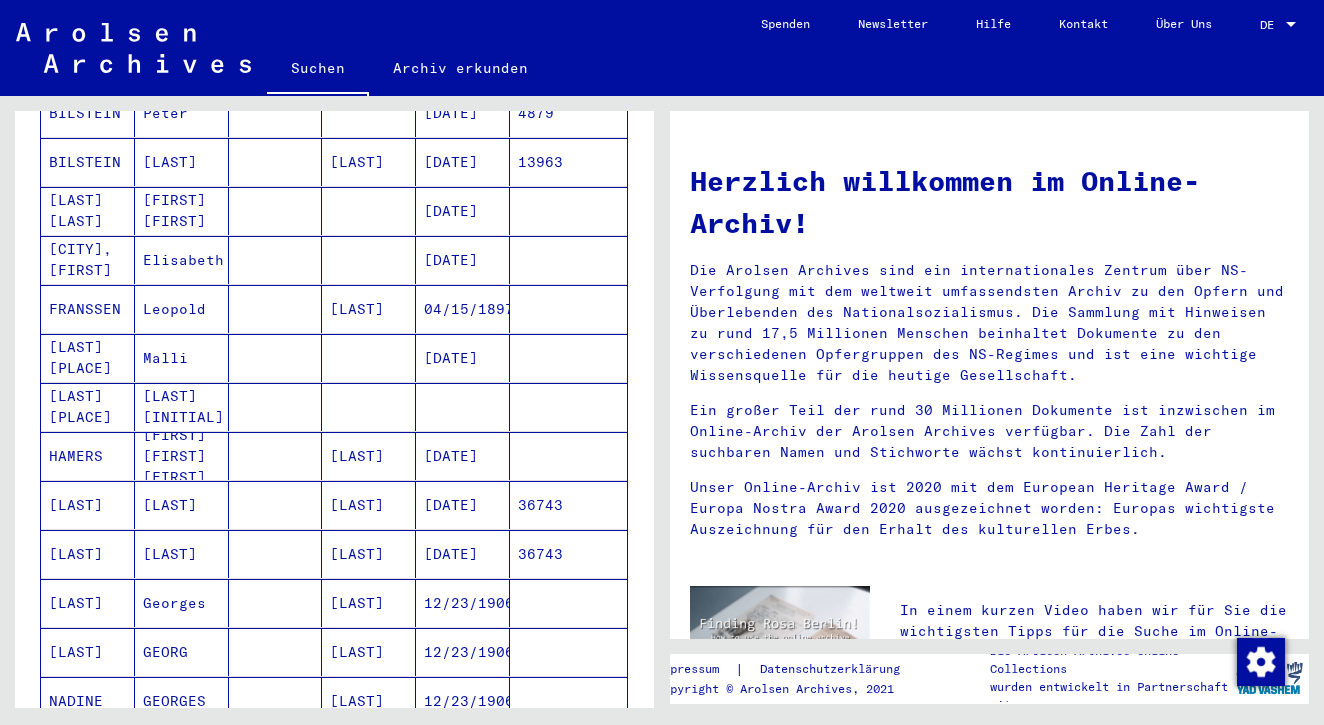 click on "[LAST]" at bounding box center (369, 358) 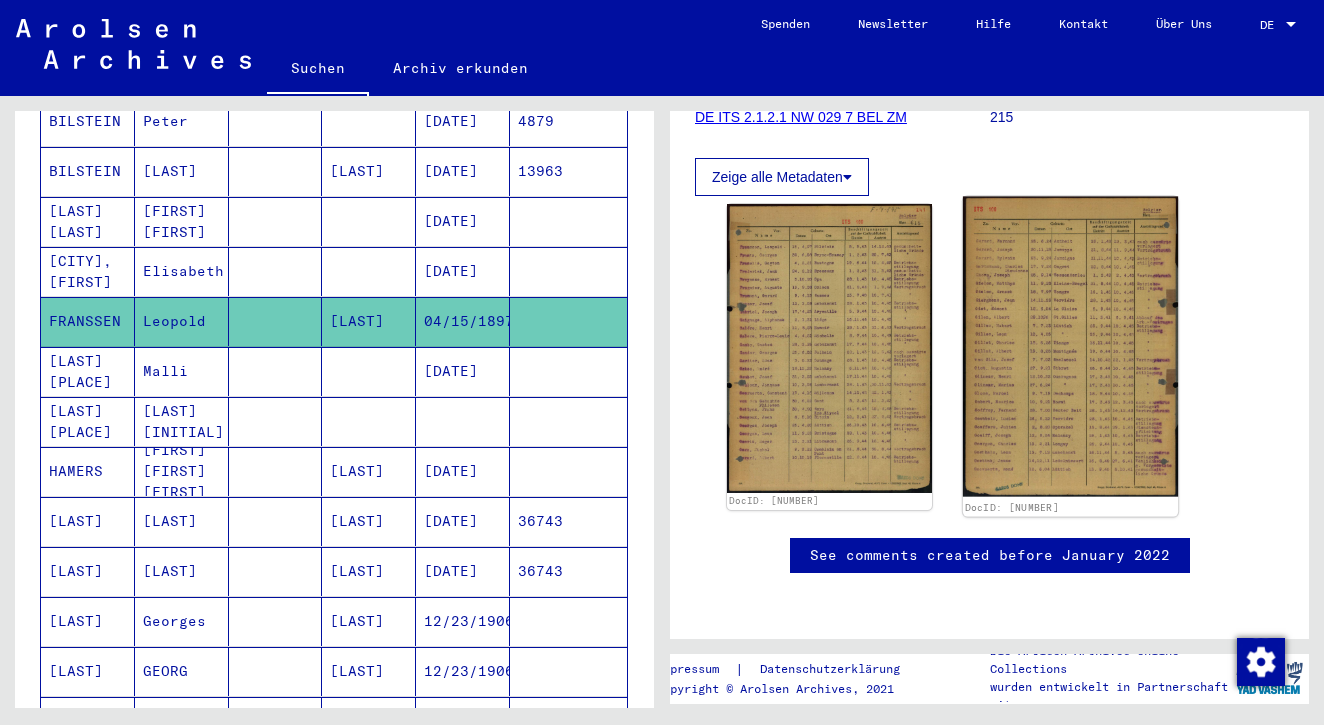 scroll, scrollTop: 386, scrollLeft: 0, axis: vertical 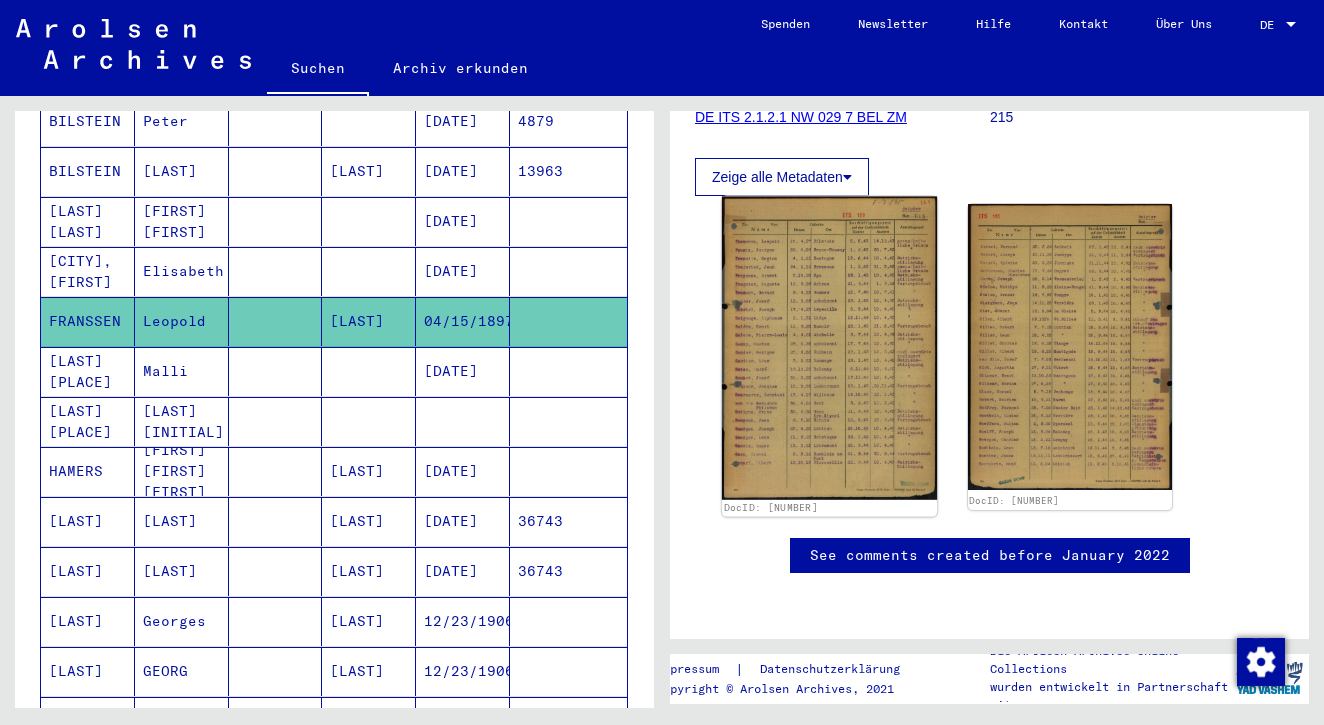 click 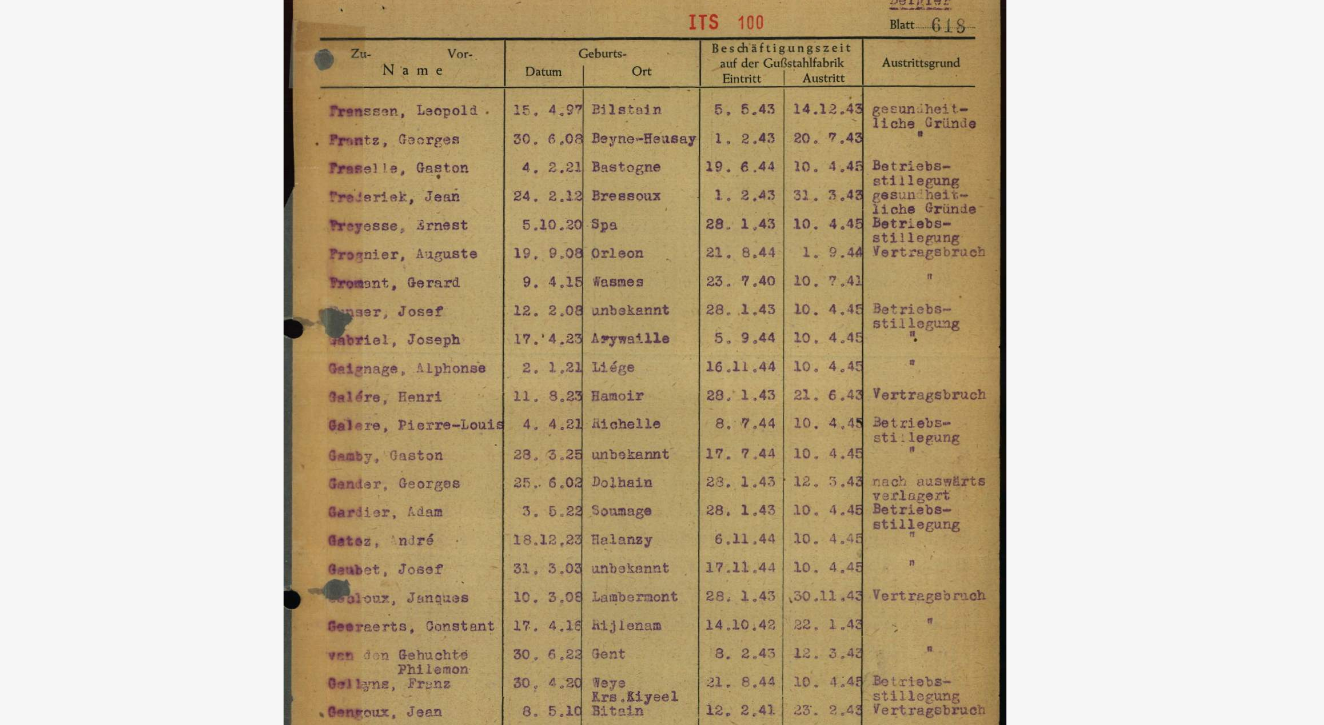 click at bounding box center (661, 312) 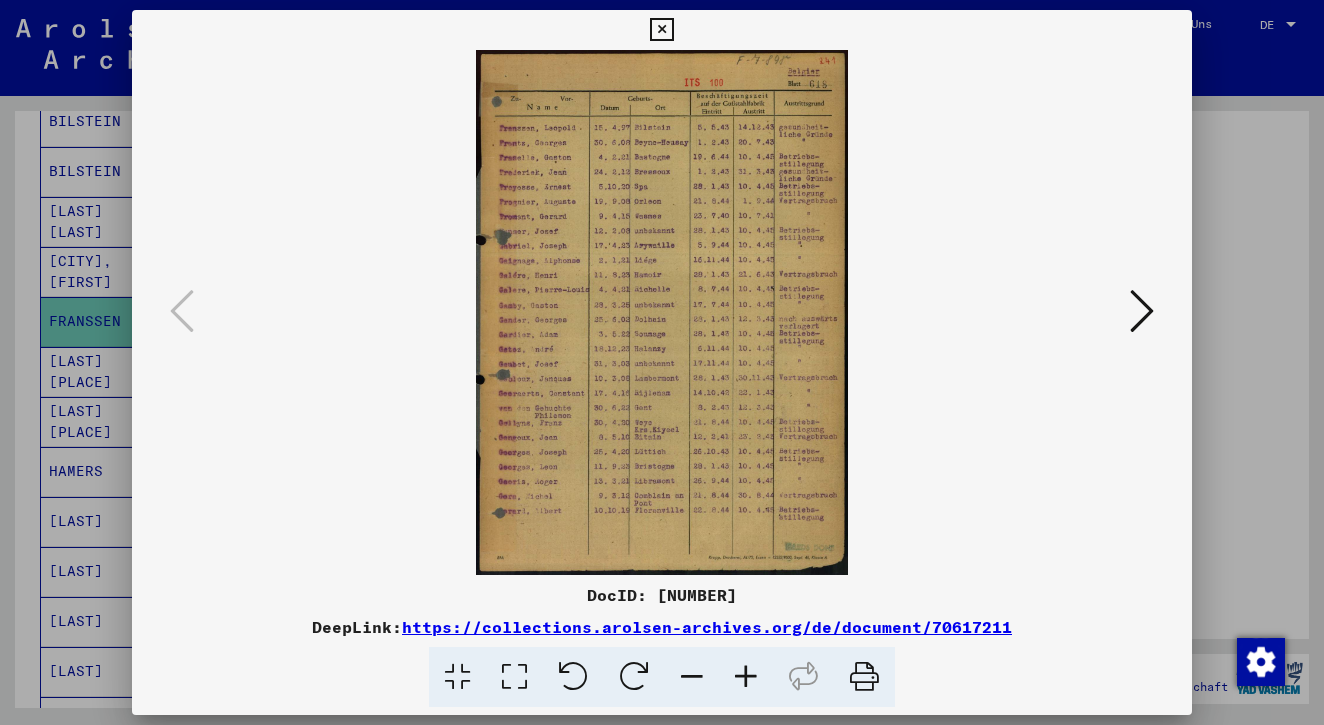 click at bounding box center (661, 30) 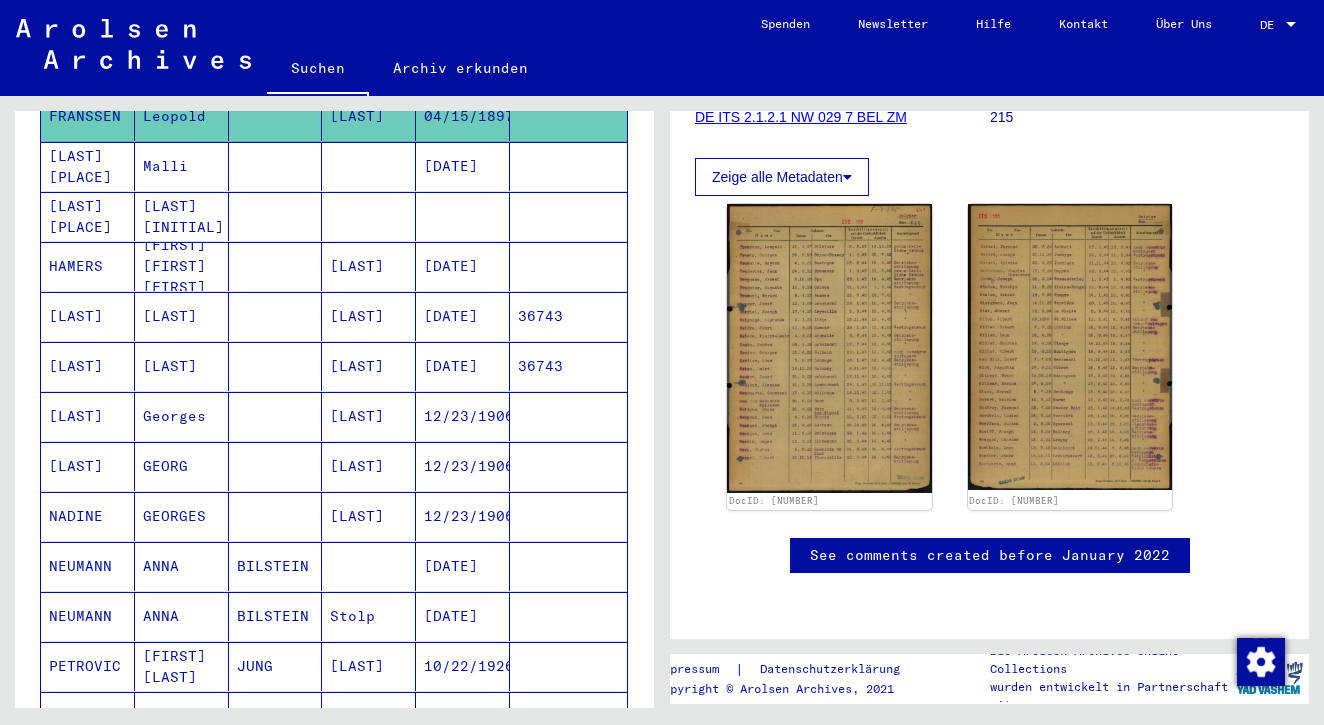 scroll, scrollTop: 936, scrollLeft: 0, axis: vertical 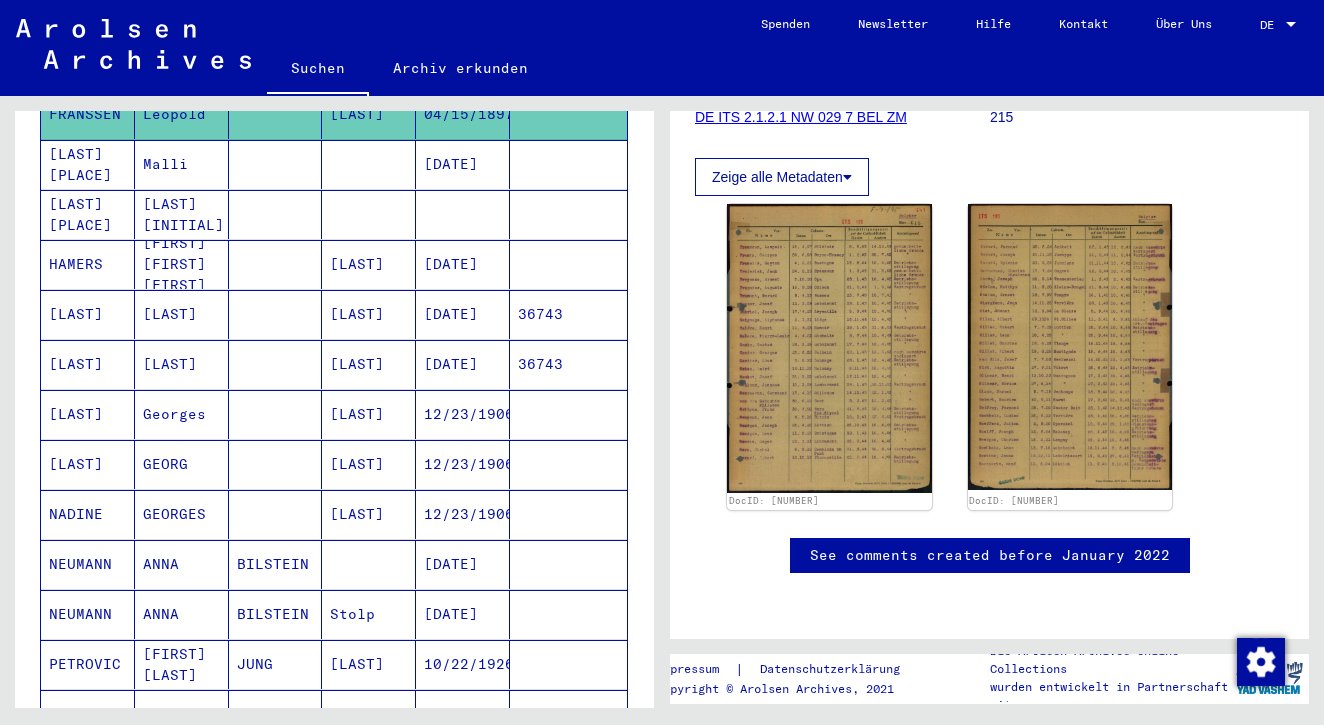 click on "[DATE]" at bounding box center (463, 364) 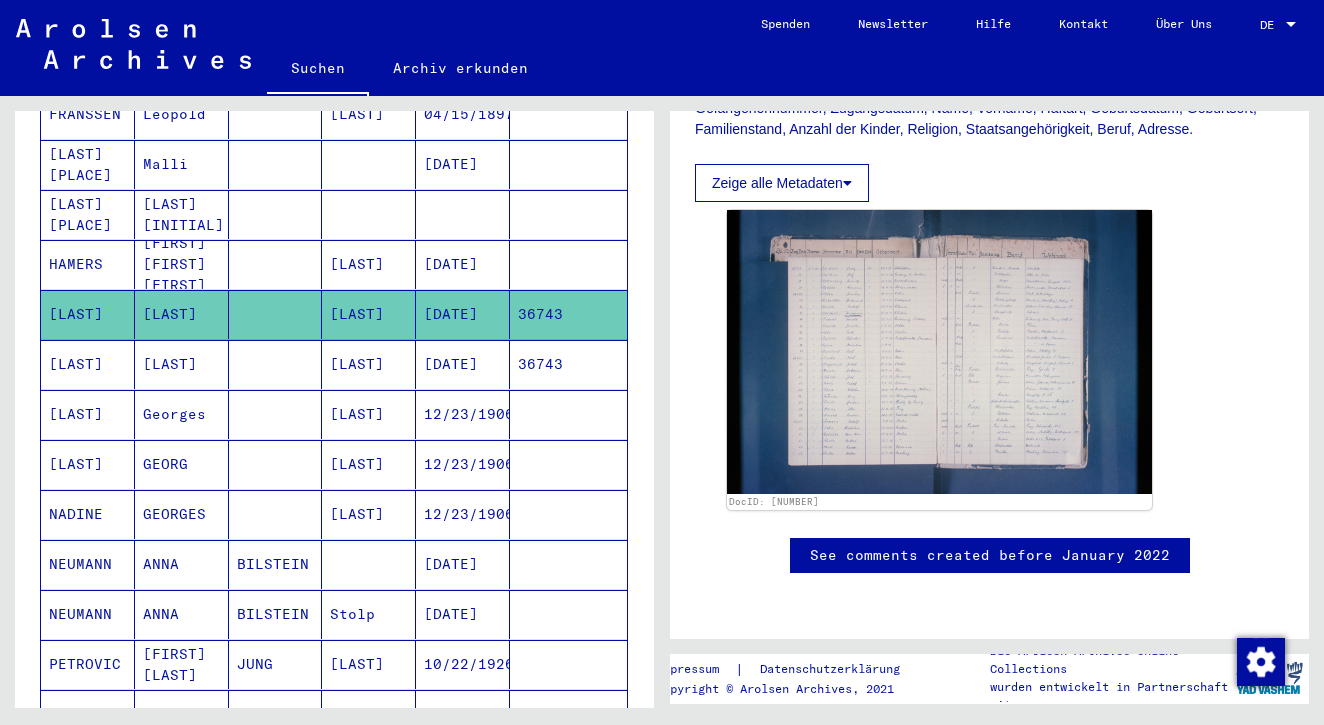 scroll, scrollTop: 566, scrollLeft: 0, axis: vertical 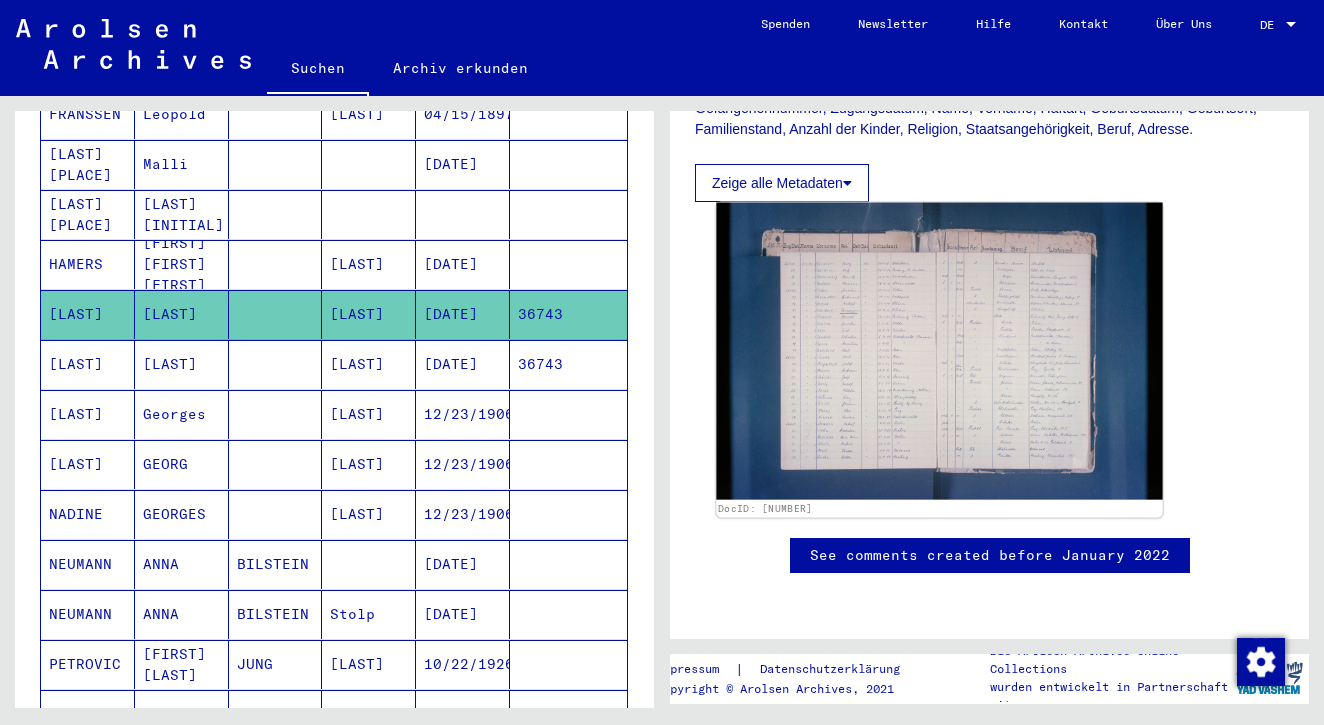 click 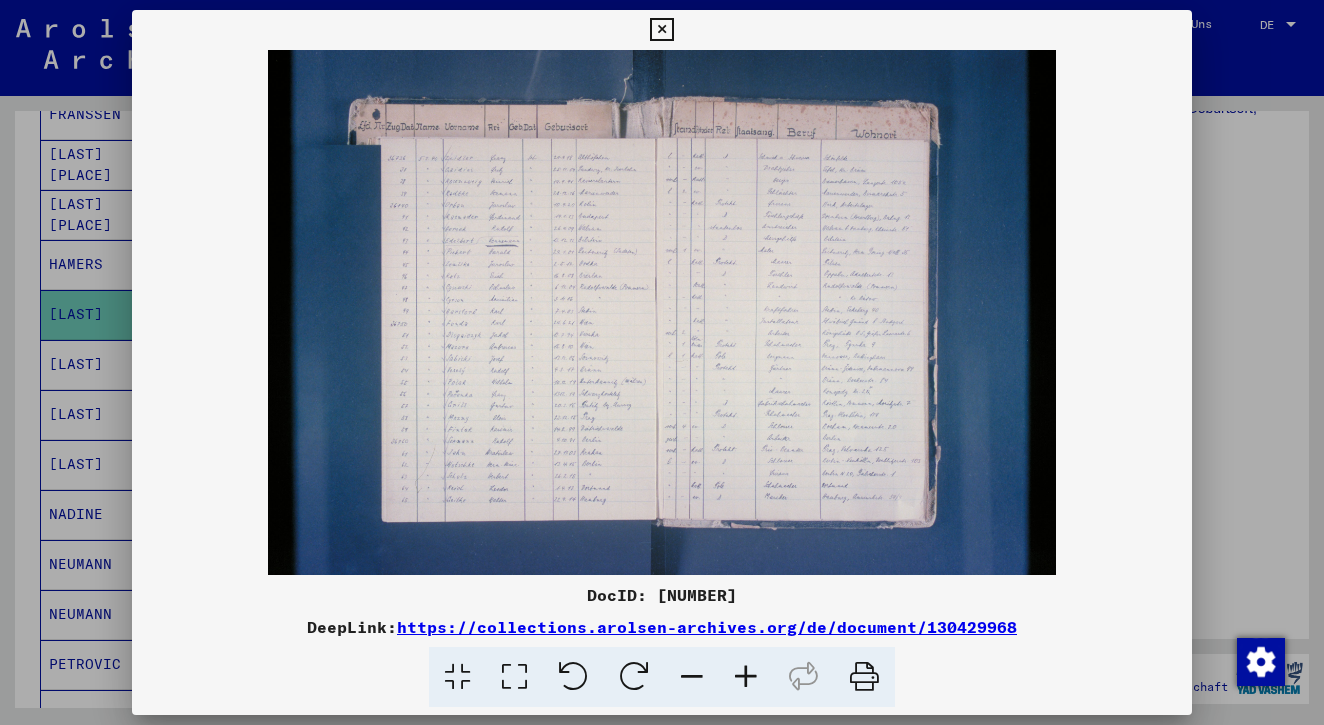 click at bounding box center (661, 30) 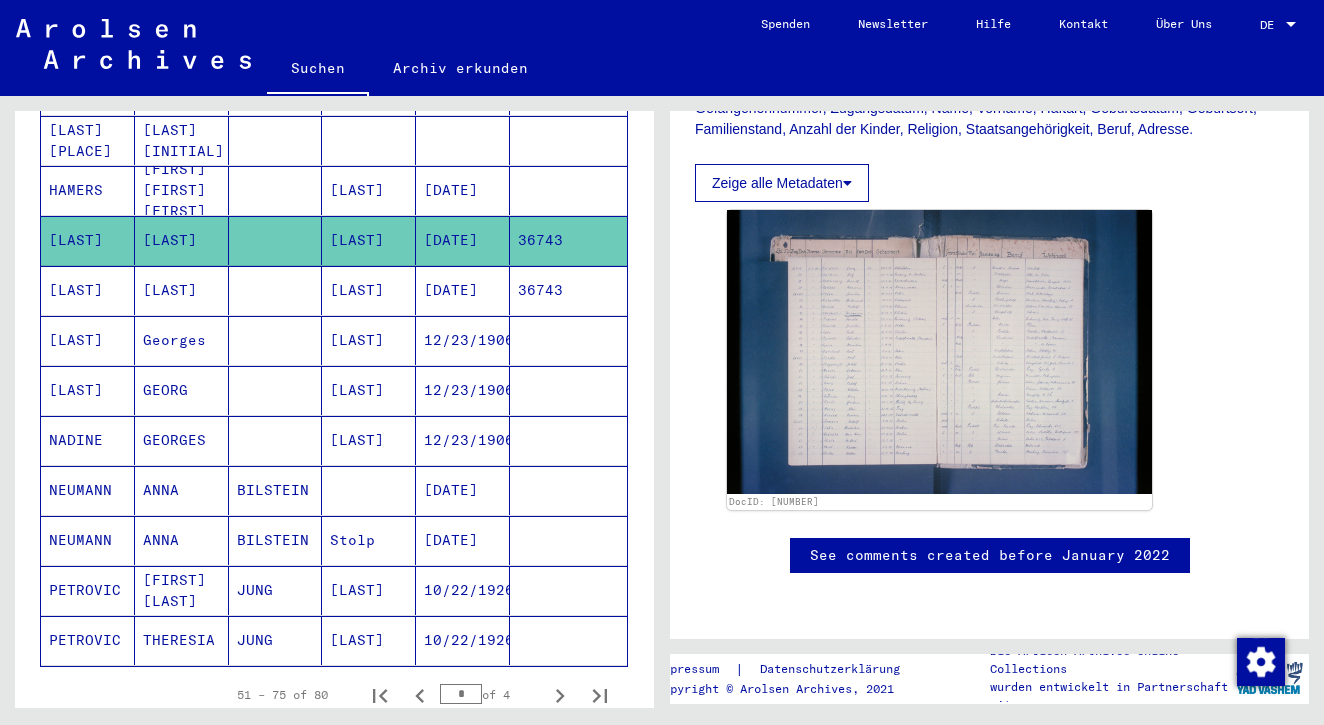 scroll, scrollTop: 1011, scrollLeft: 0, axis: vertical 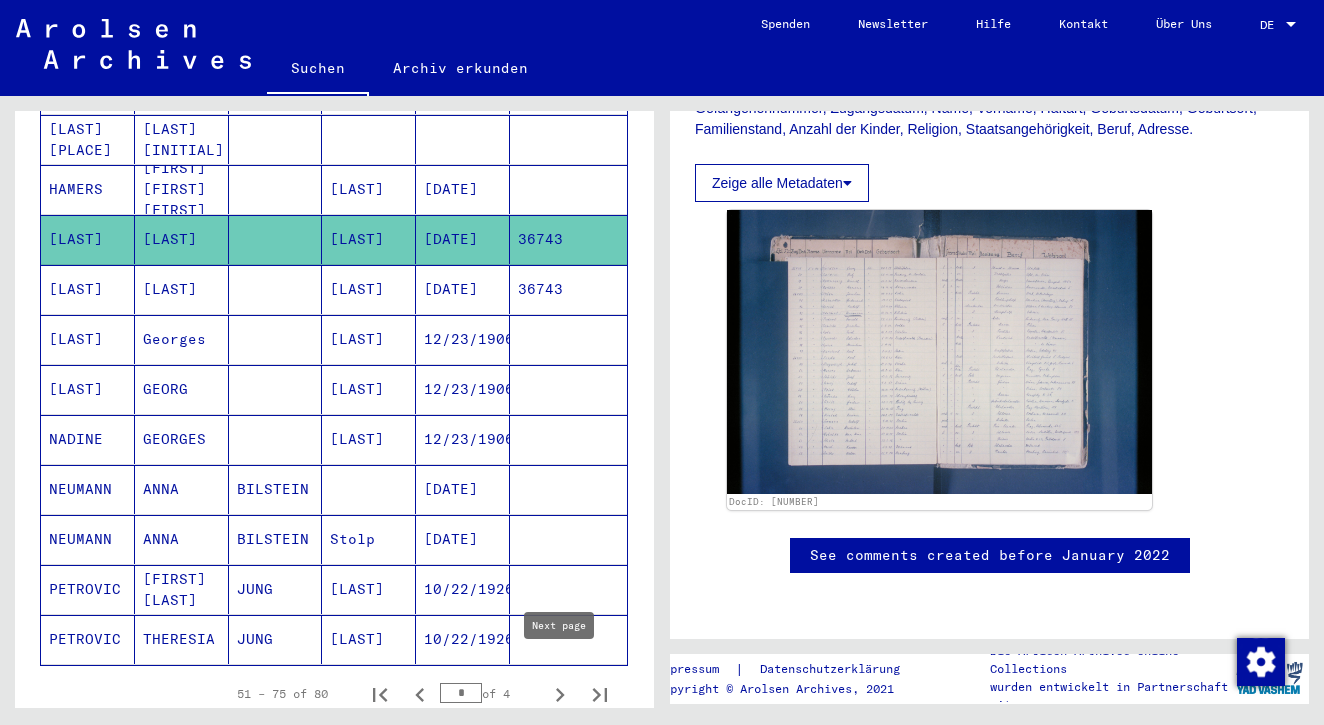 click 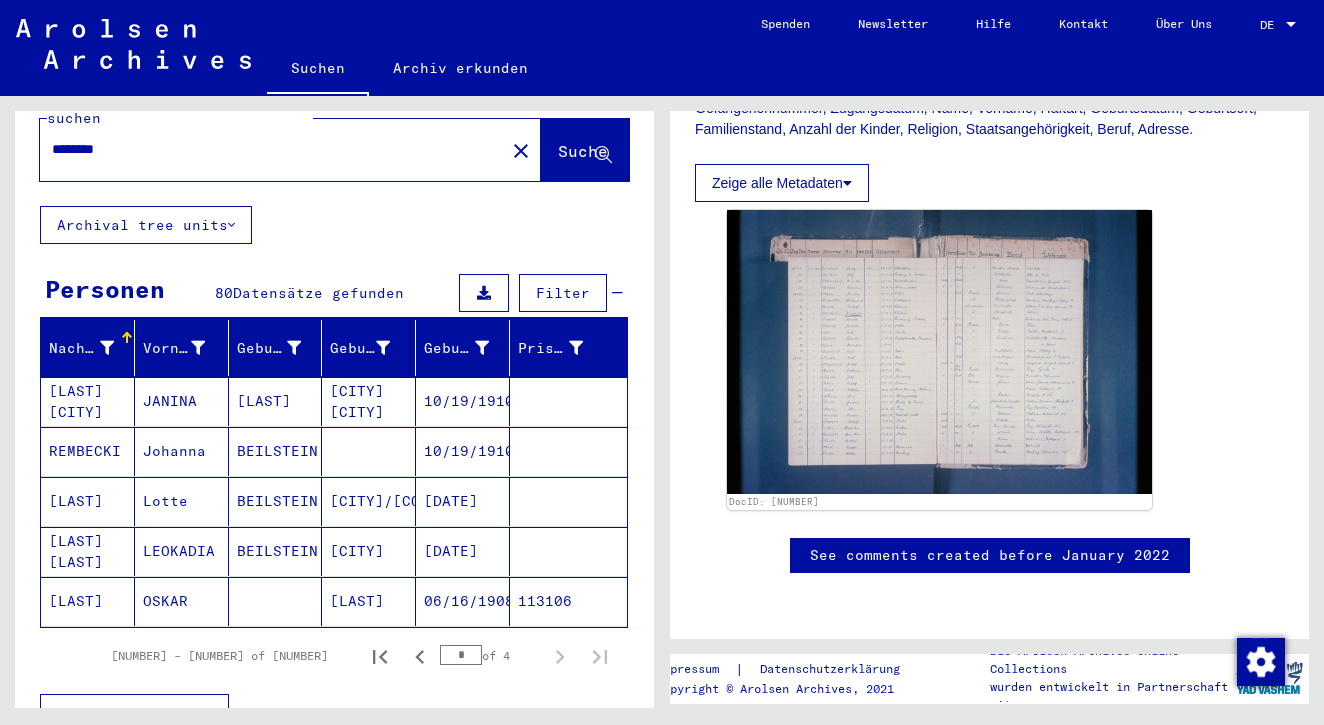 scroll, scrollTop: 64, scrollLeft: 0, axis: vertical 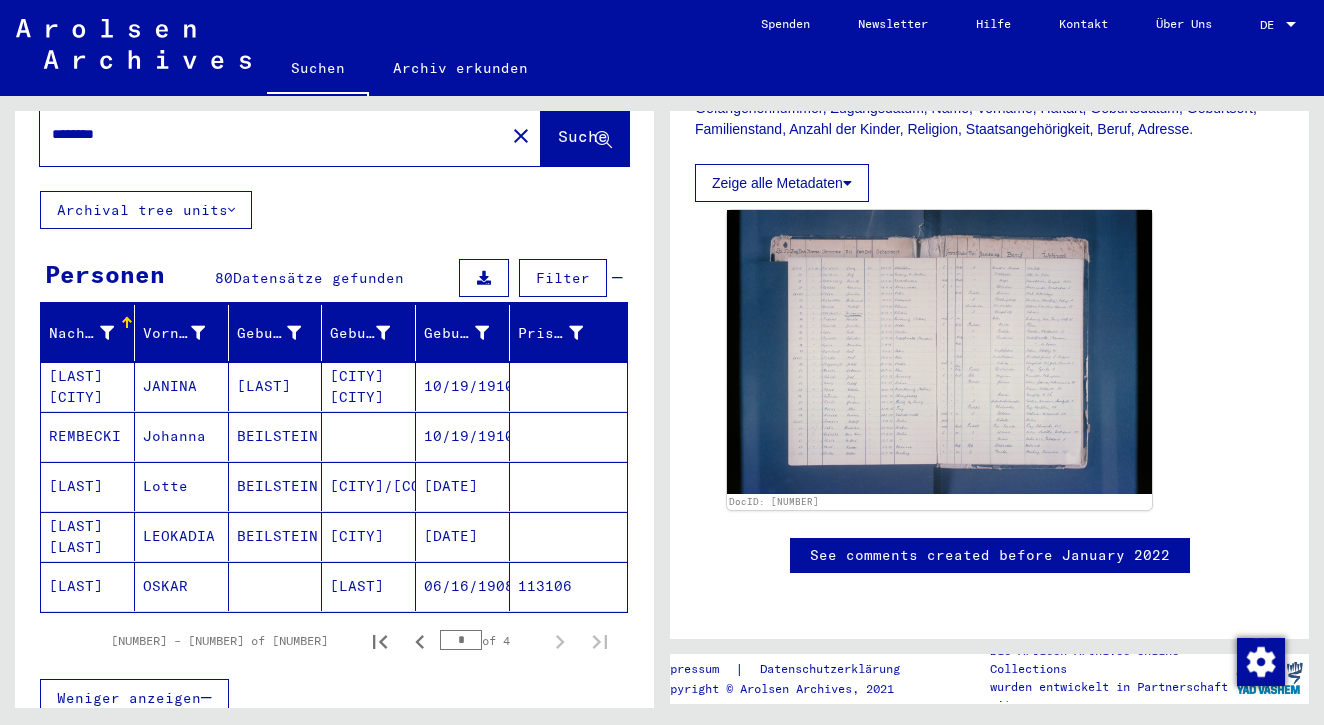 click 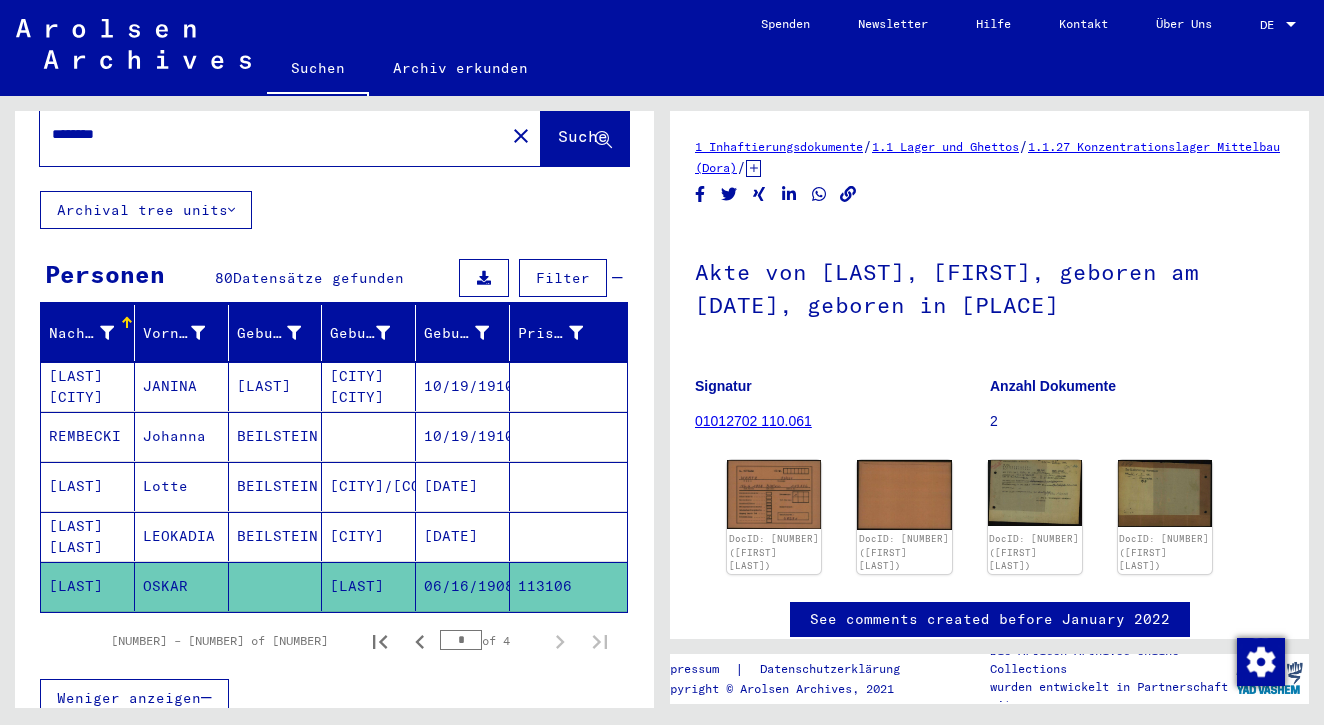 scroll, scrollTop: 96, scrollLeft: 0, axis: vertical 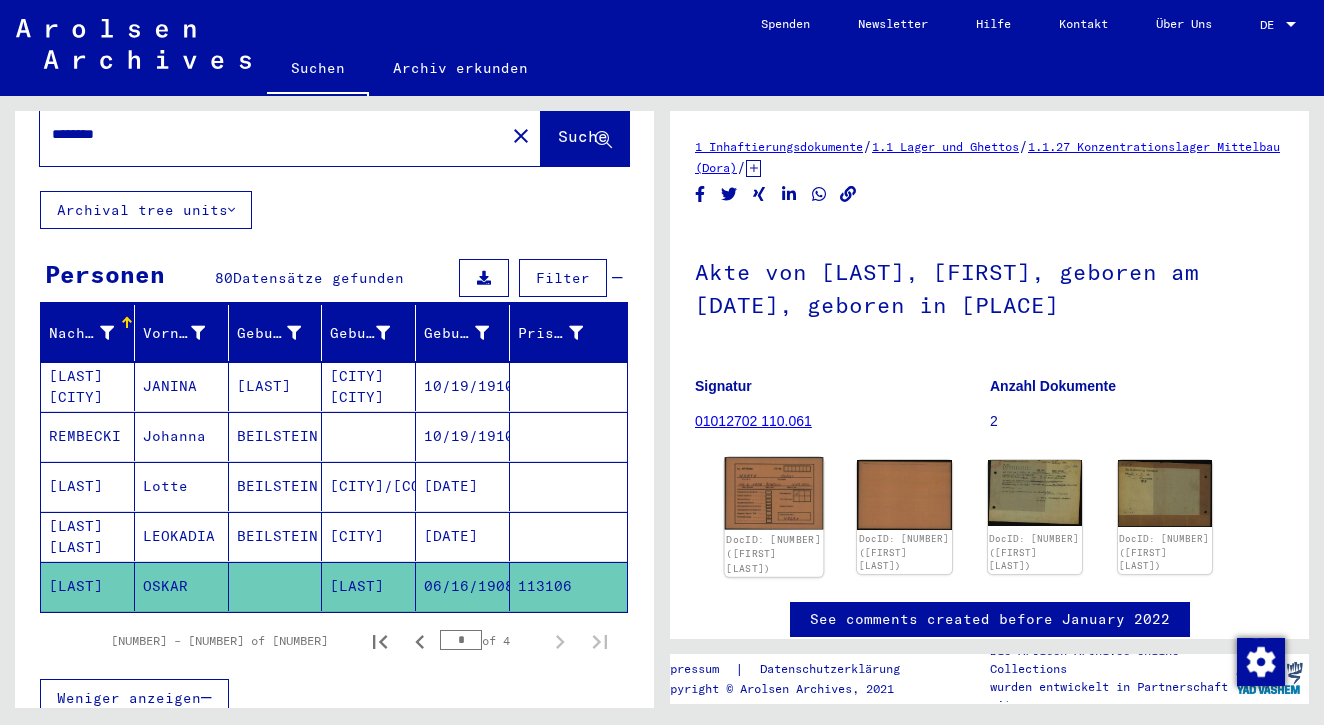 click 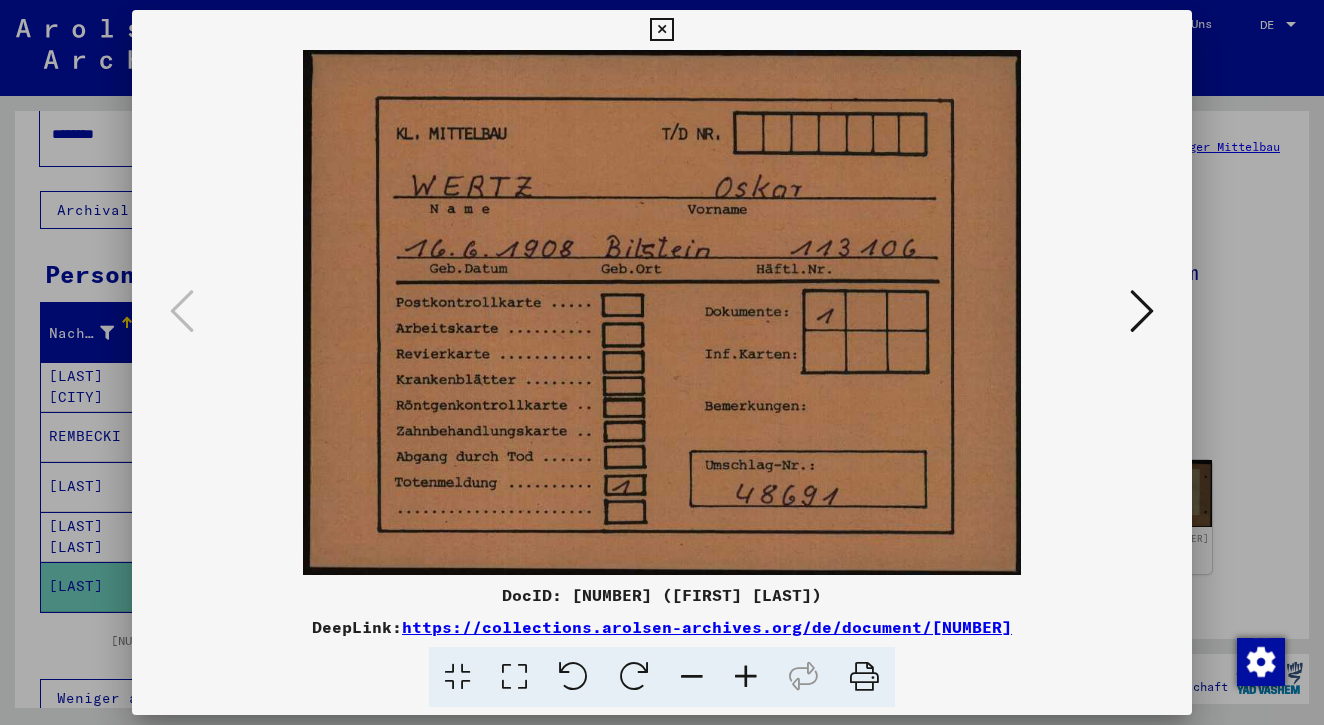 click at bounding box center [1142, 311] 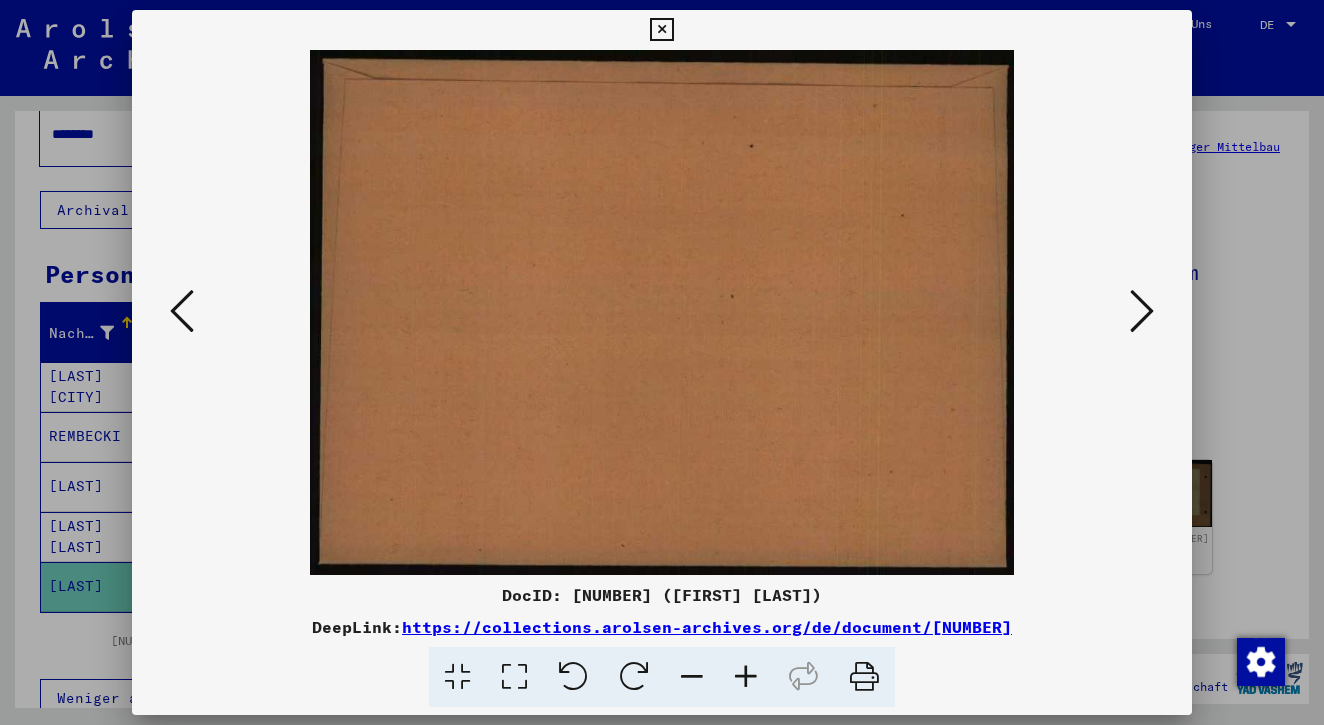 click at bounding box center [1142, 311] 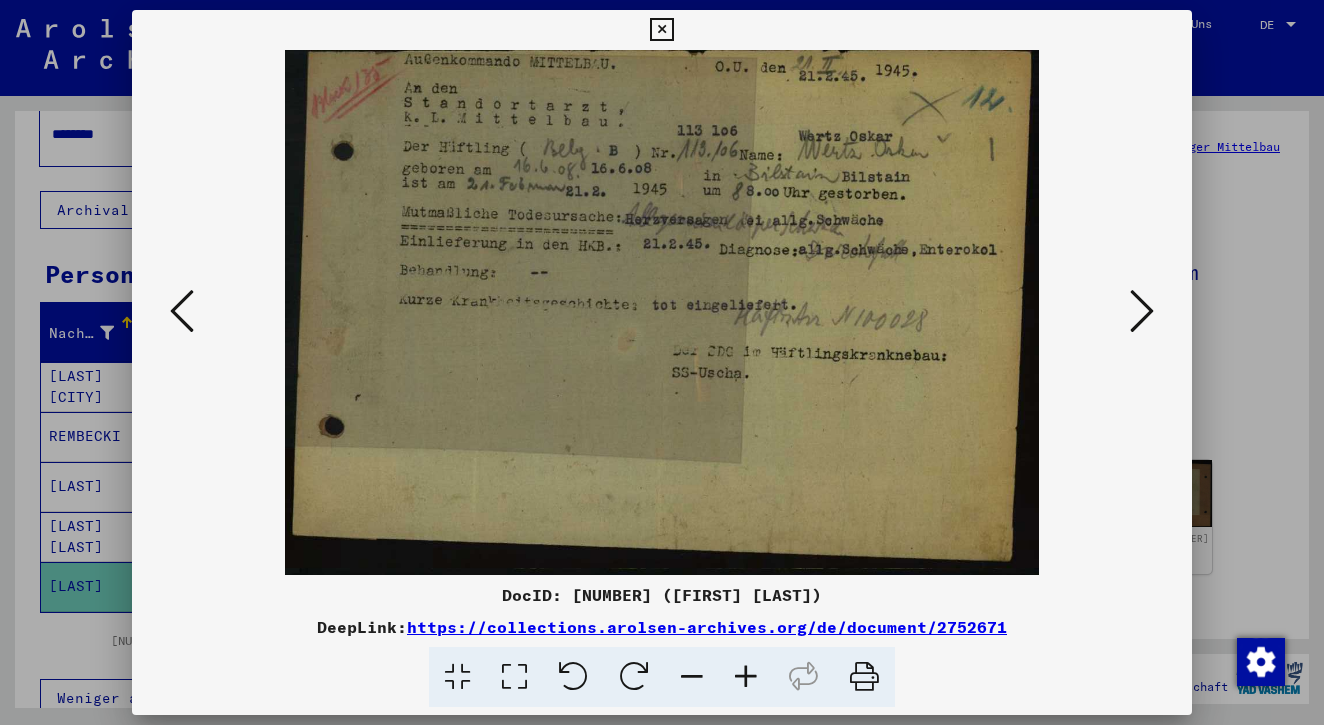 click at bounding box center (1142, 312) 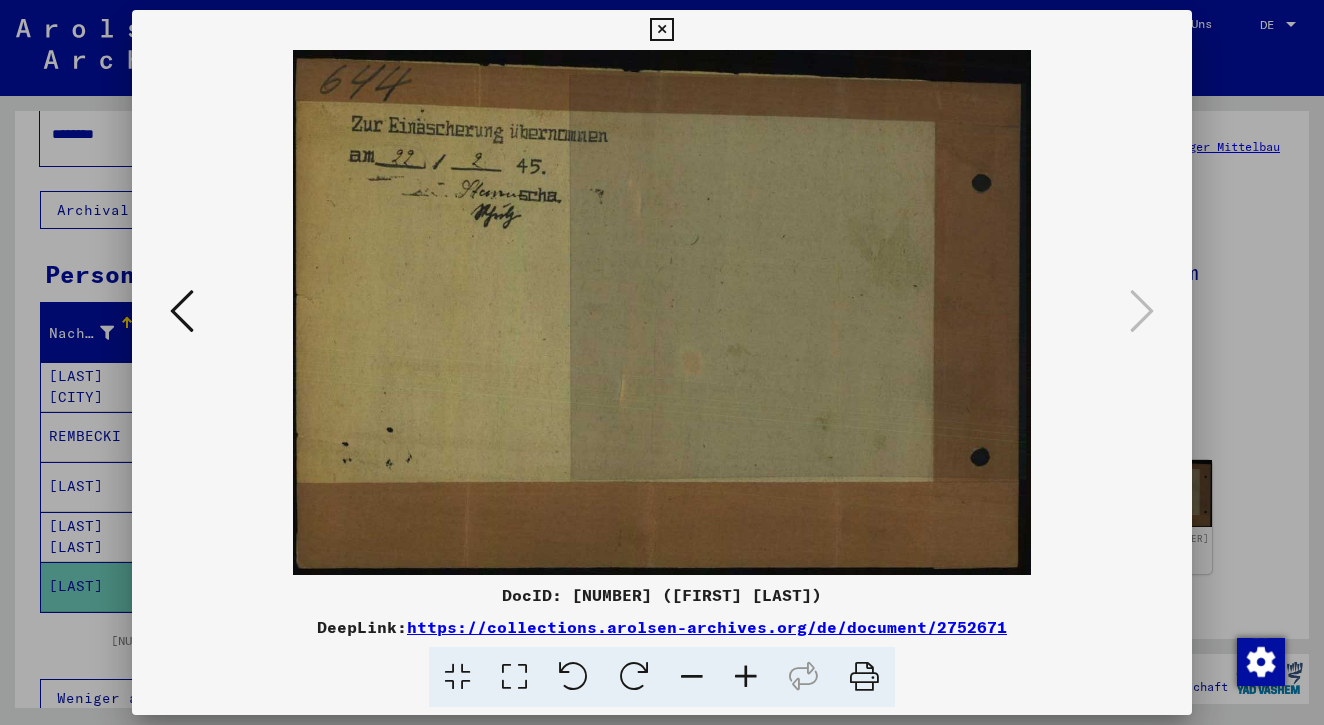 click at bounding box center (182, 311) 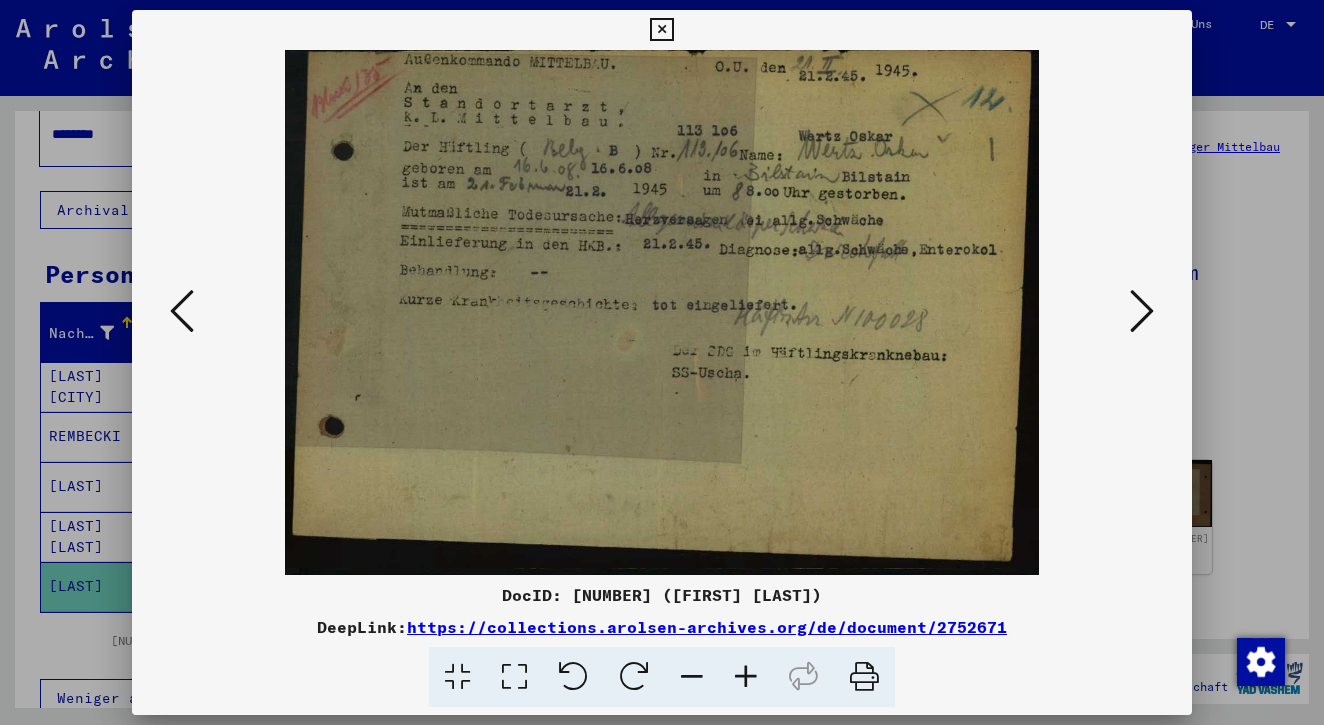 click at bounding box center (661, 30) 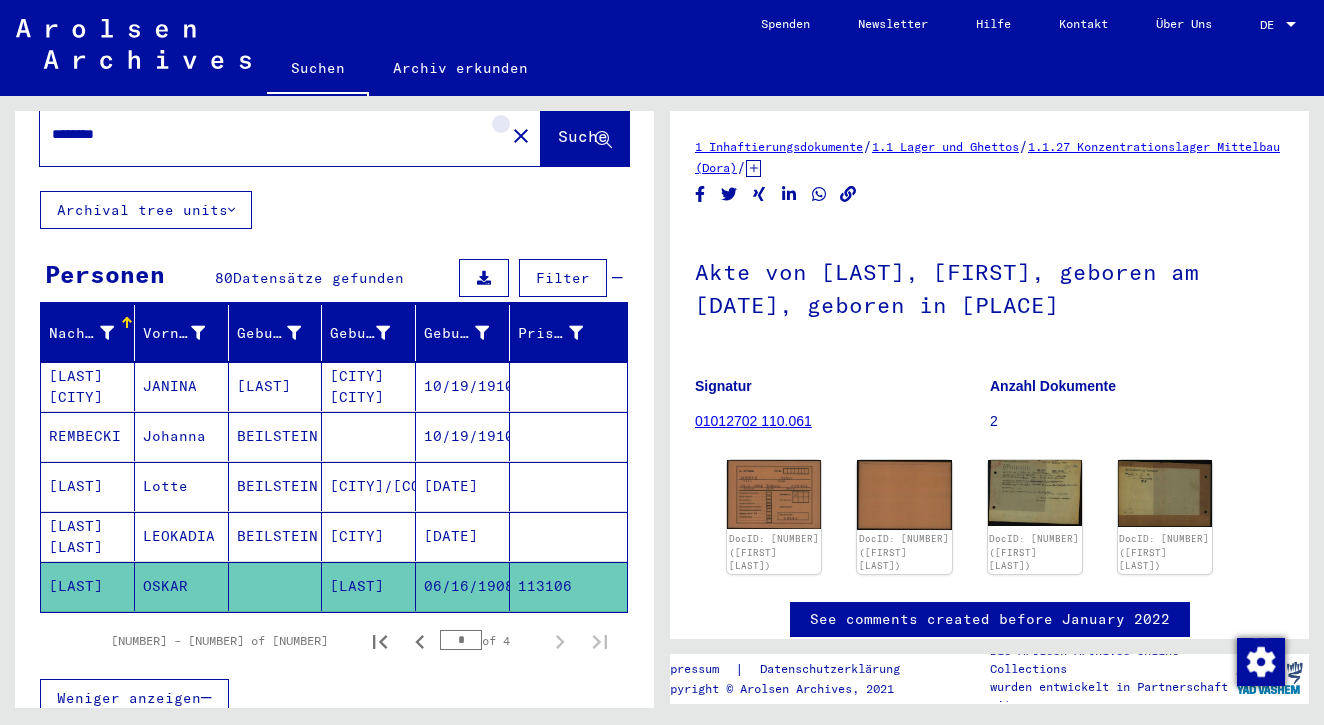 click on "close" 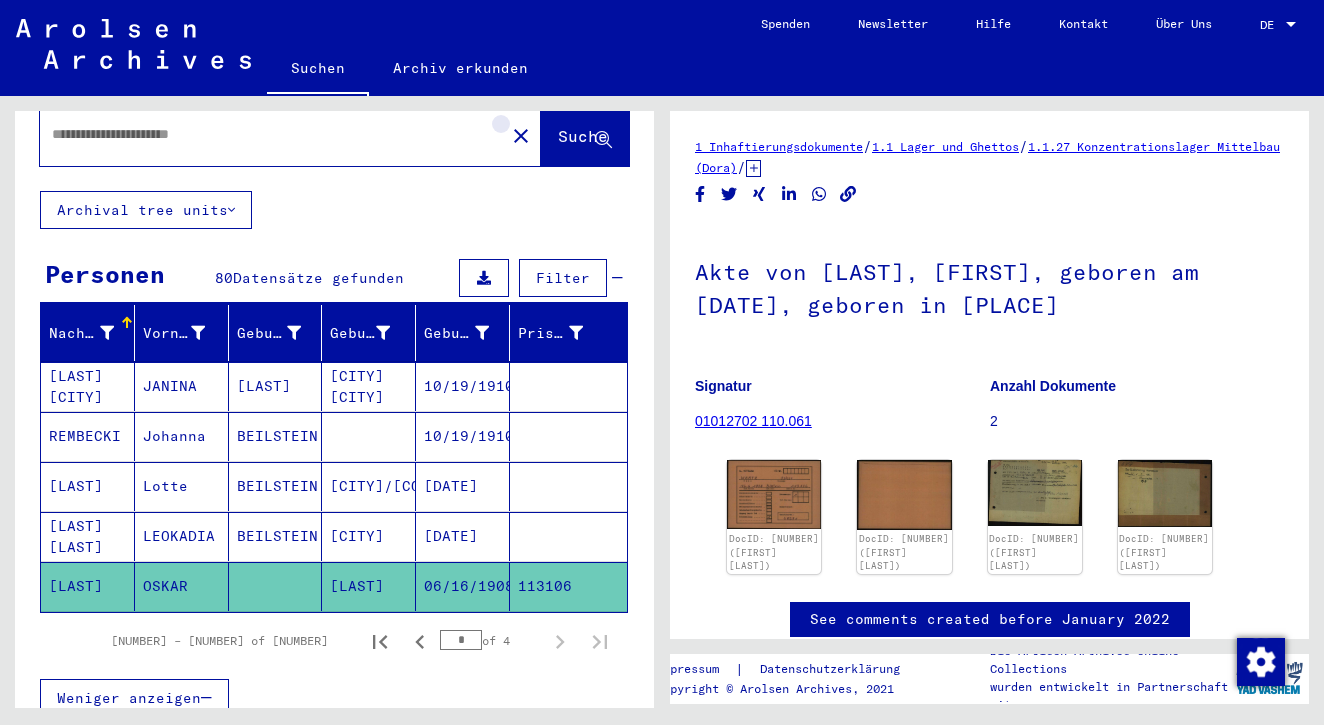 scroll, scrollTop: 0, scrollLeft: 0, axis: both 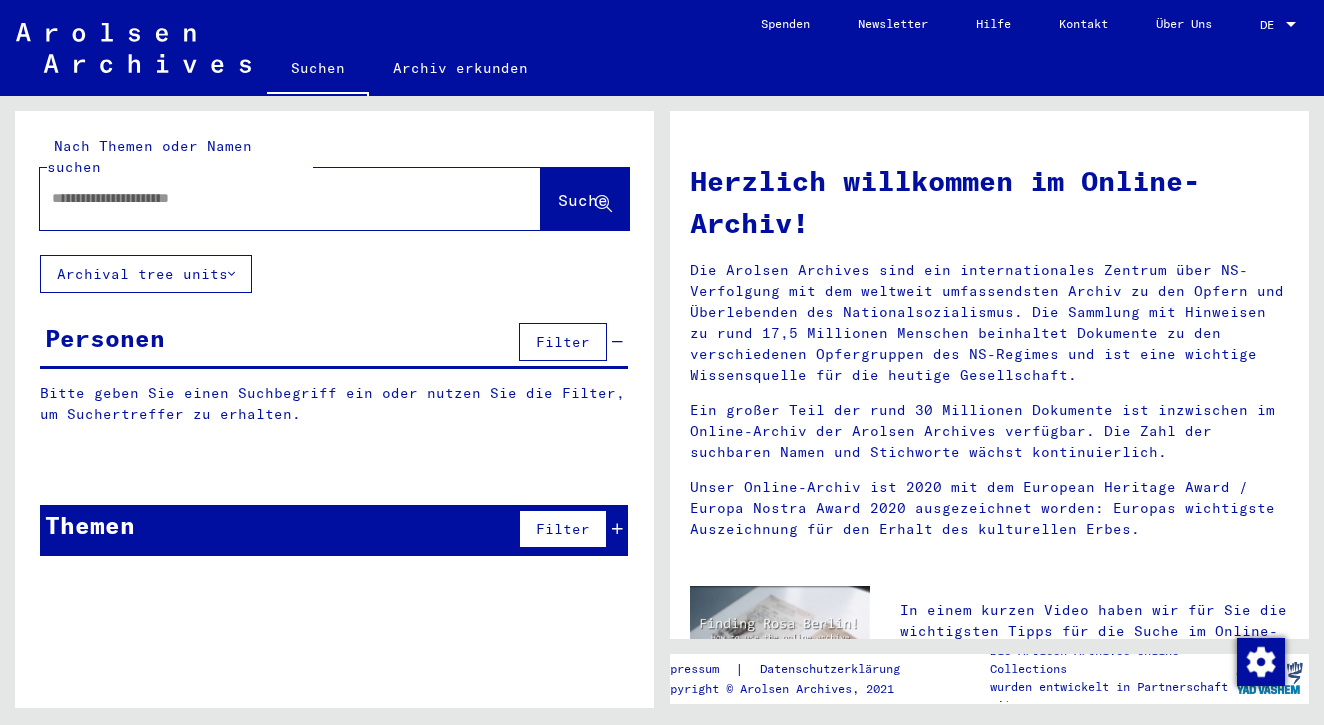 click at bounding box center [266, 198] 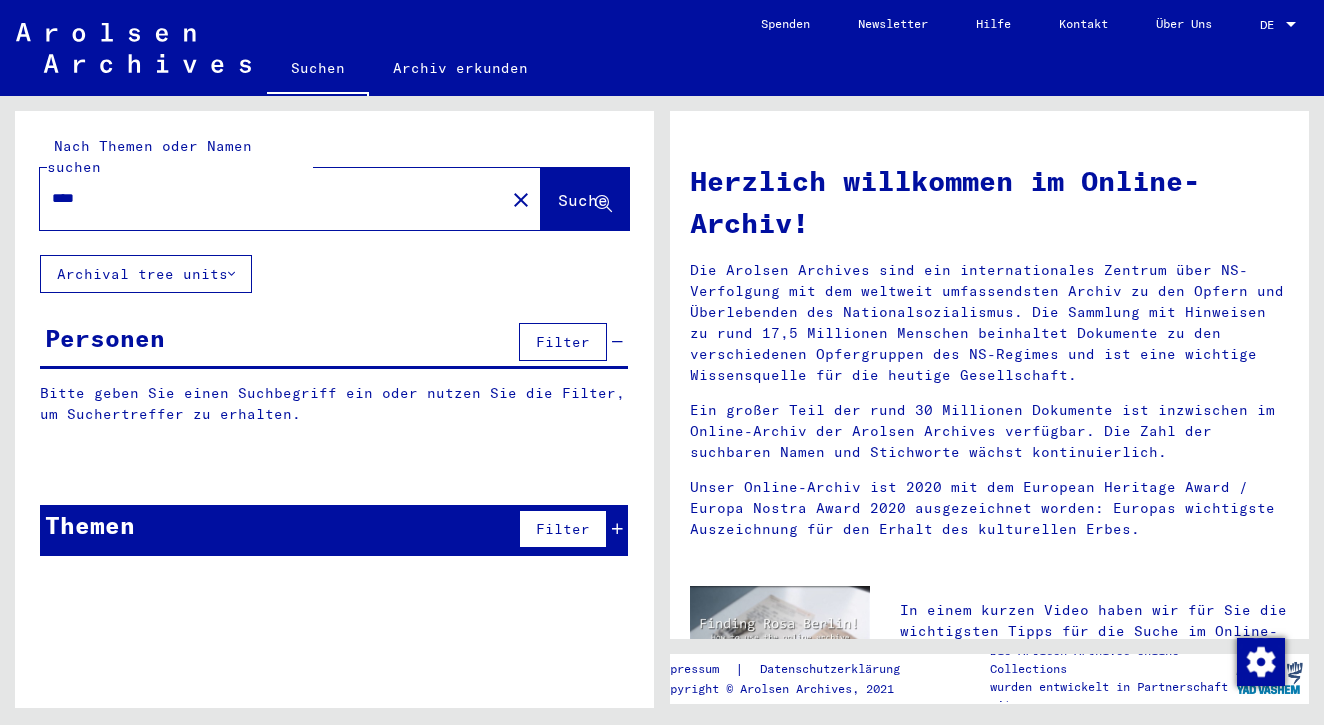 type on "****" 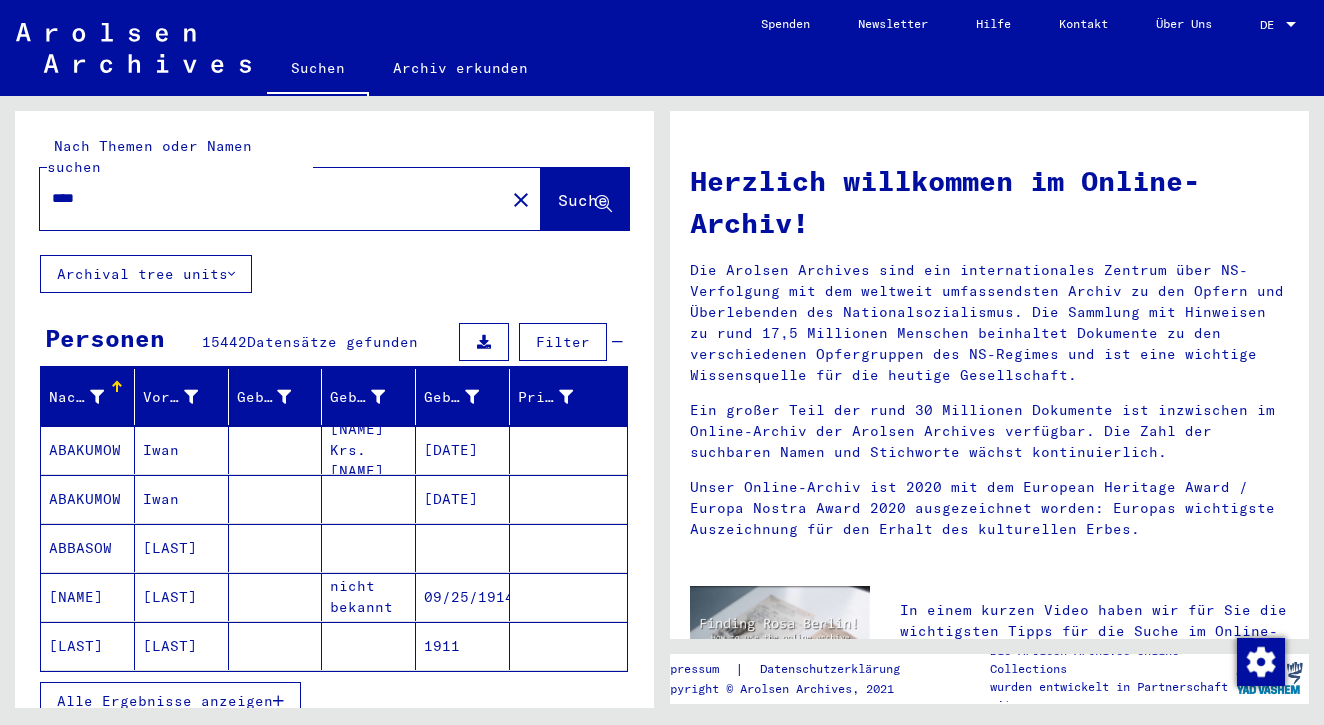 scroll, scrollTop: 0, scrollLeft: 0, axis: both 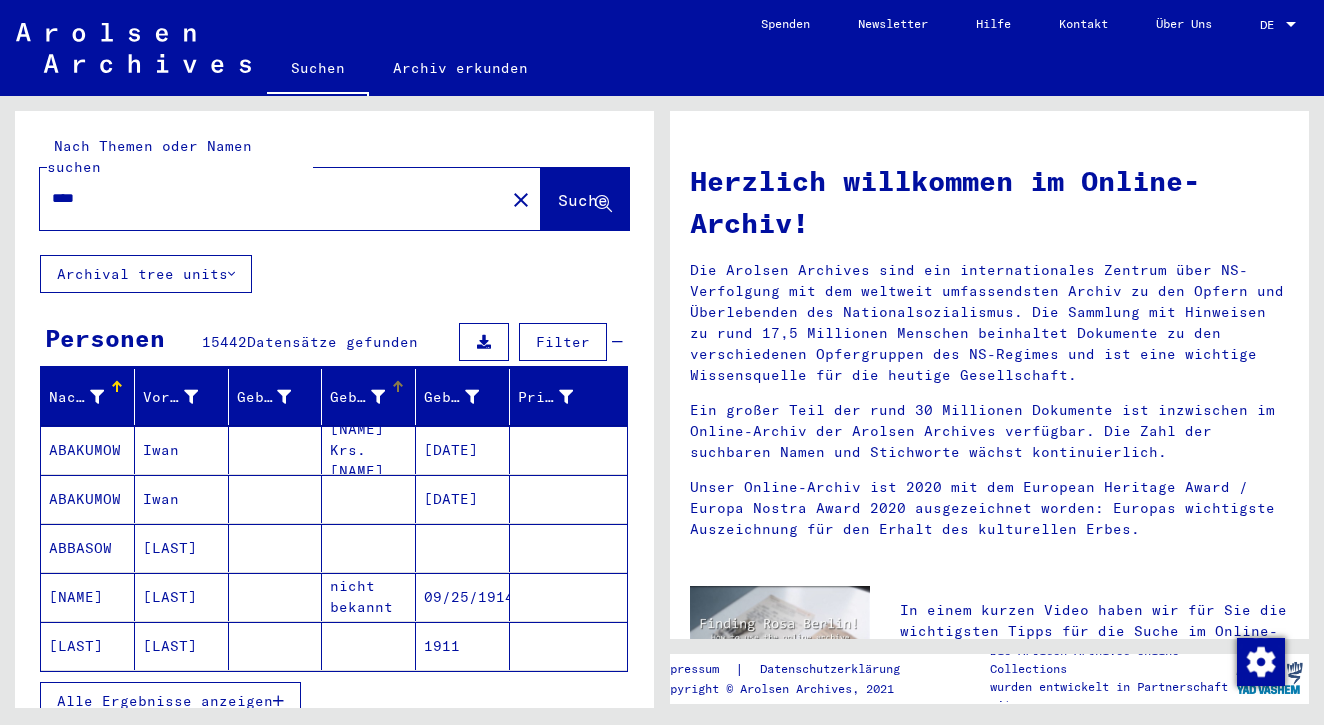 click on "Geburt‏" at bounding box center (357, 397) 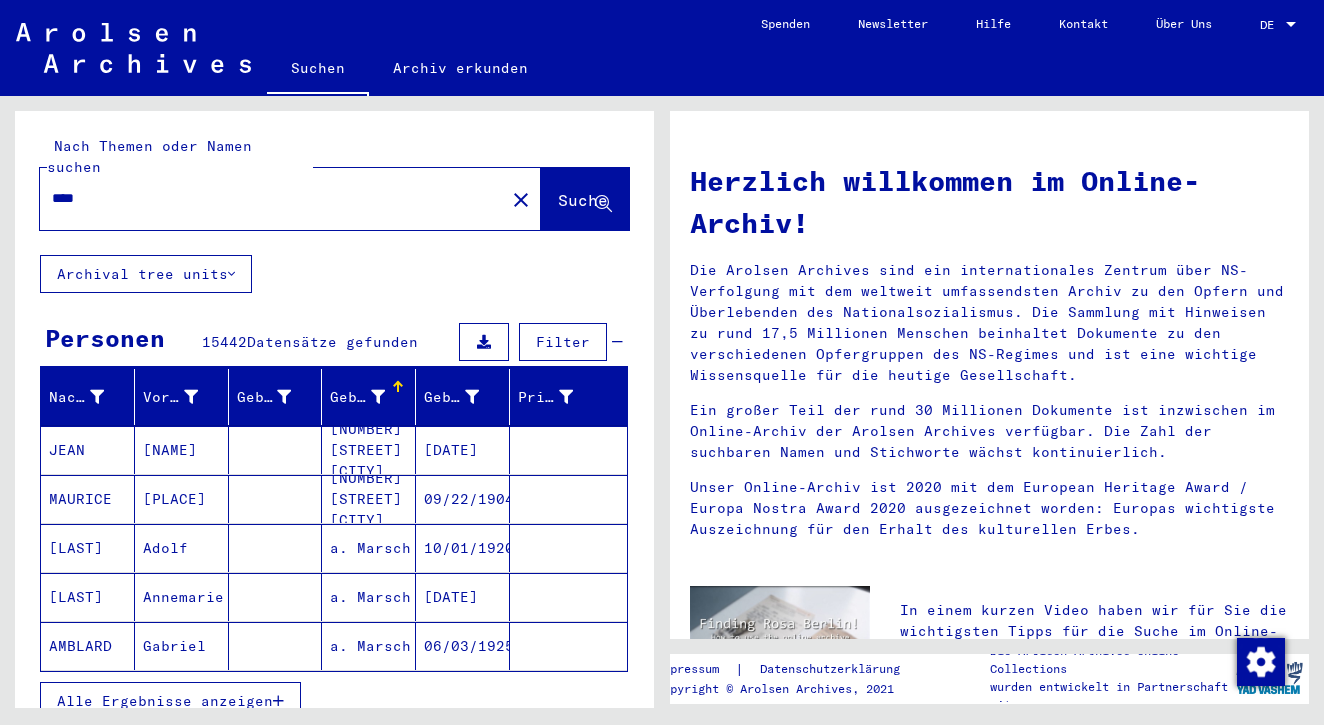 click on "Geburt‏" at bounding box center (357, 397) 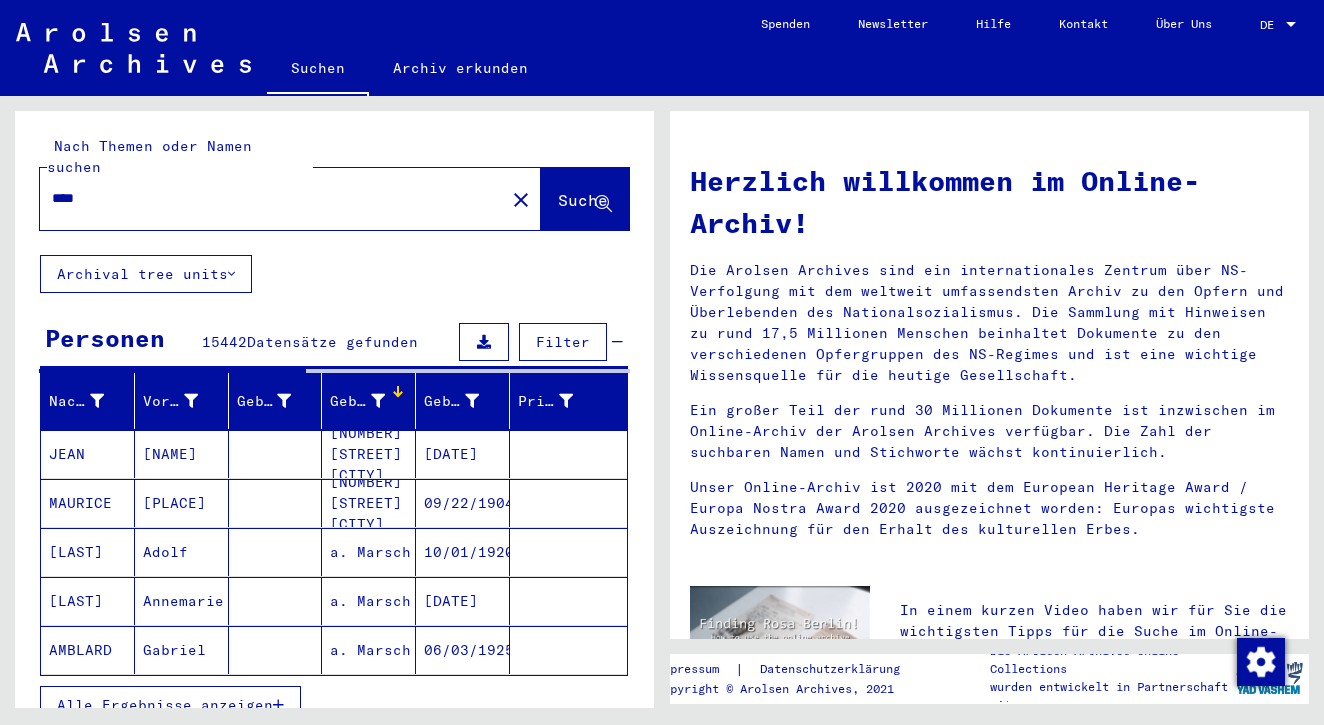 click at bounding box center (378, 401) 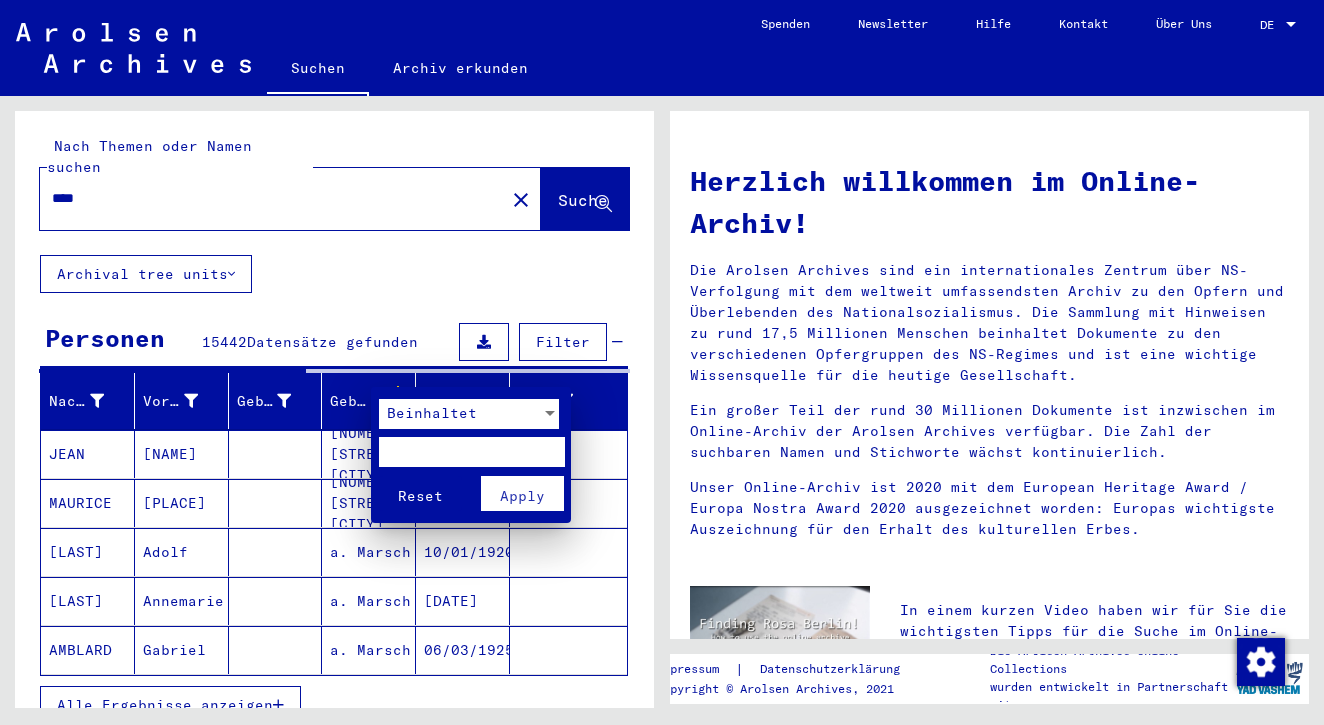 click at bounding box center (471, 452) 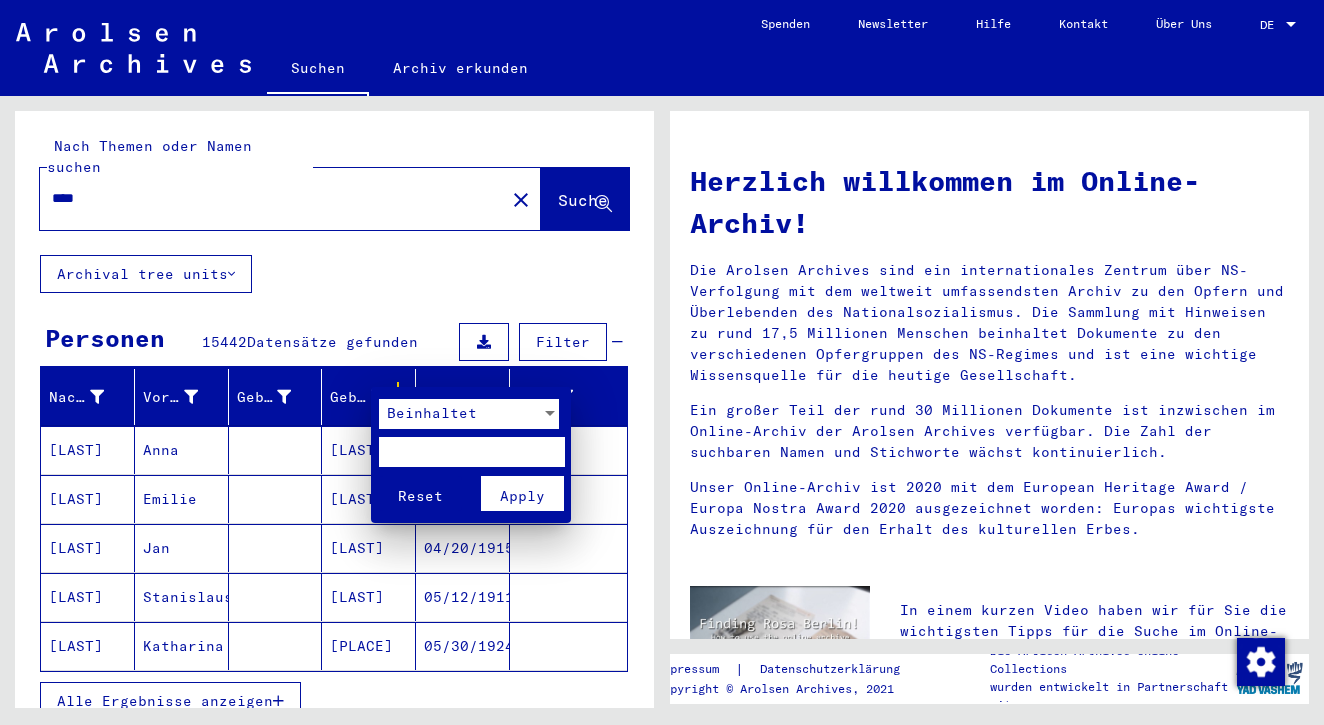 click at bounding box center (550, 414) 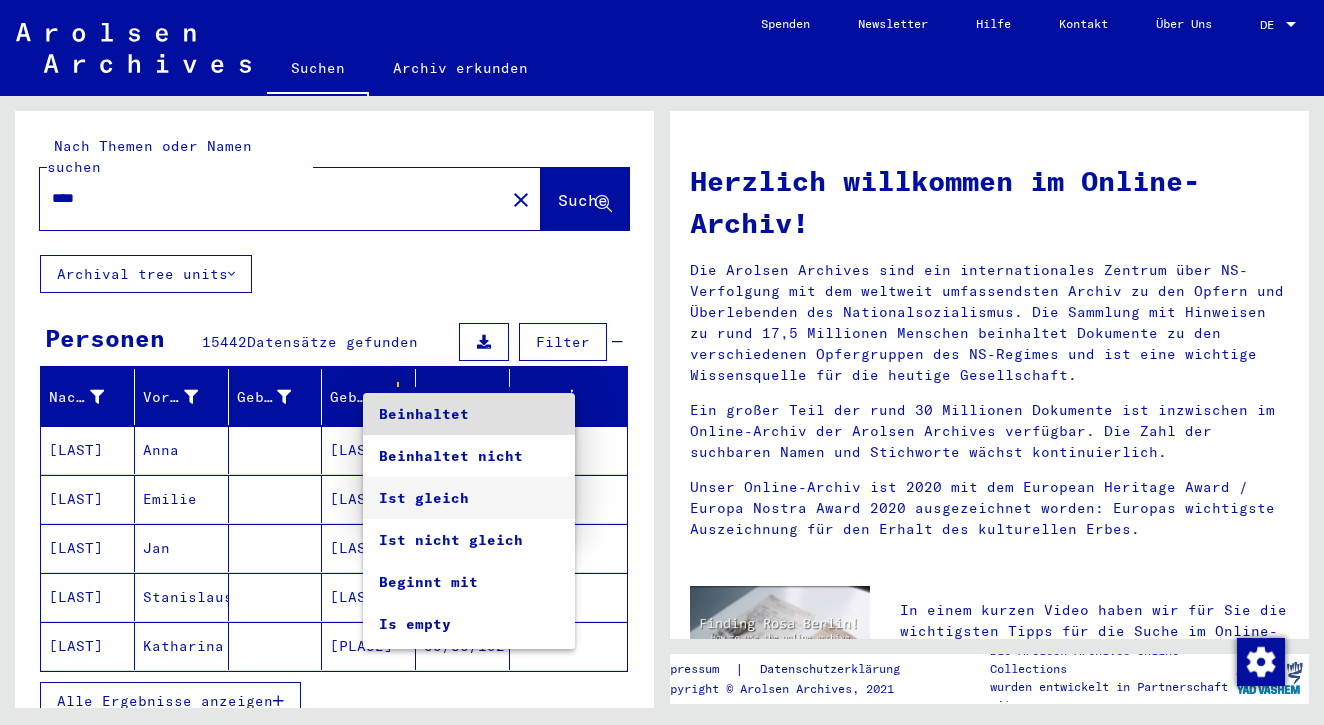 click on "Ist gleich" at bounding box center (469, 498) 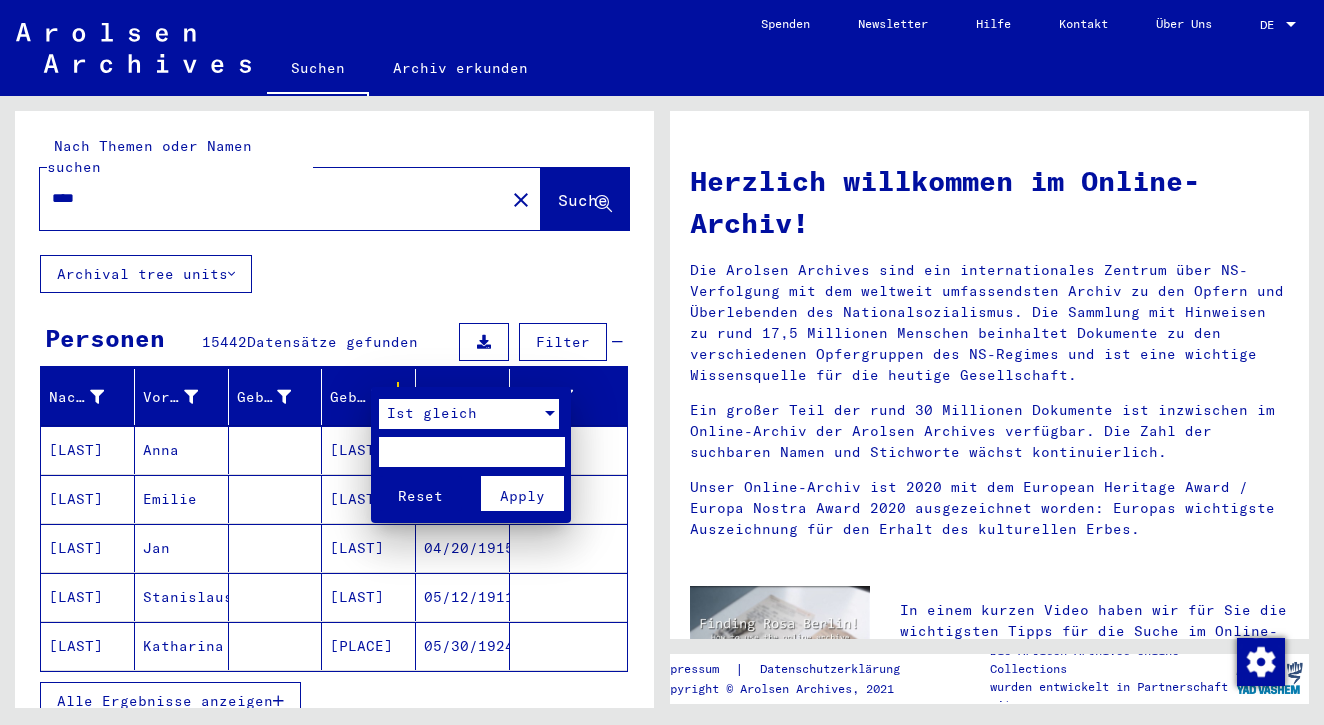 click at bounding box center [471, 452] 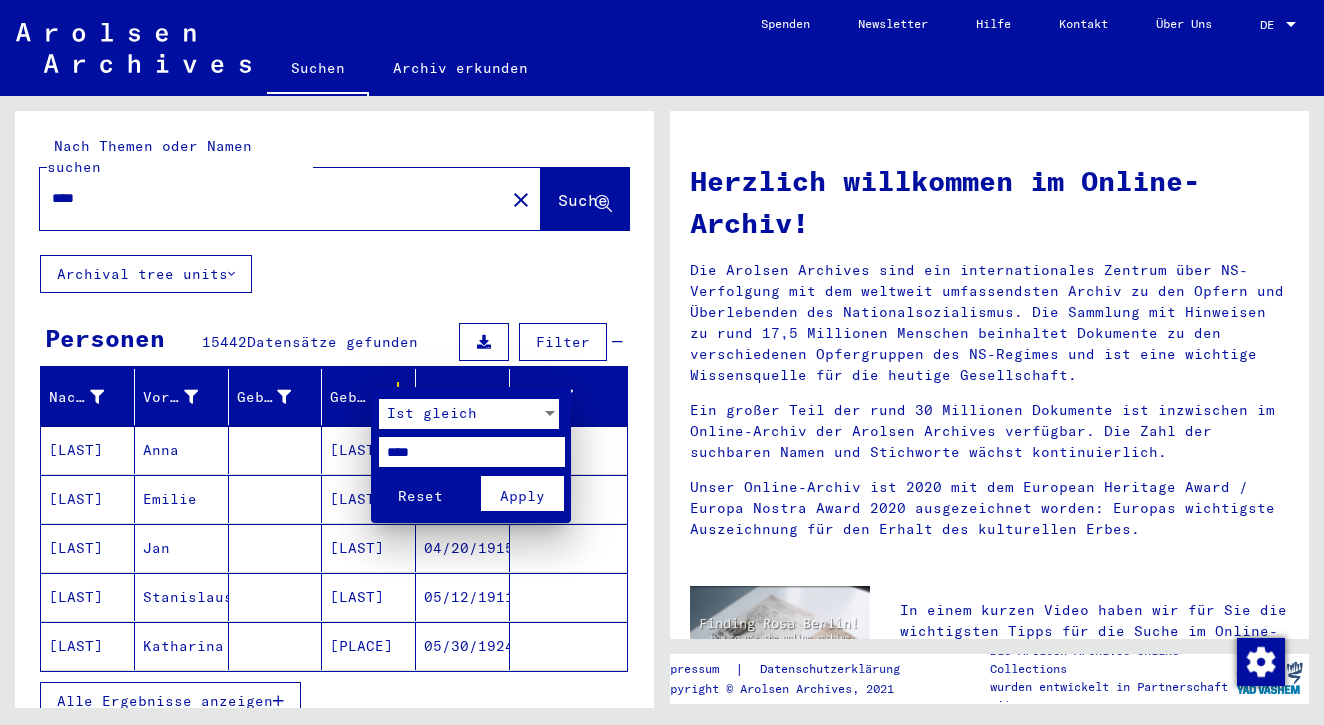 type on "****" 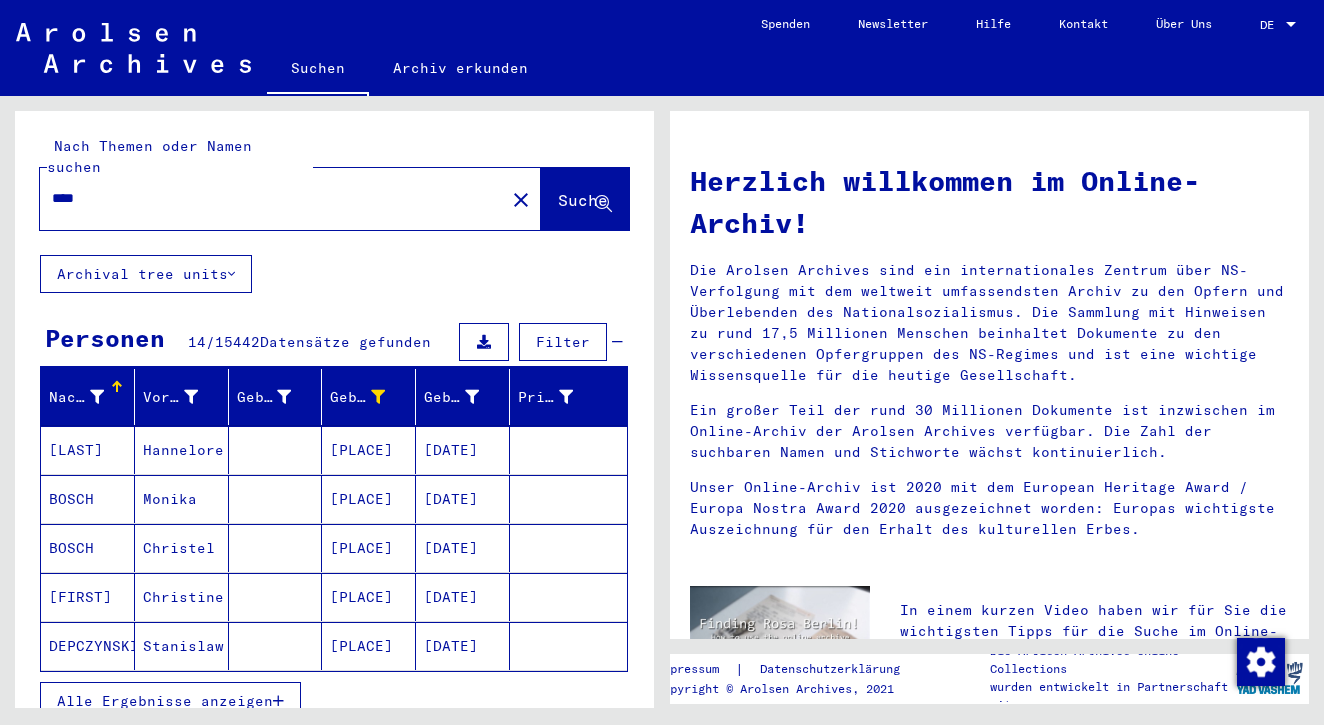click on "Alle Ergebnisse anzeigen" at bounding box center (170, 701) 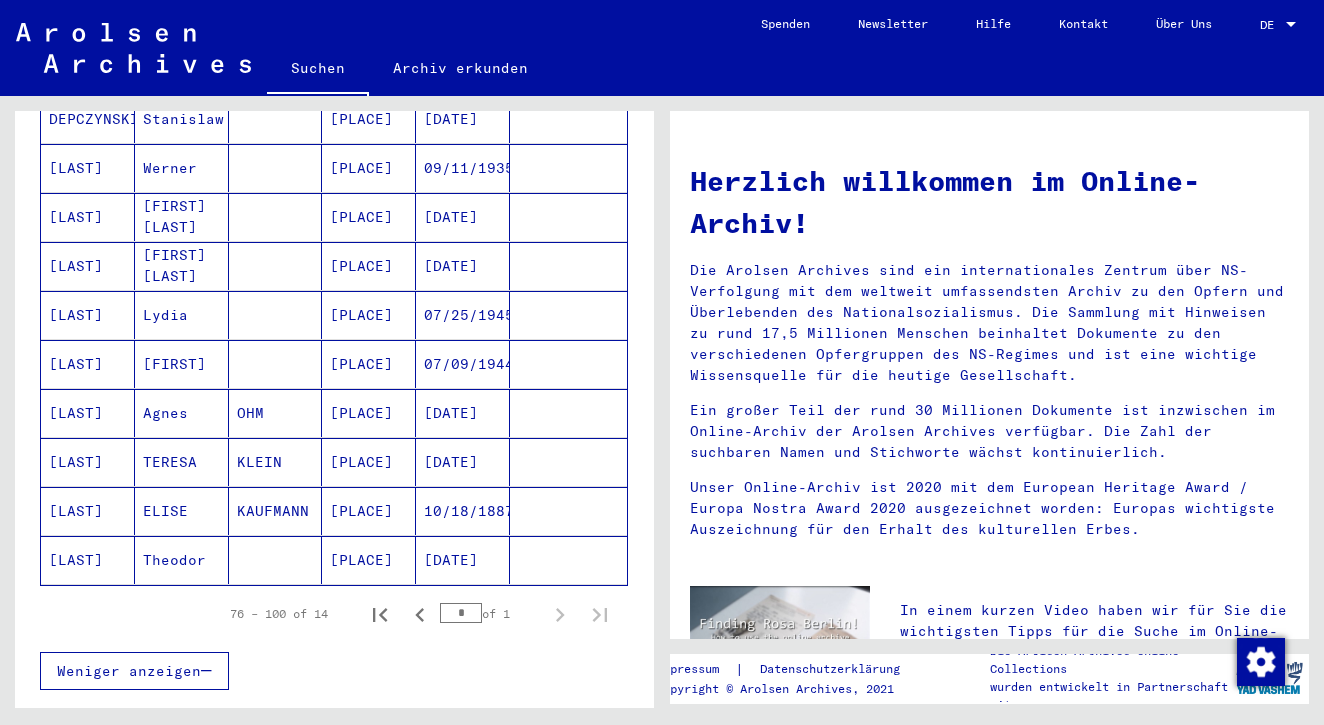 scroll, scrollTop: 529, scrollLeft: 0, axis: vertical 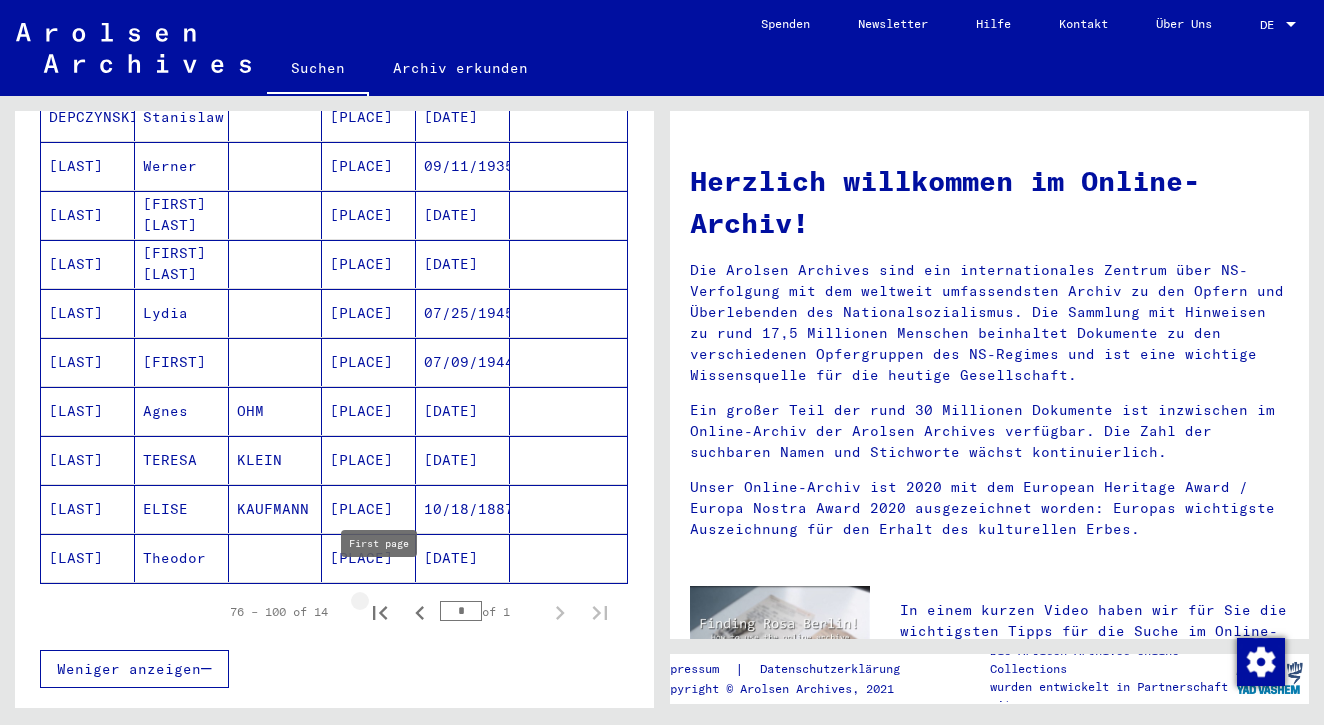 click 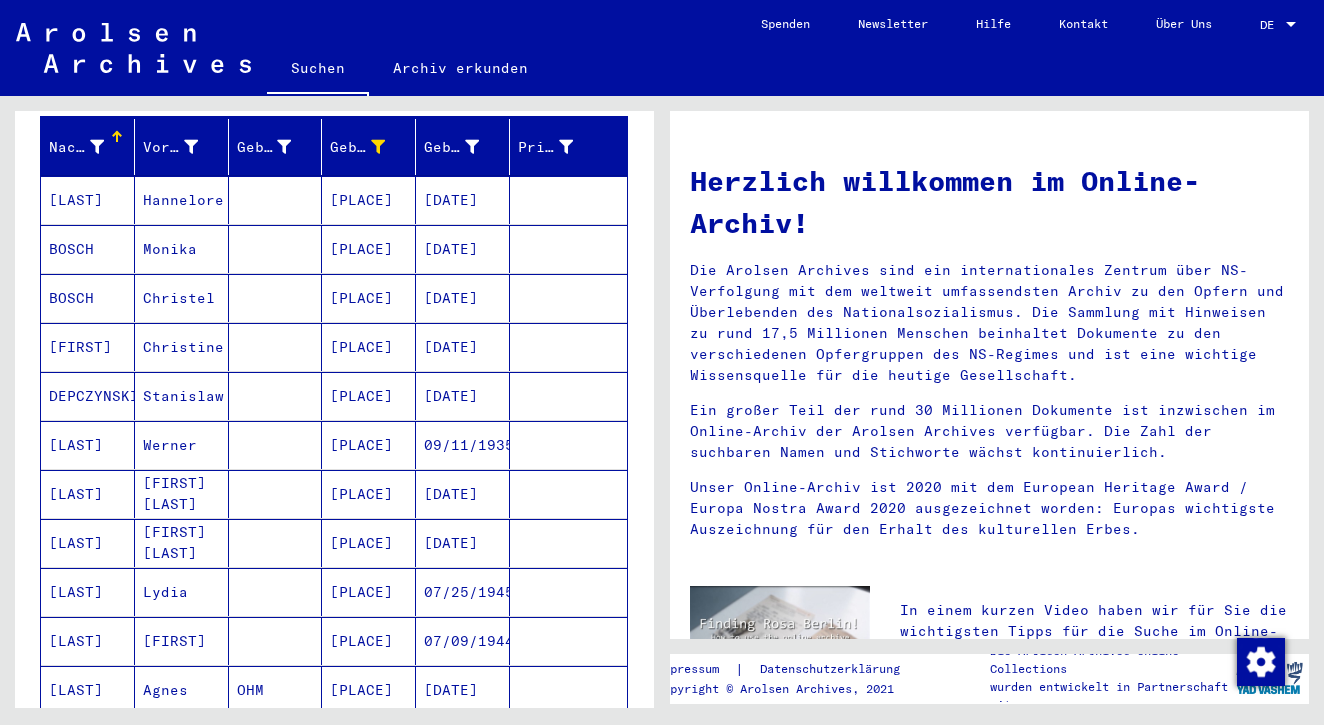 scroll, scrollTop: 150, scrollLeft: 0, axis: vertical 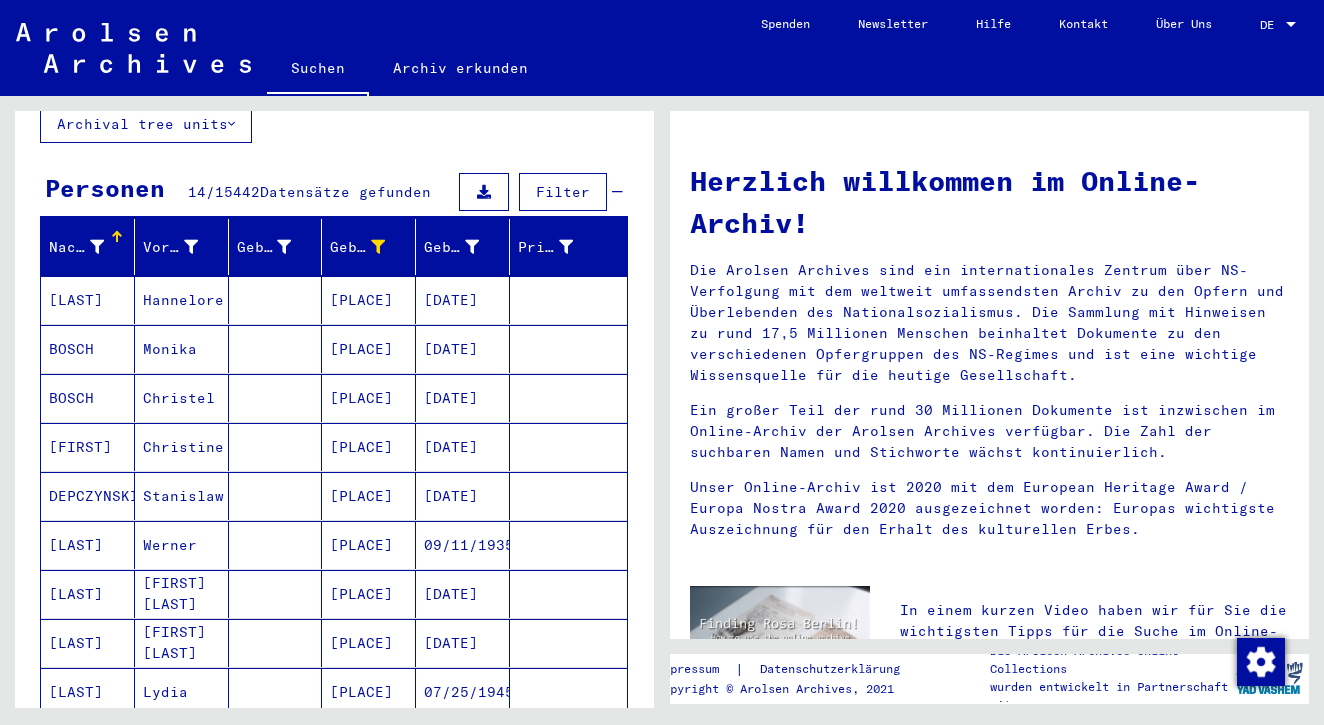 click at bounding box center (276, 349) 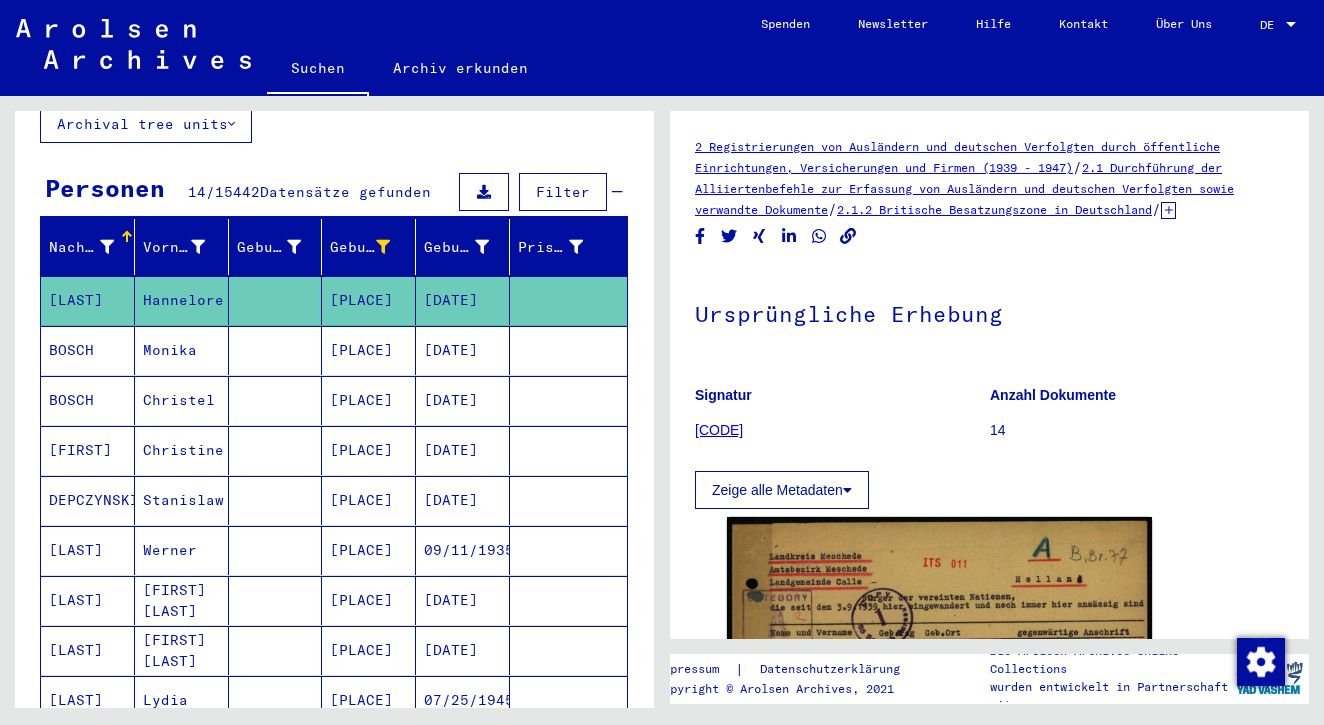 scroll, scrollTop: 0, scrollLeft: 0, axis: both 